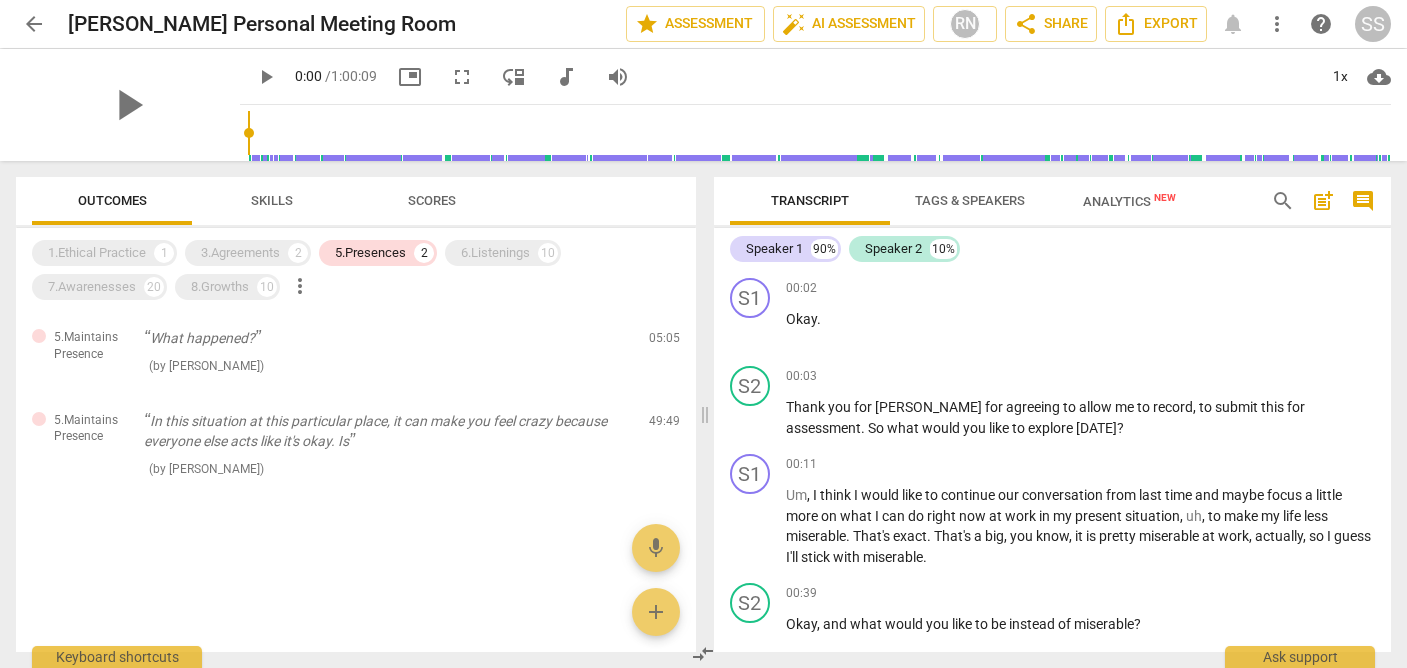 scroll, scrollTop: 0, scrollLeft: 0, axis: both 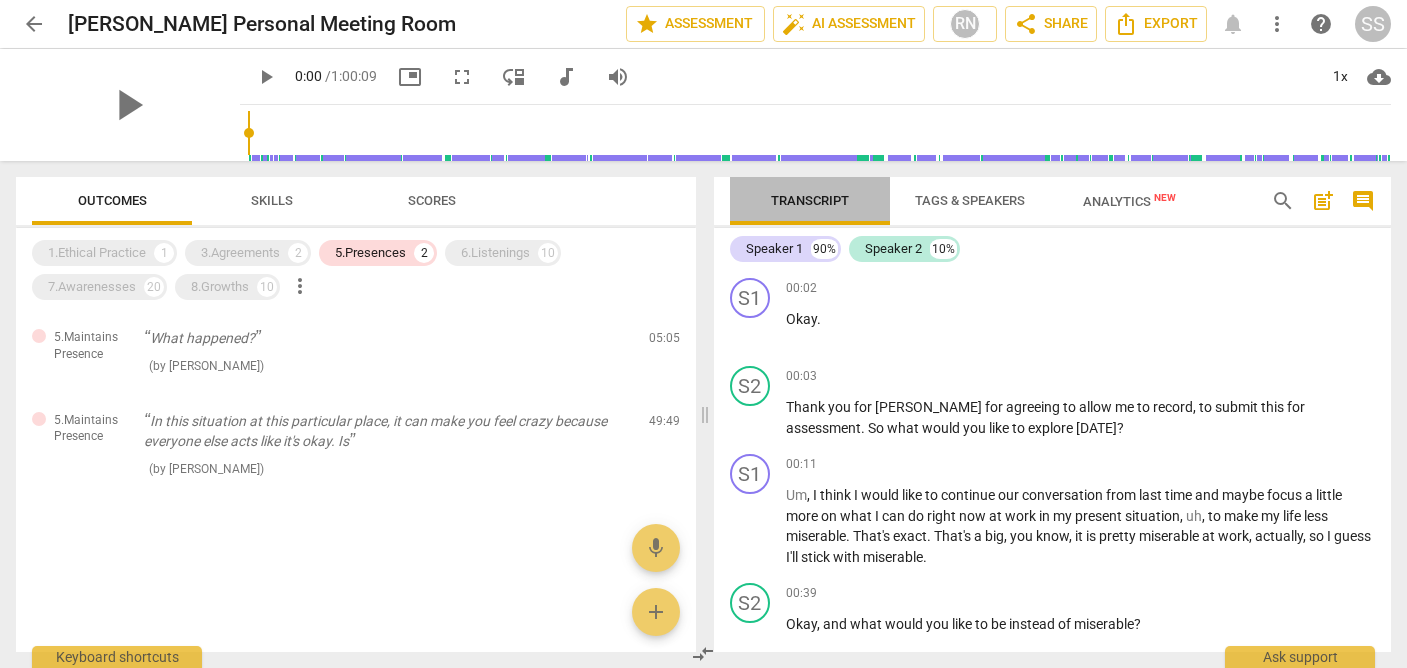 click on "Transcript" at bounding box center [810, 200] 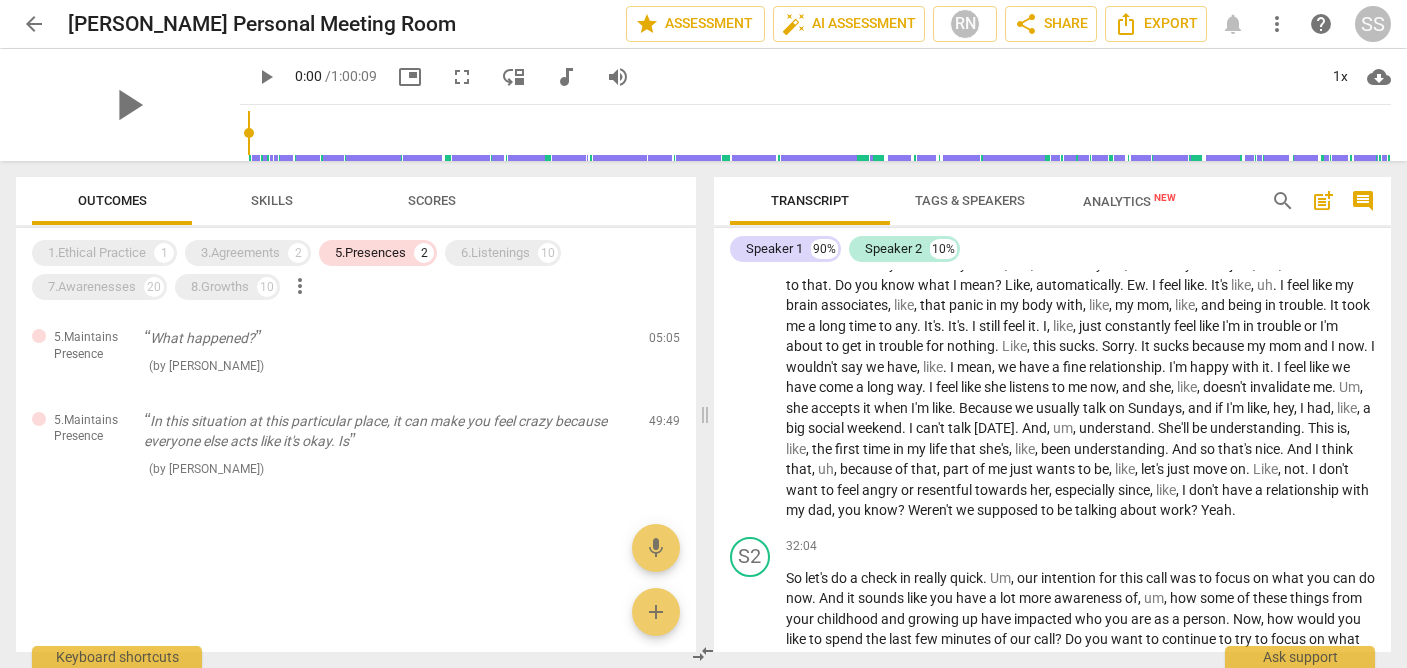 scroll, scrollTop: 7543, scrollLeft: 0, axis: vertical 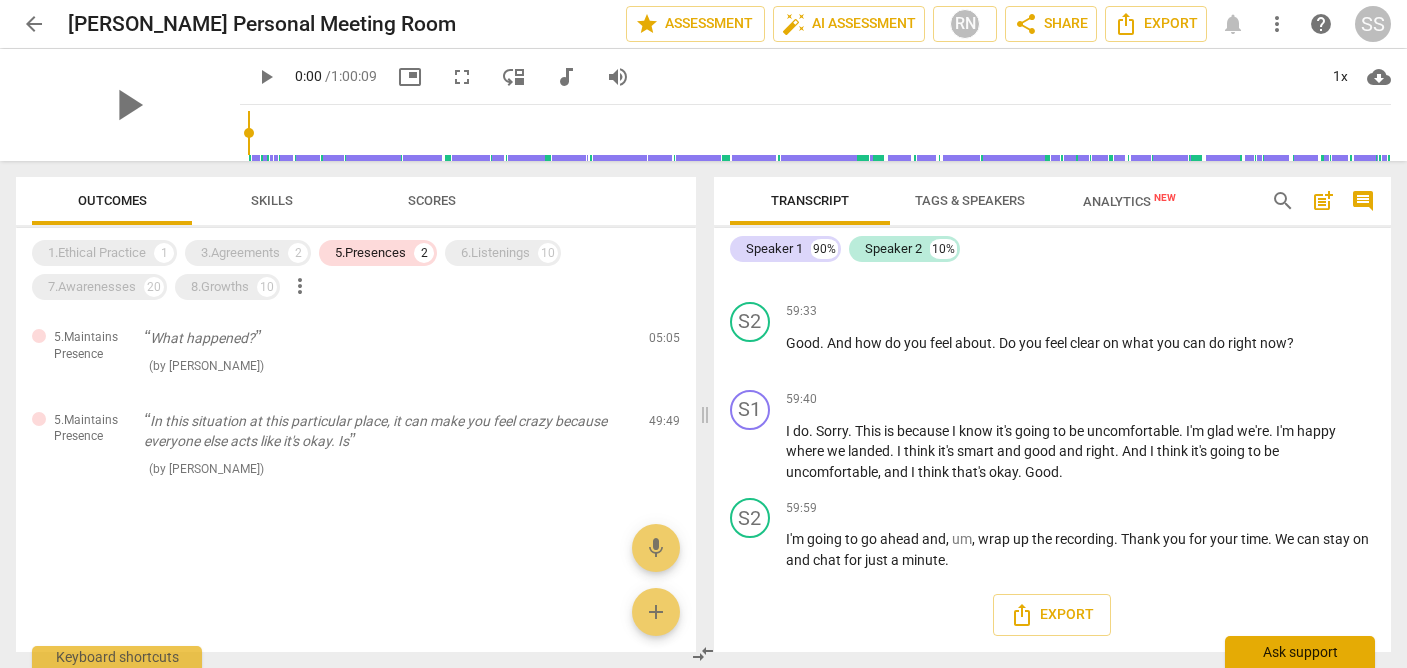 click on "Ask support" at bounding box center [1300, 652] 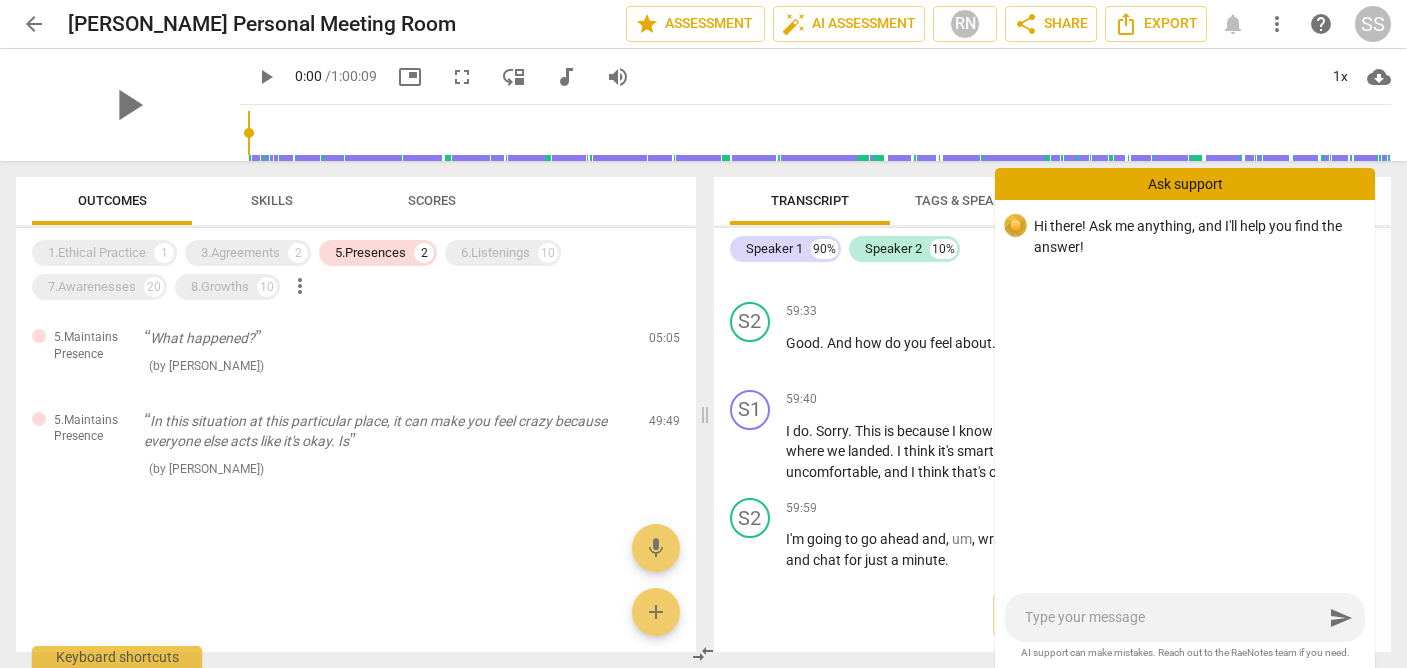 type on "E" 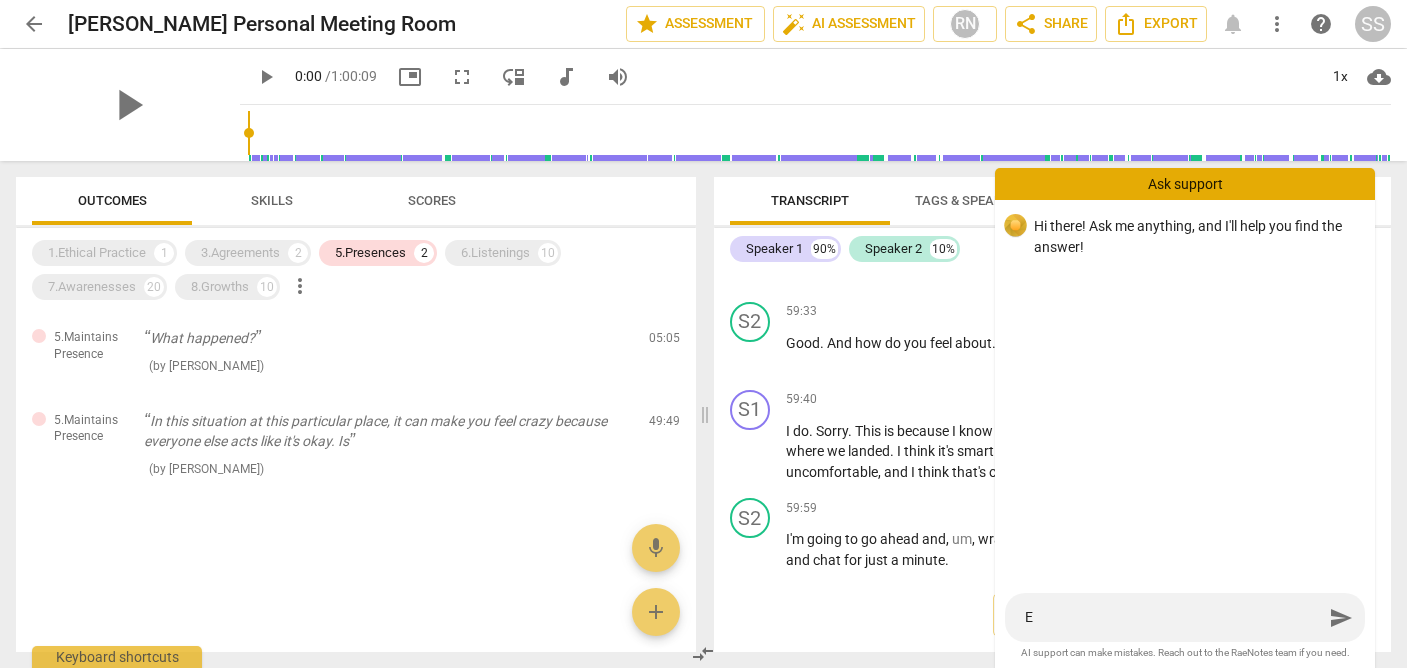 type on "Ed" 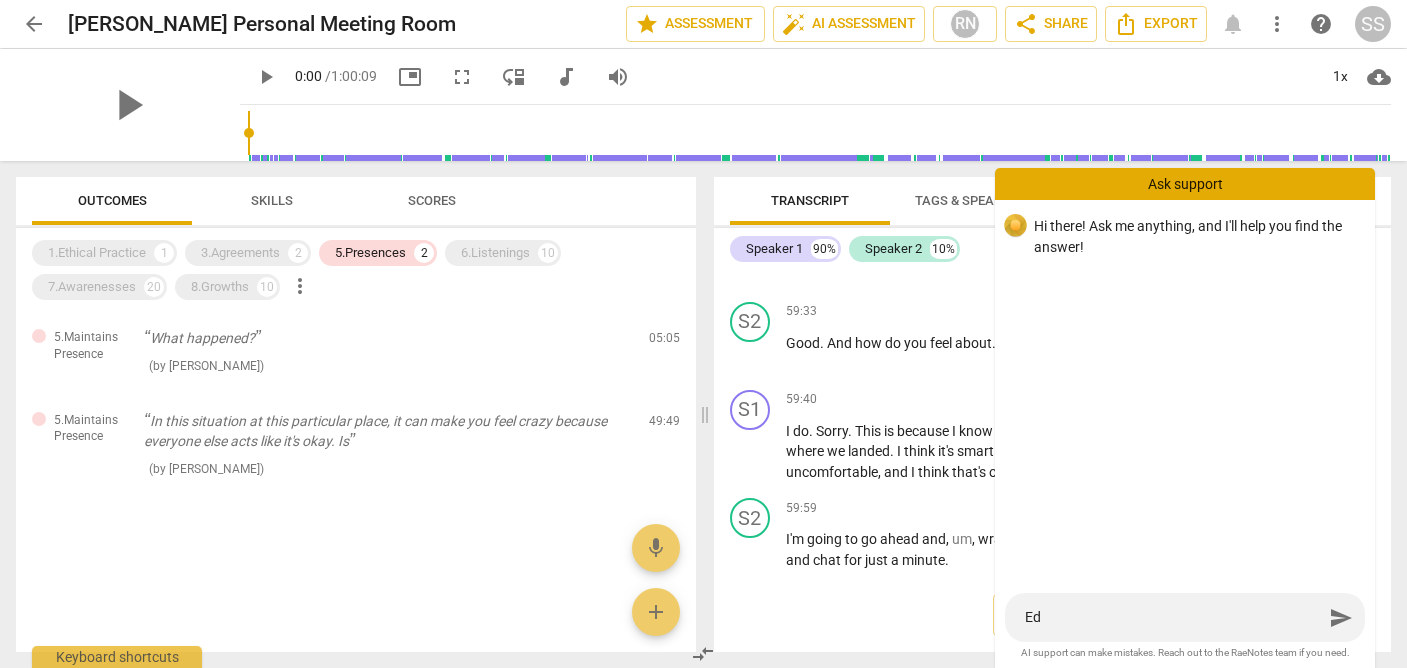 type on "E" 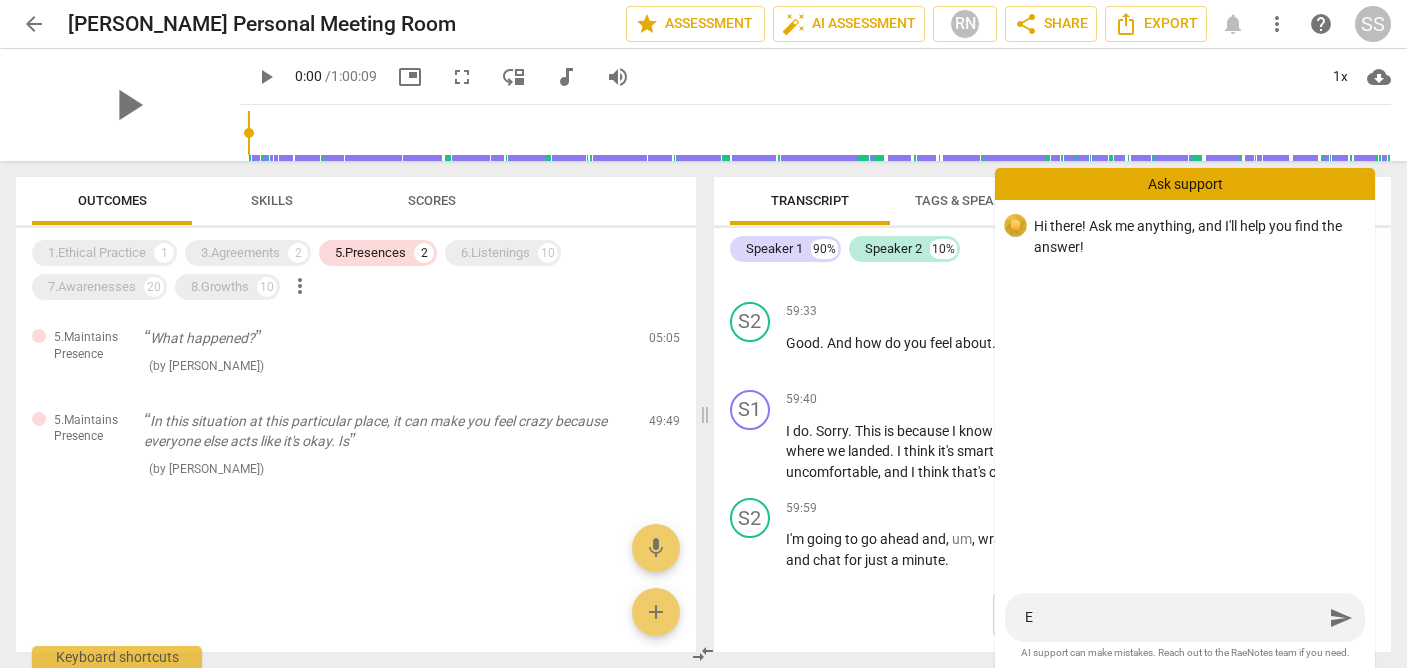 type 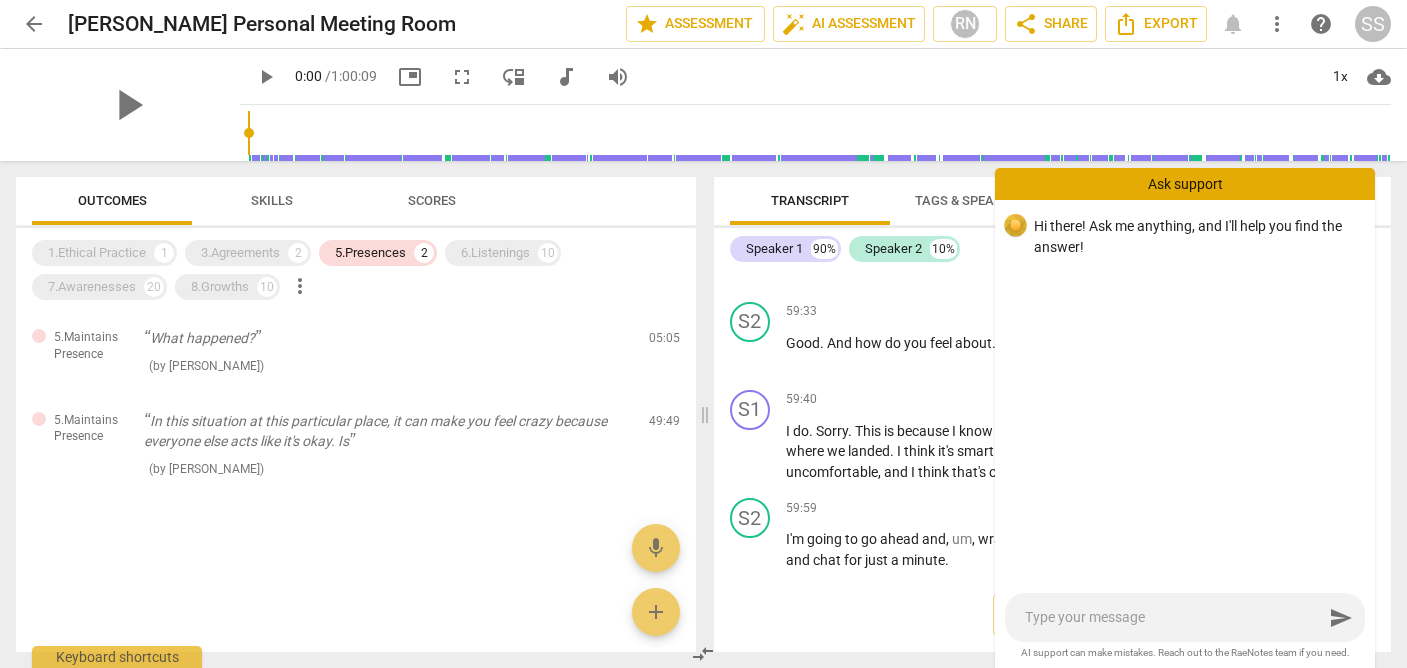 type on "H" 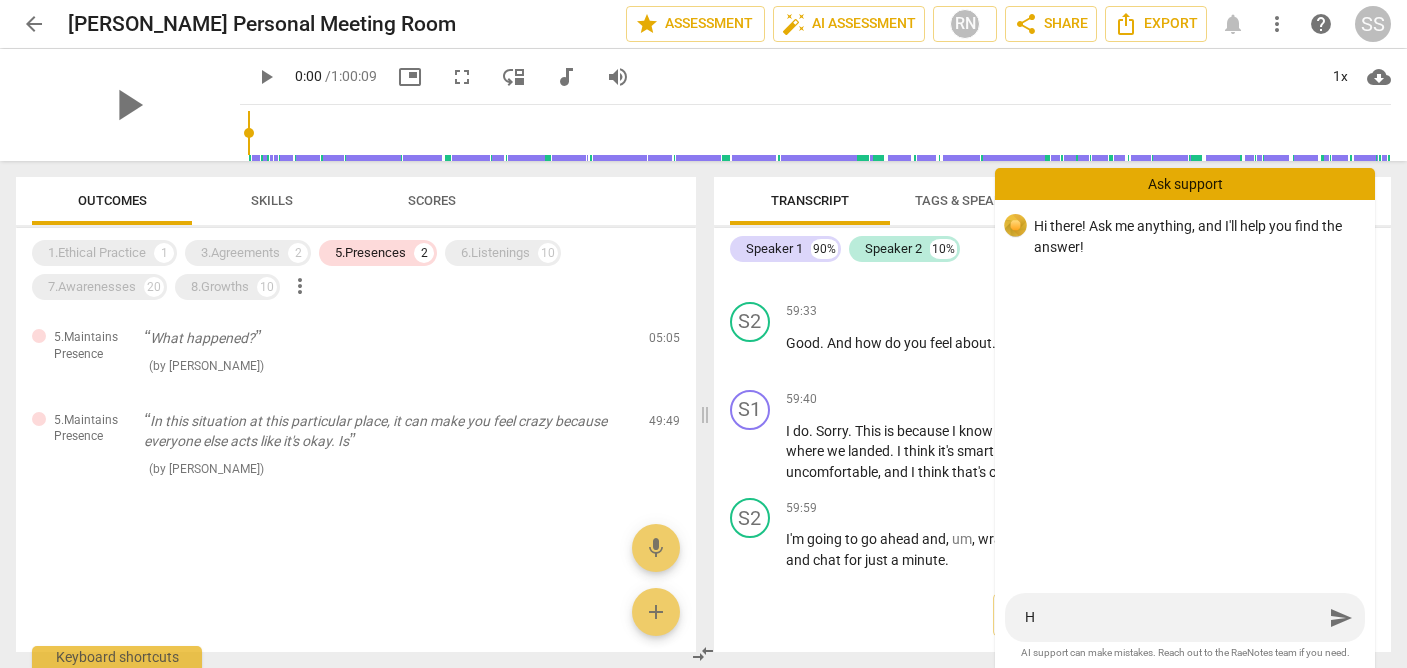 type on "Ho" 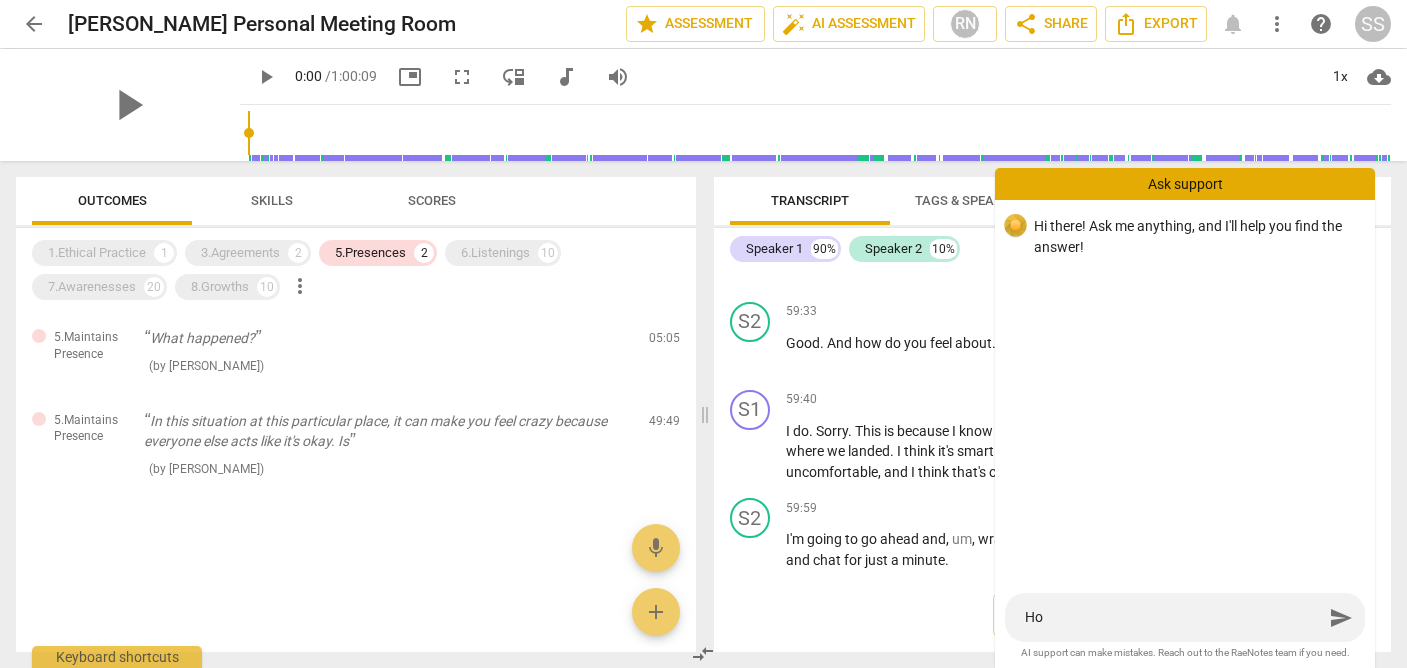 type on "How" 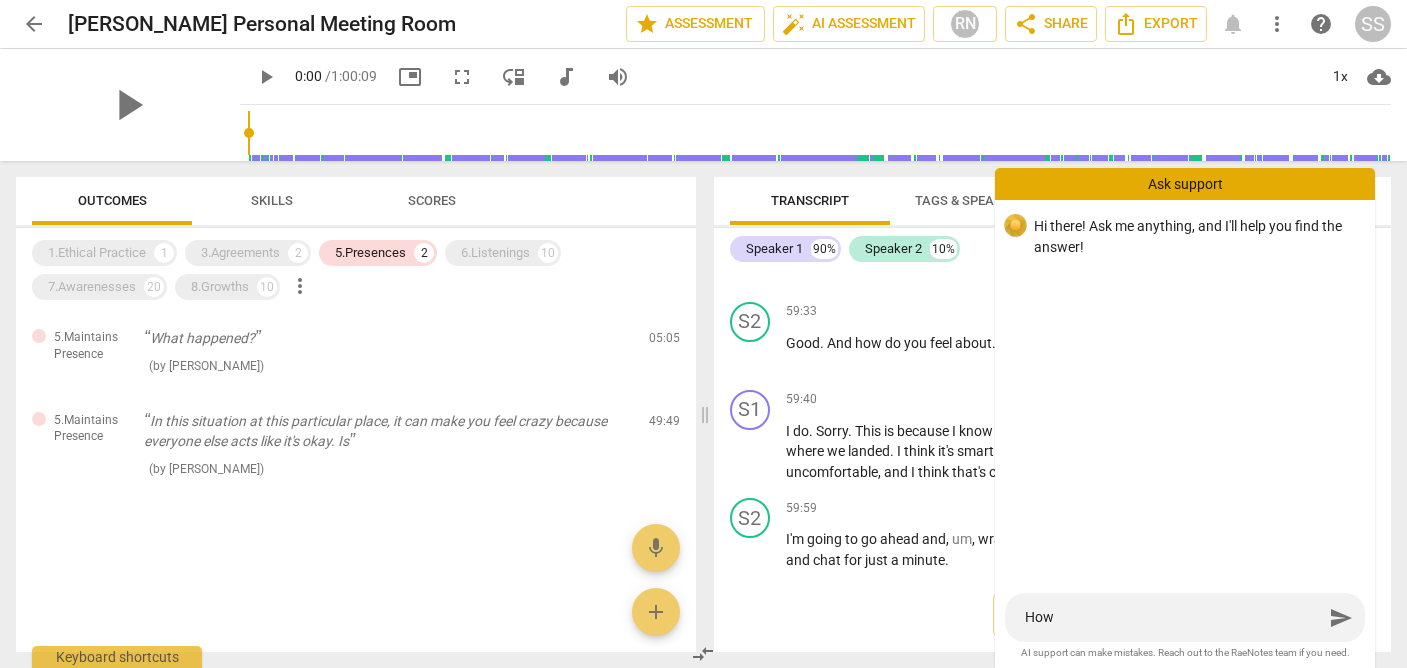 type on "How" 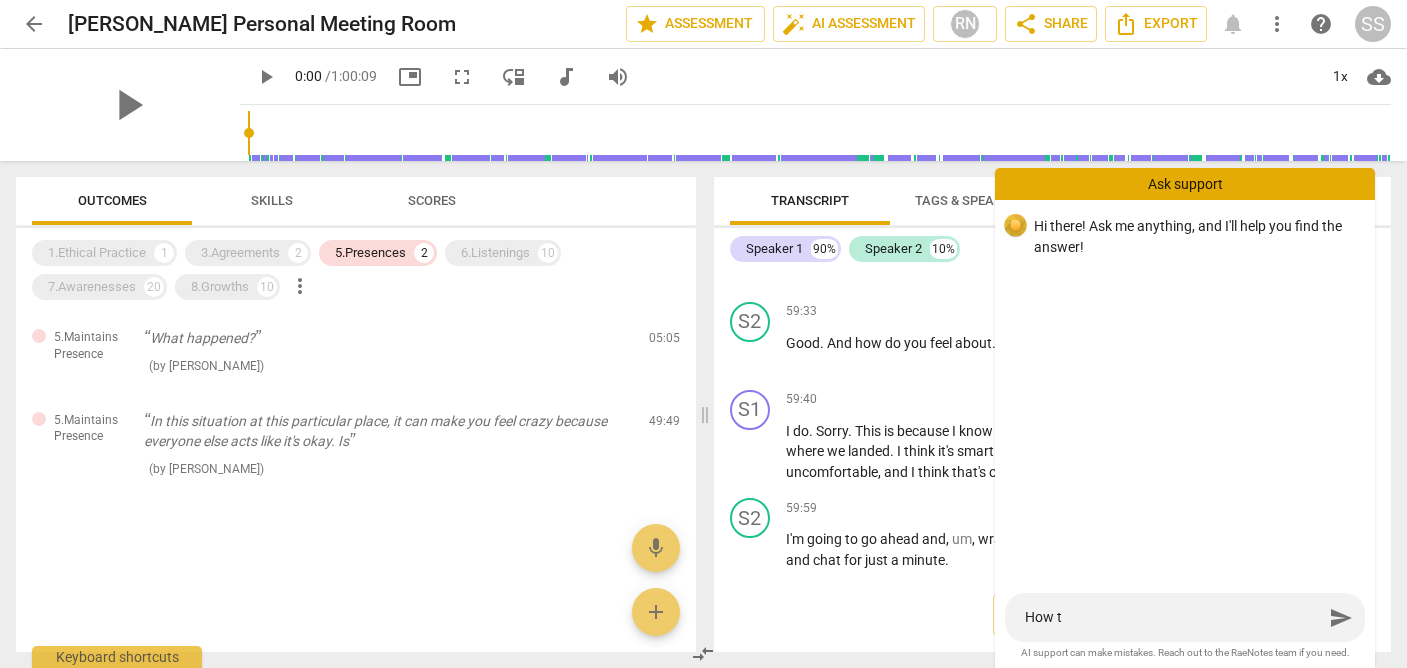type on "How to" 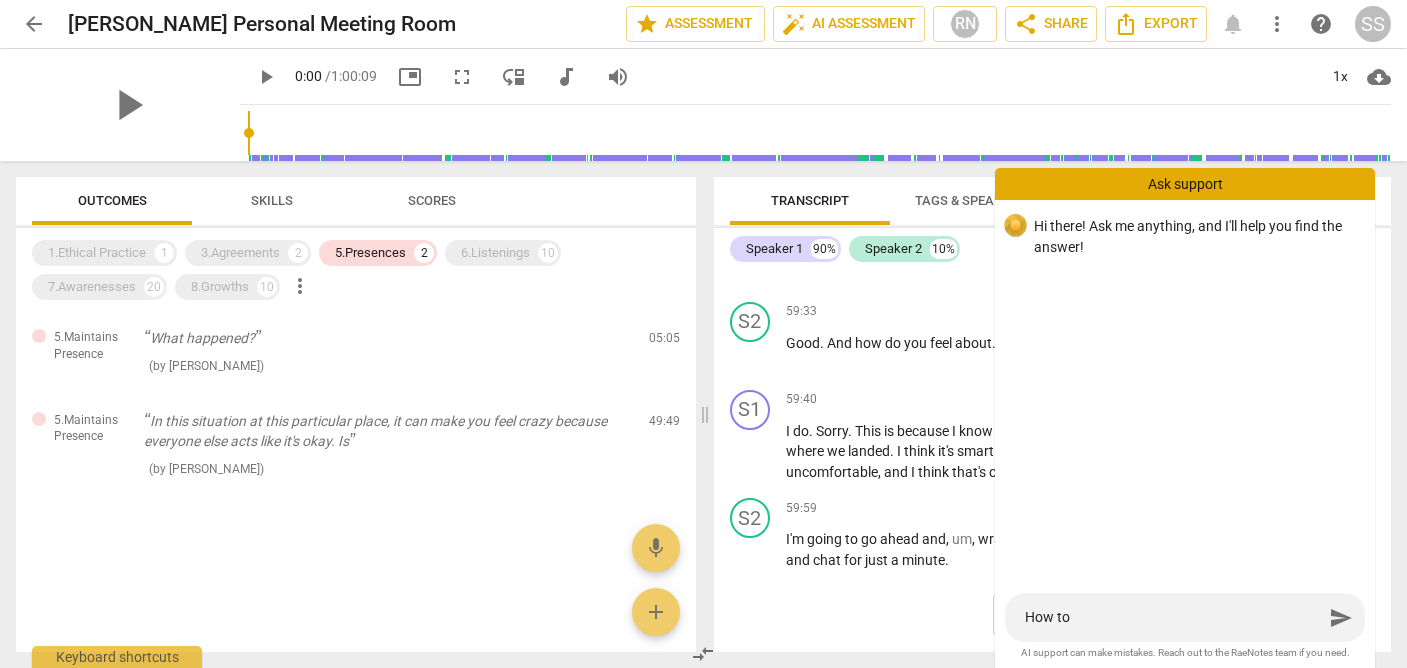 type on "How to" 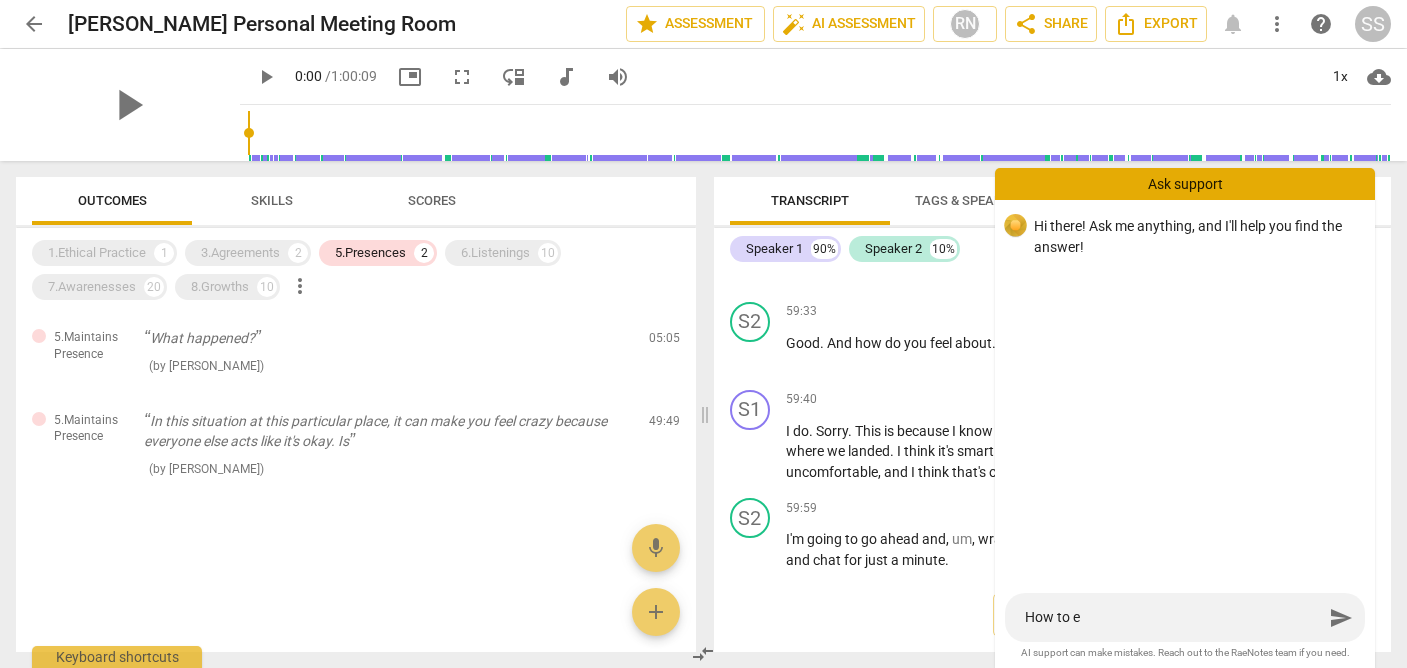 type on "How to ed" 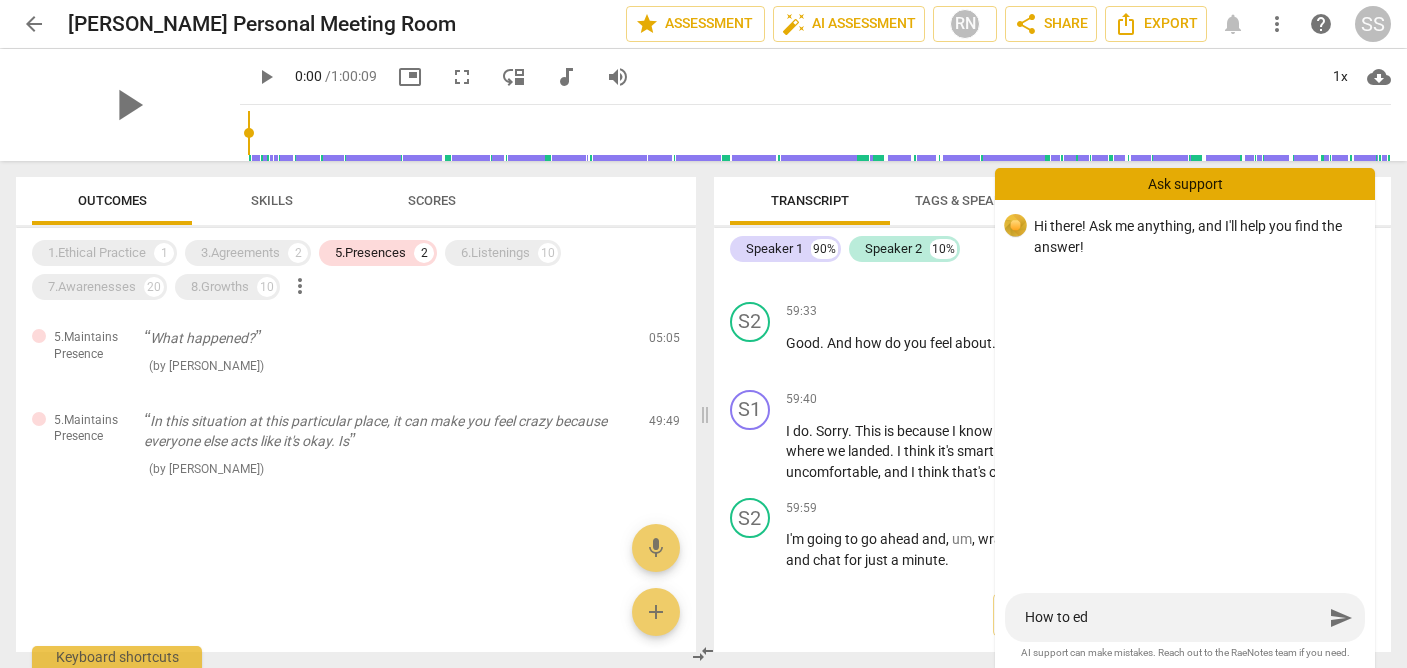 type on "How to edi" 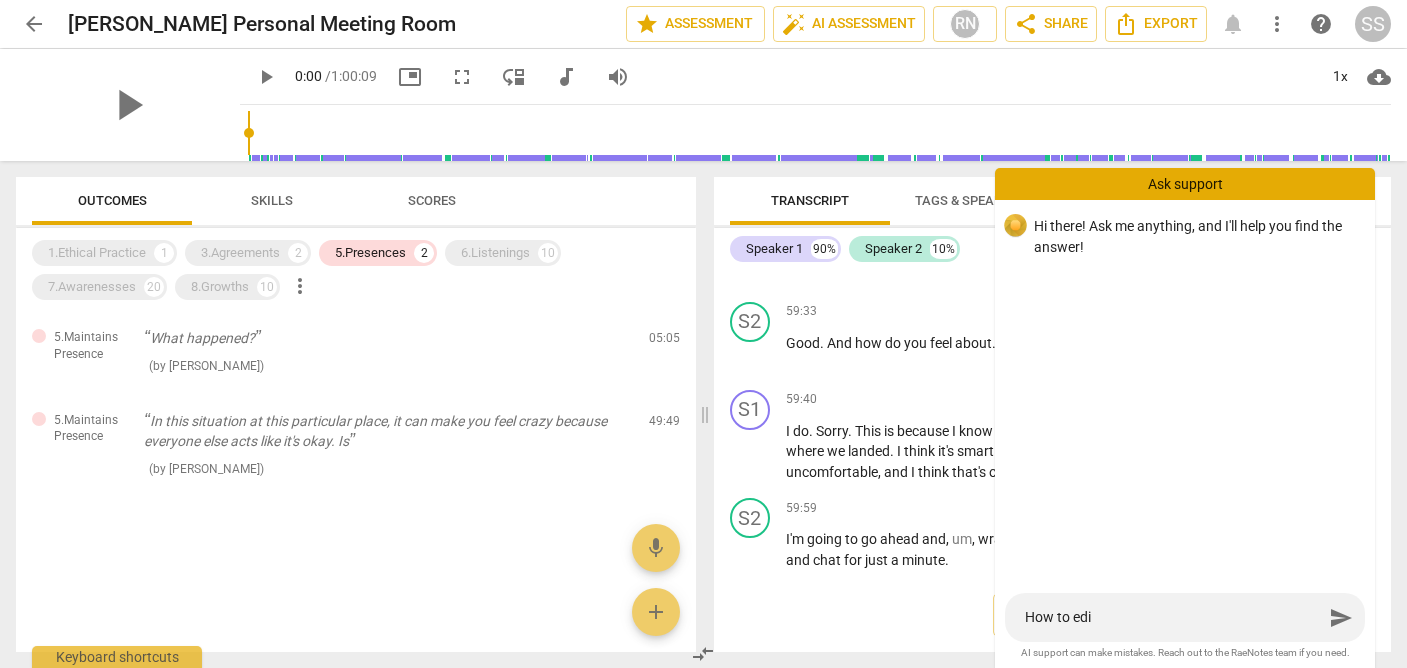 type on "How to edit" 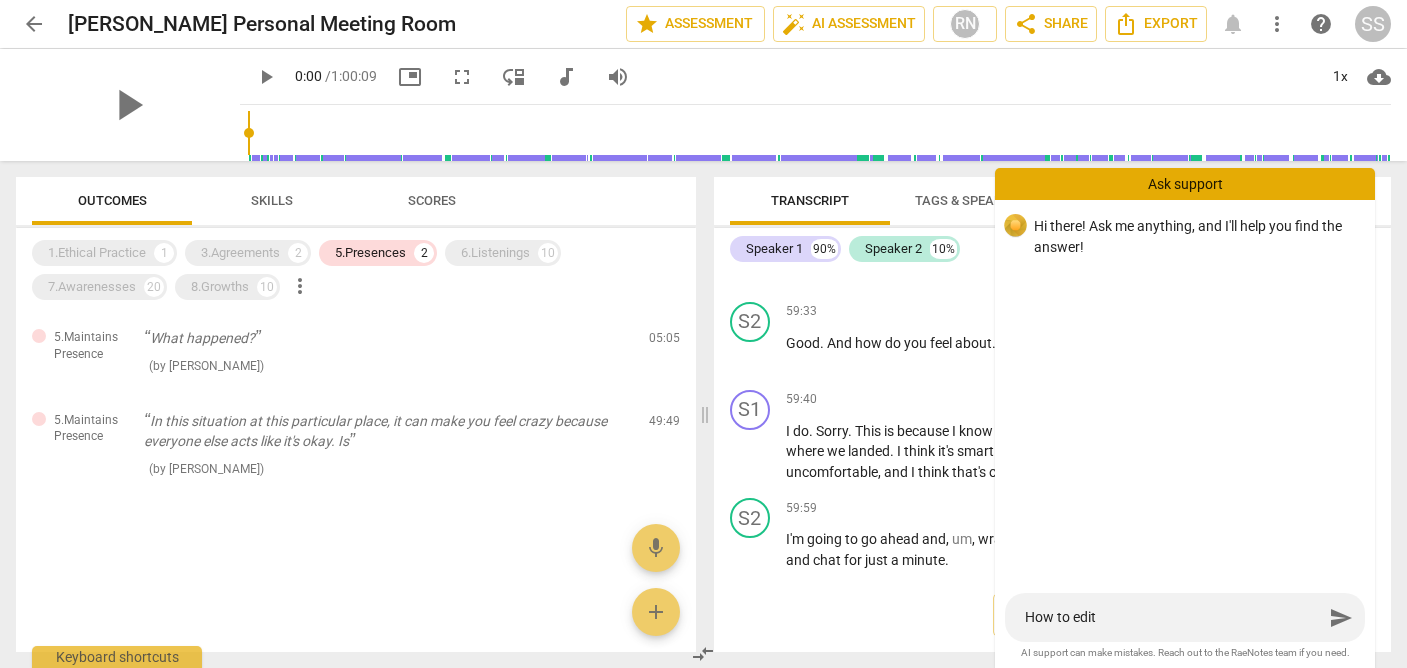 type on "How to edit" 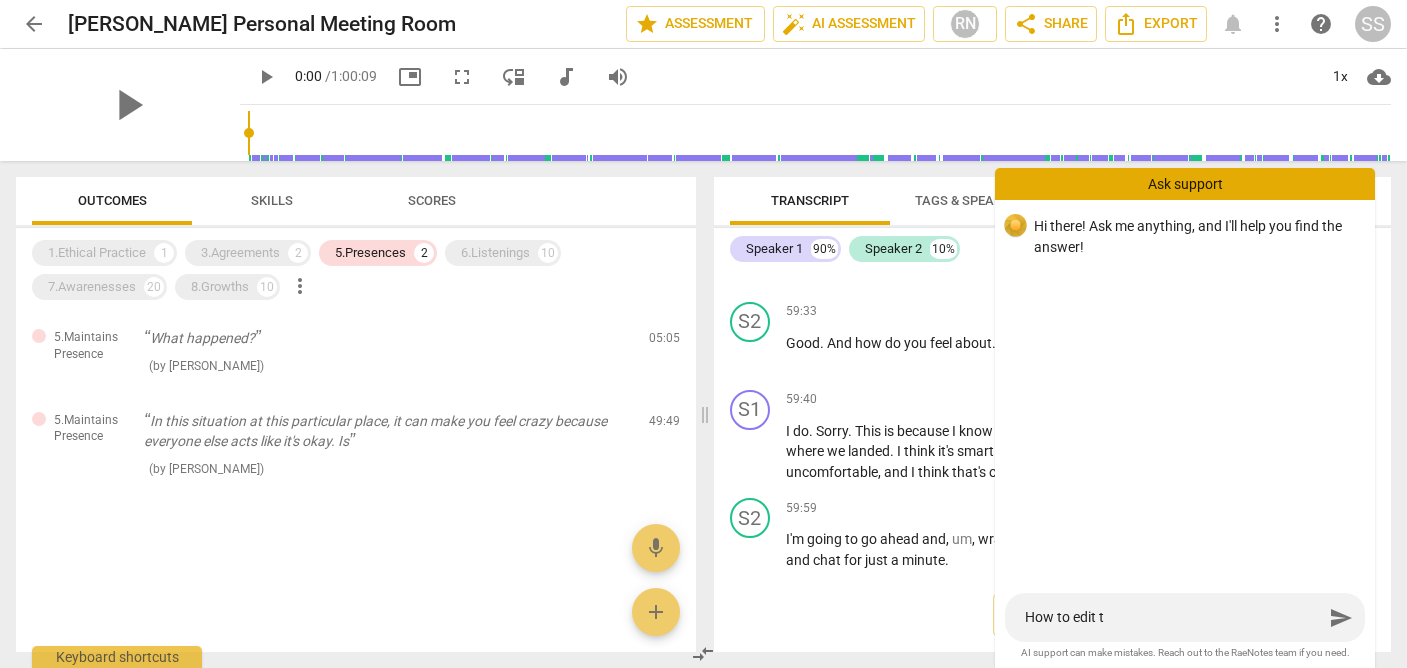 type on "How to edit tr" 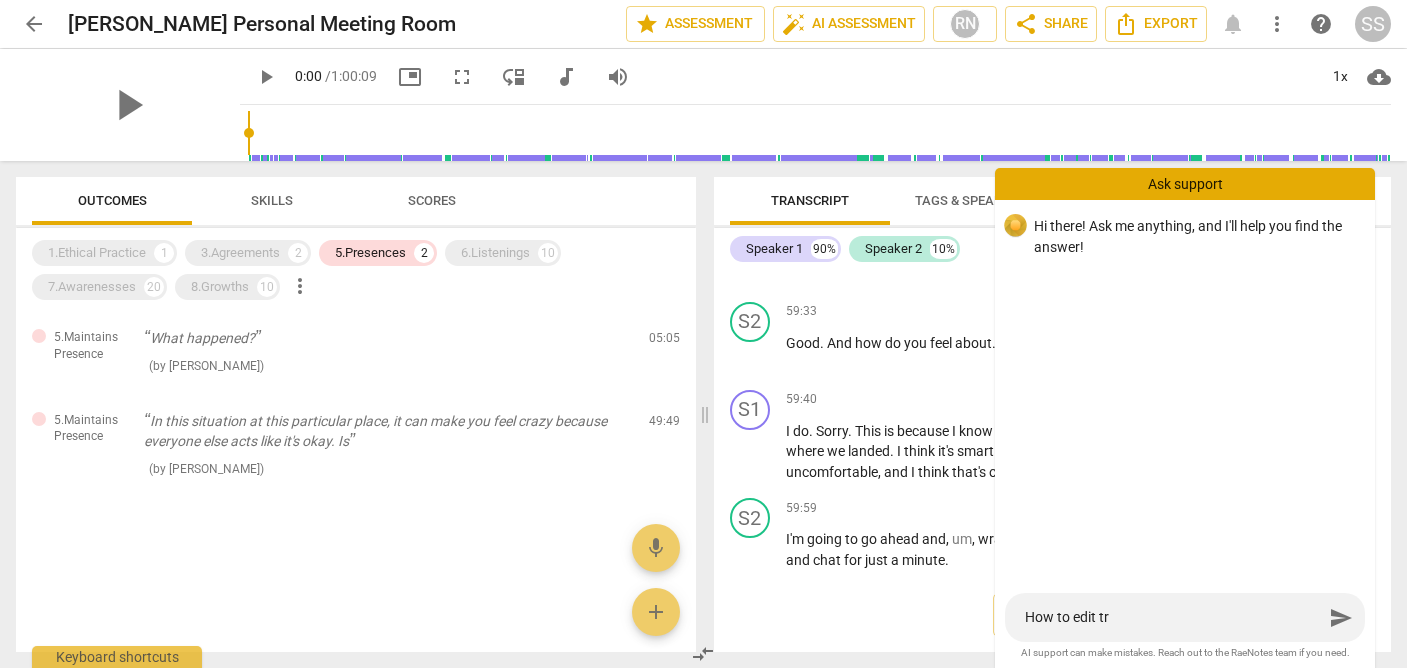 type on "How to edit tra" 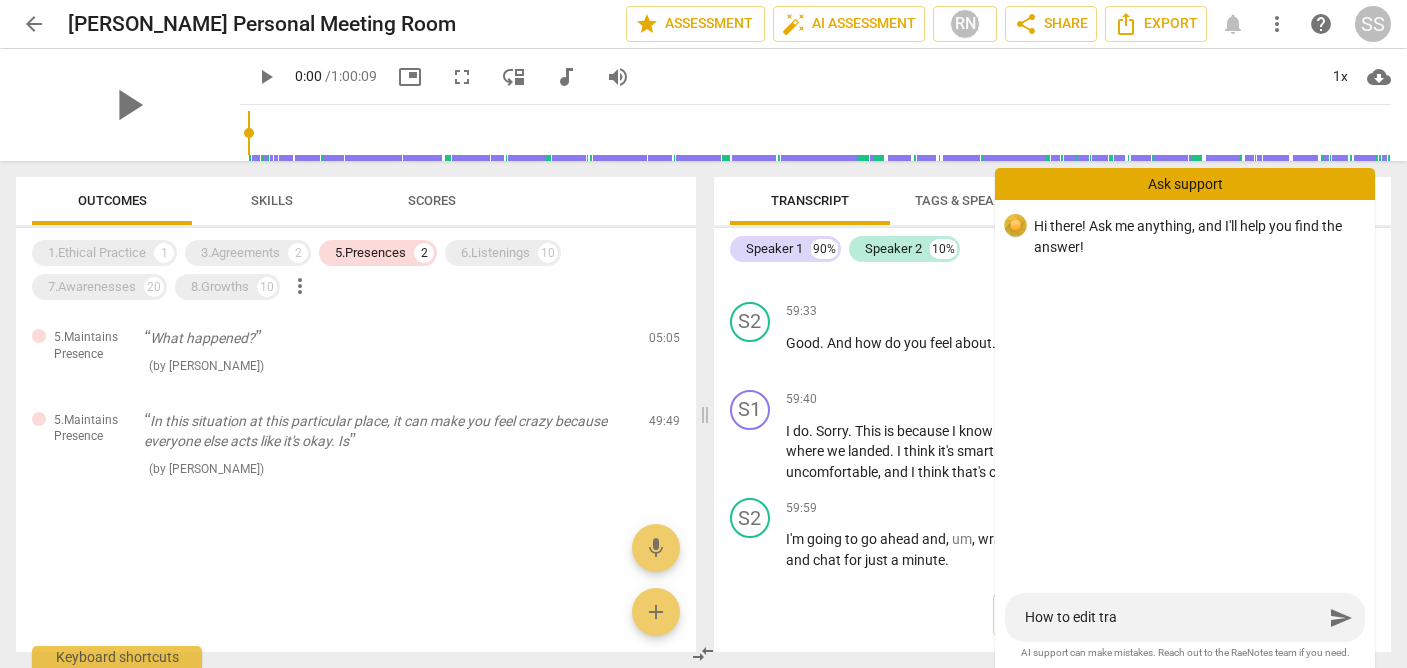 type on "How to edit [PERSON_NAME]" 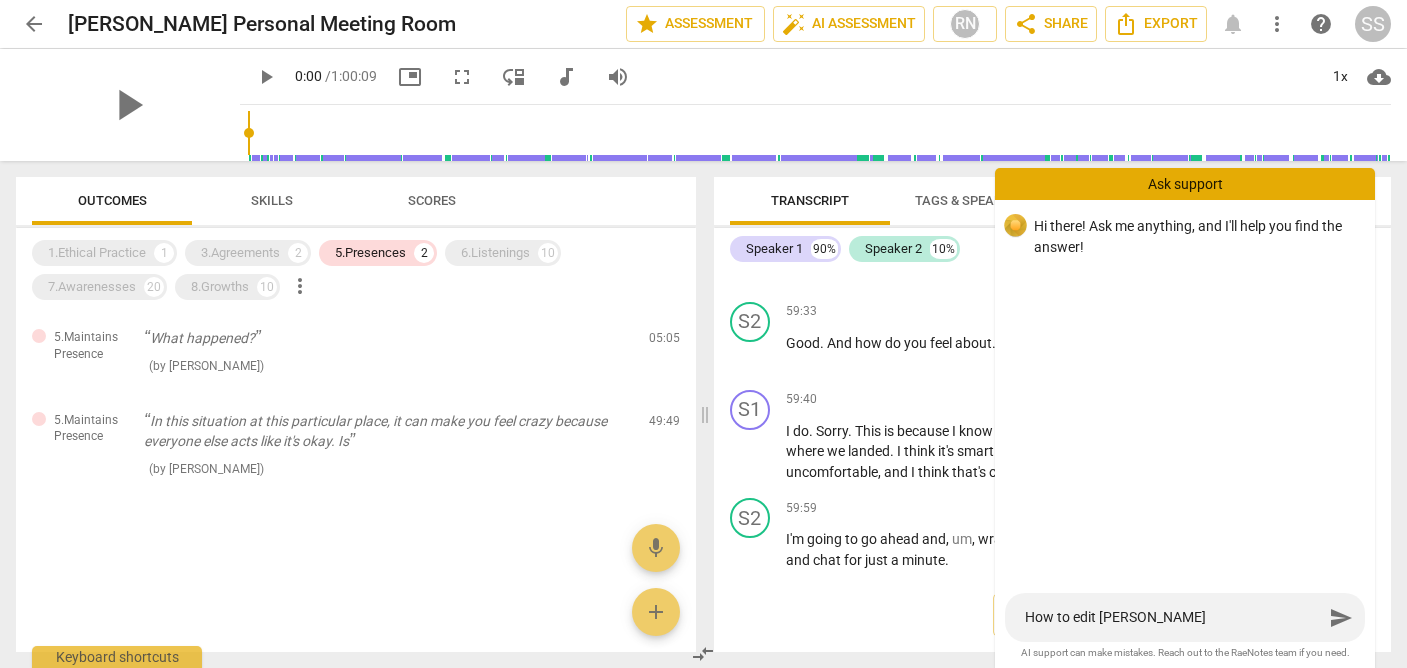 type on "How to edit trans" 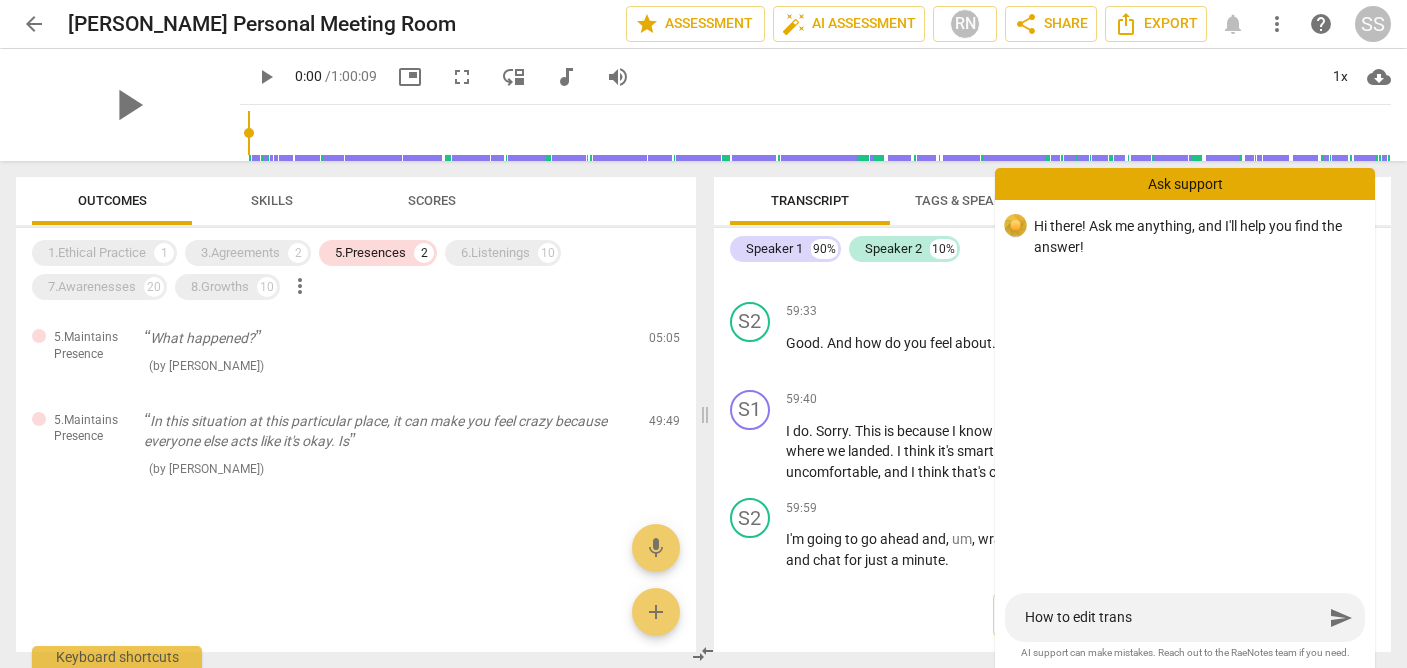 type on "How to edit [PERSON_NAME]" 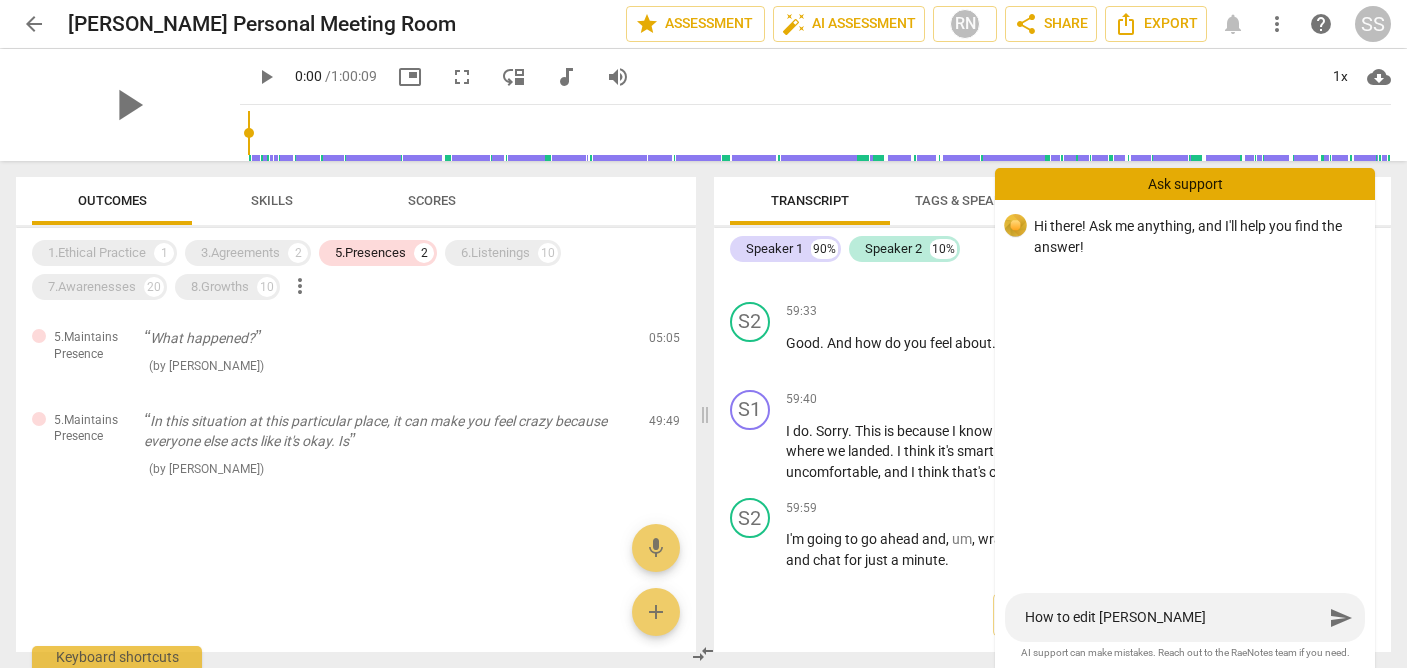 type on "How to edit tra" 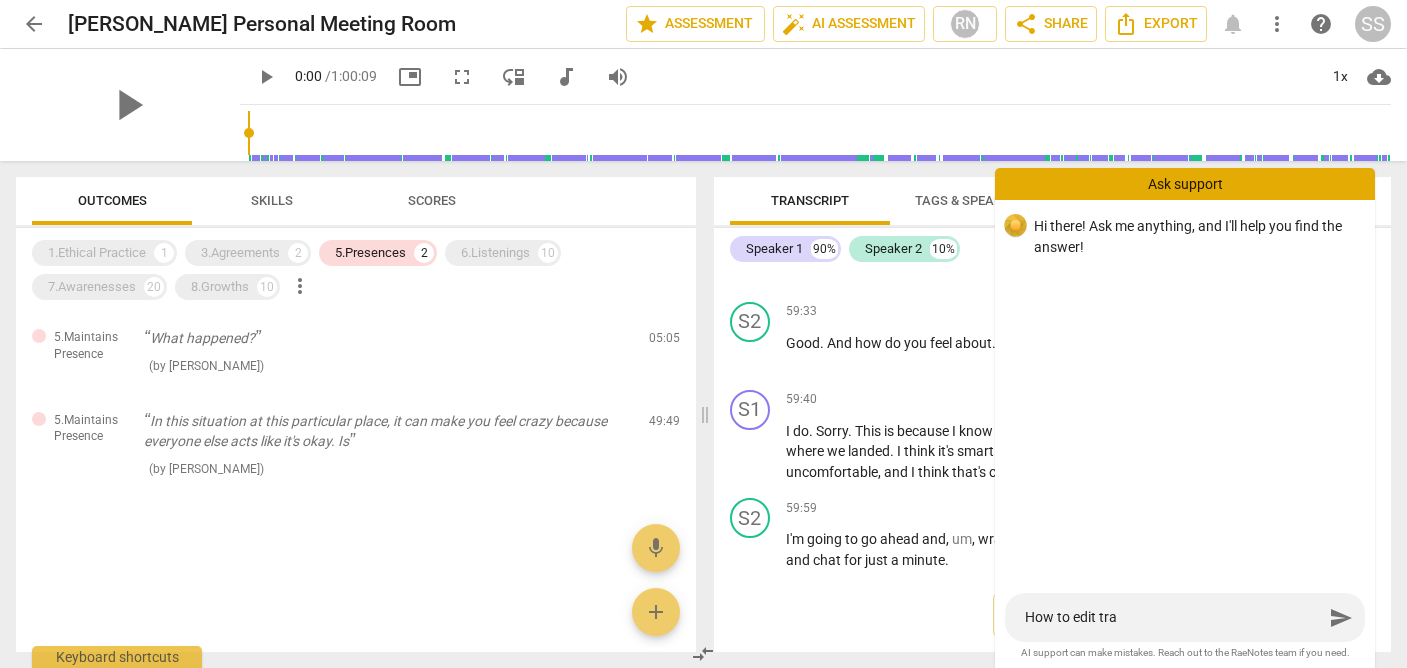 type on "How to edit [PERSON_NAME]" 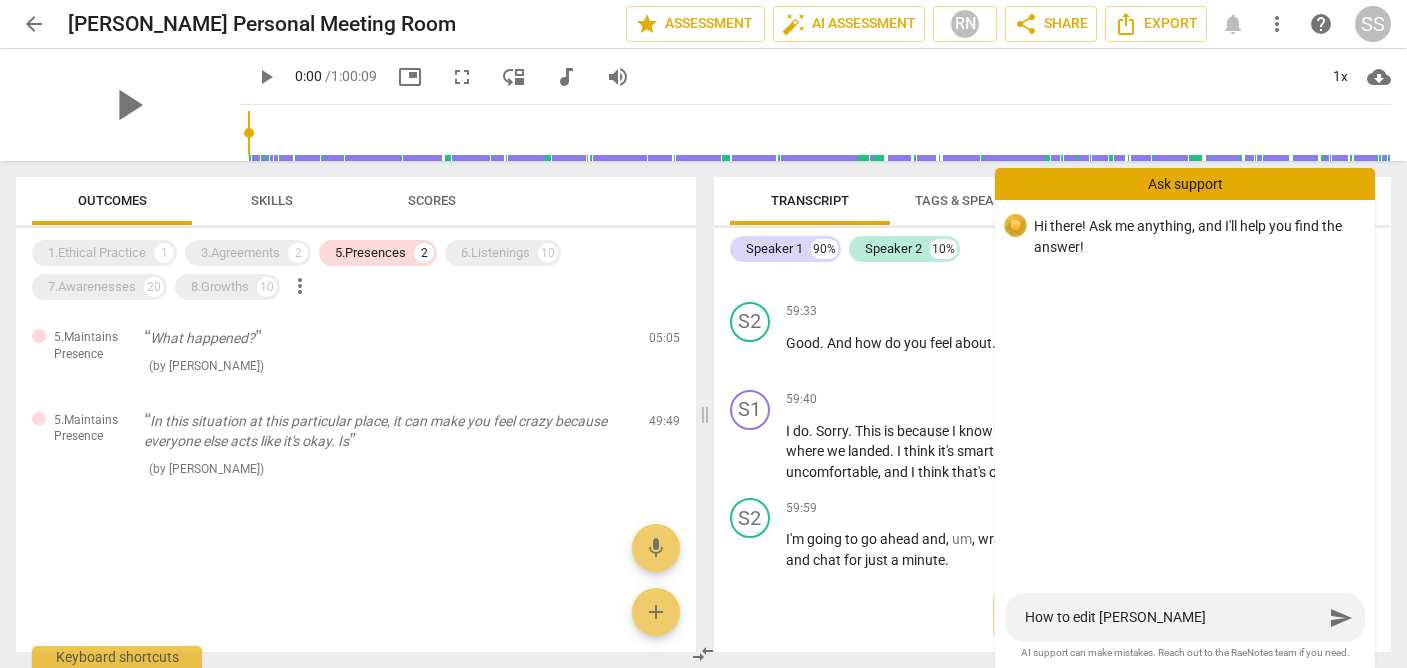 type on "How to edit trans" 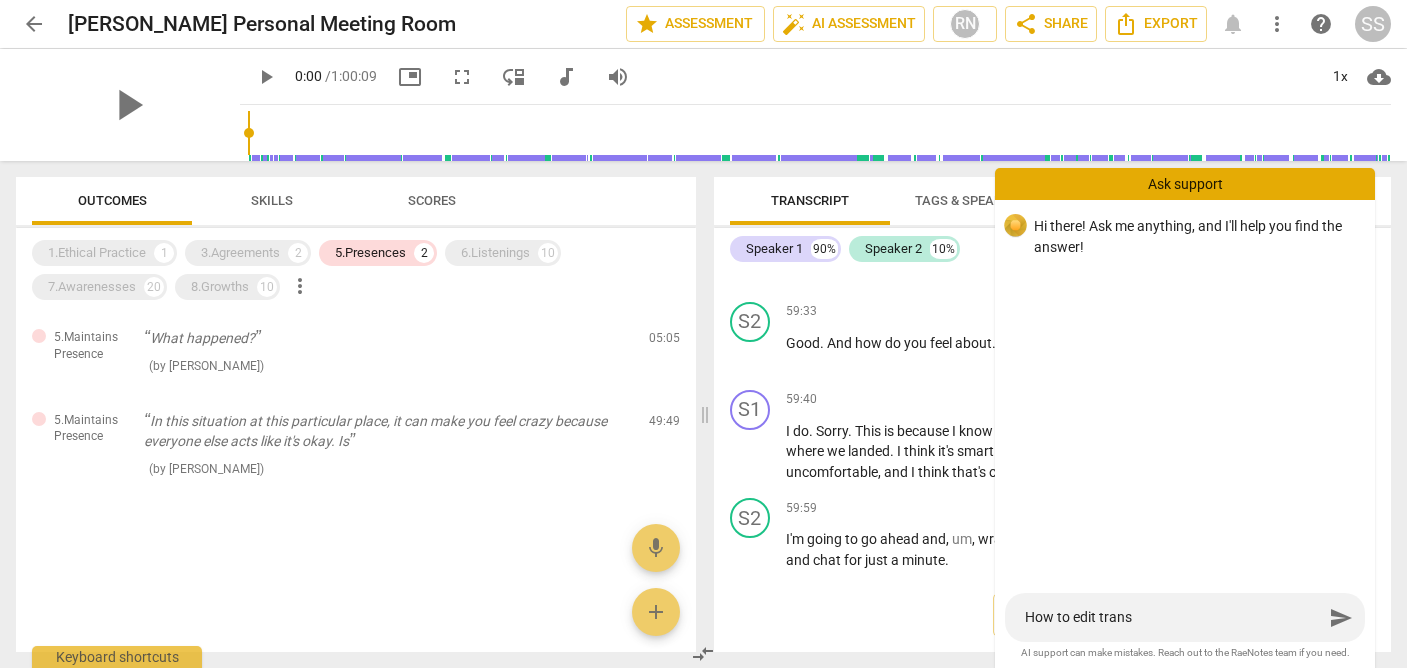 type on "How to edit transc" 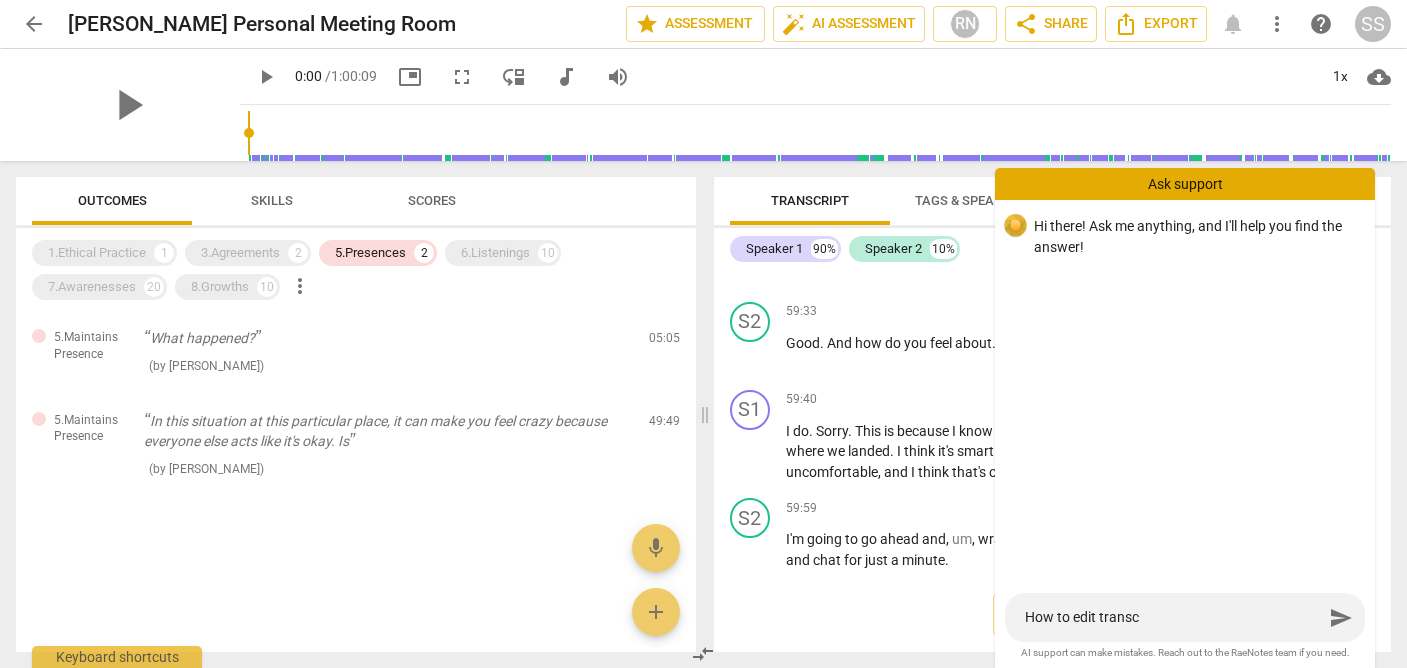 type on "How to edit transcr" 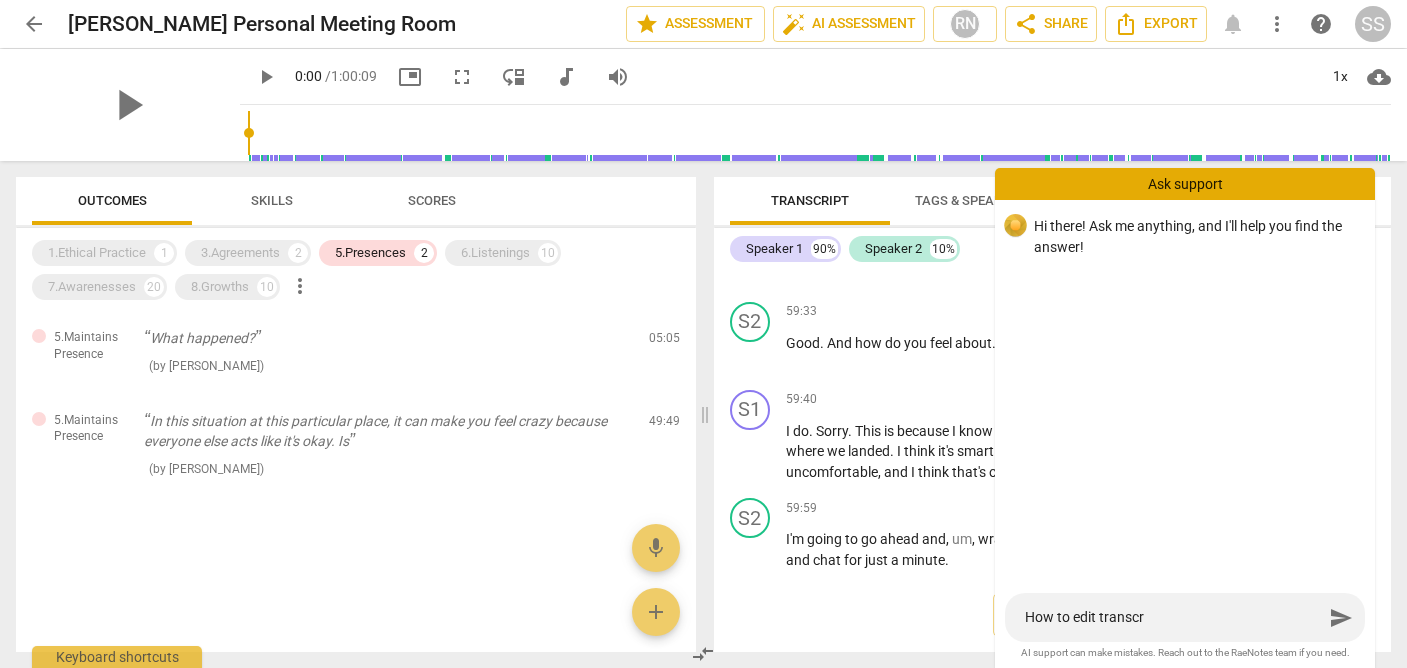 type on "How to edit transcri" 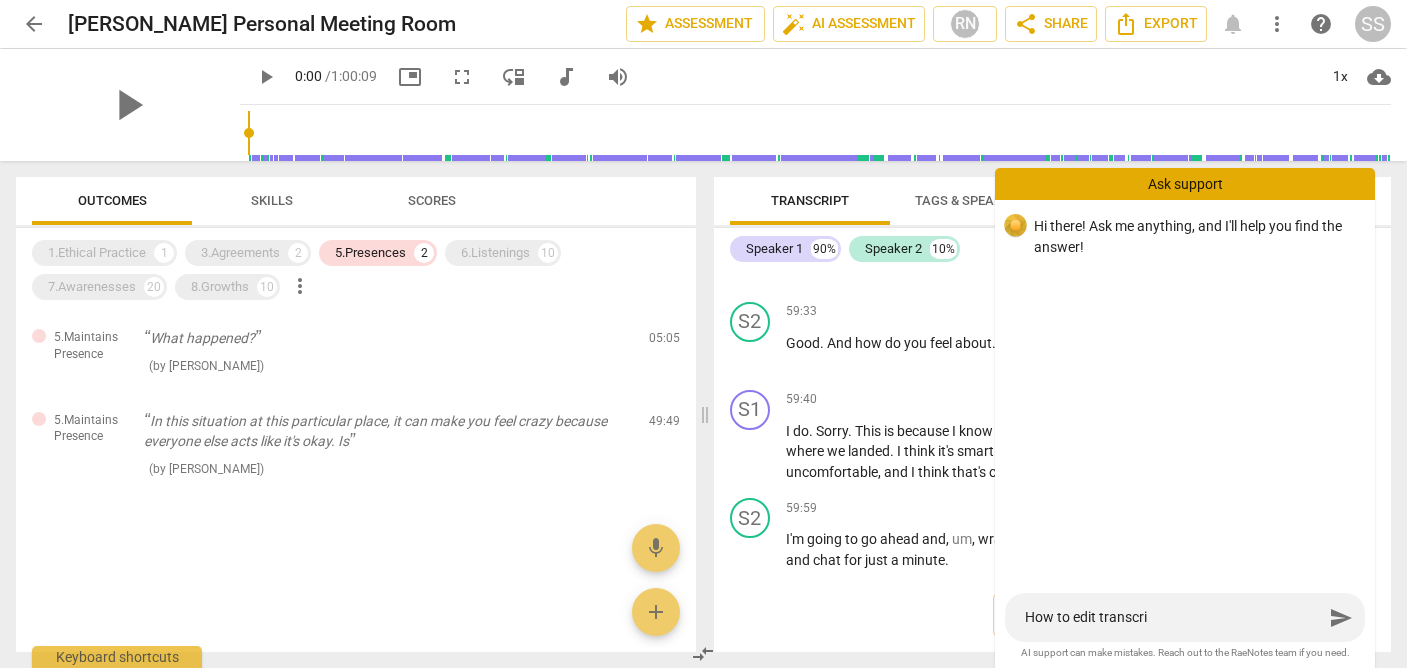 type on "How to edit transcrip" 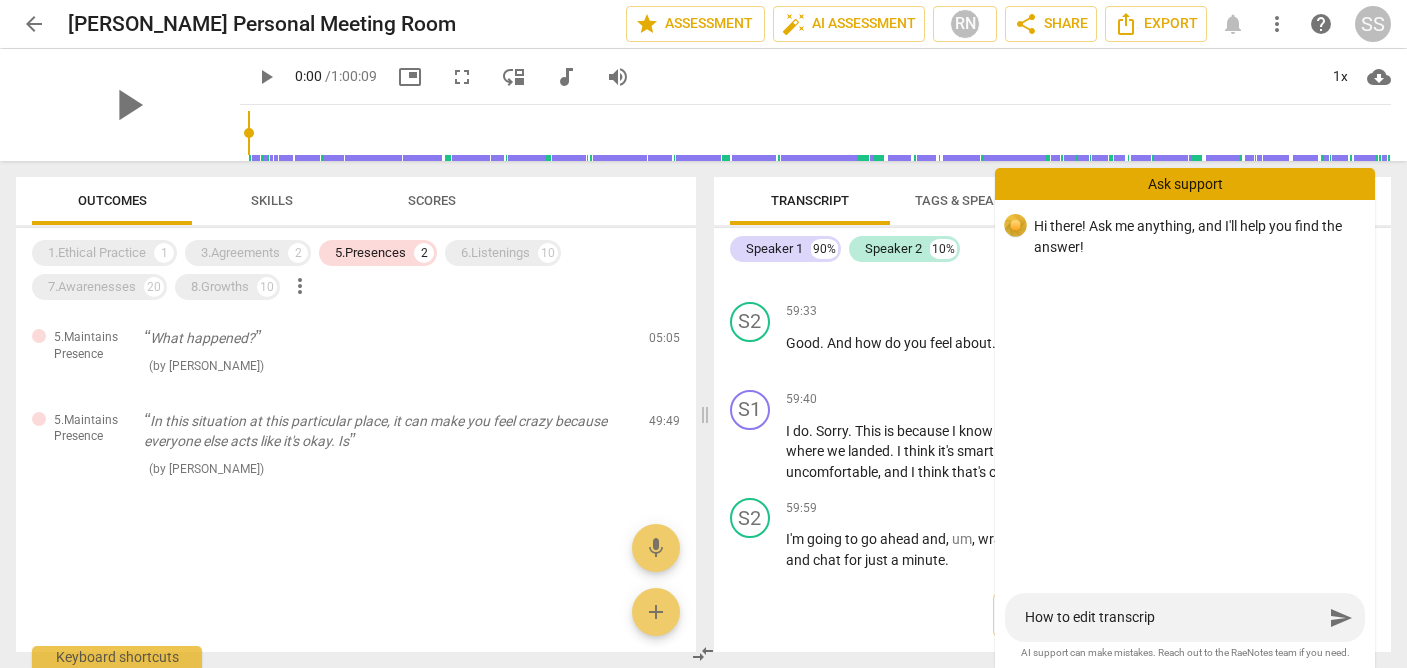 type on "How to edit transcript" 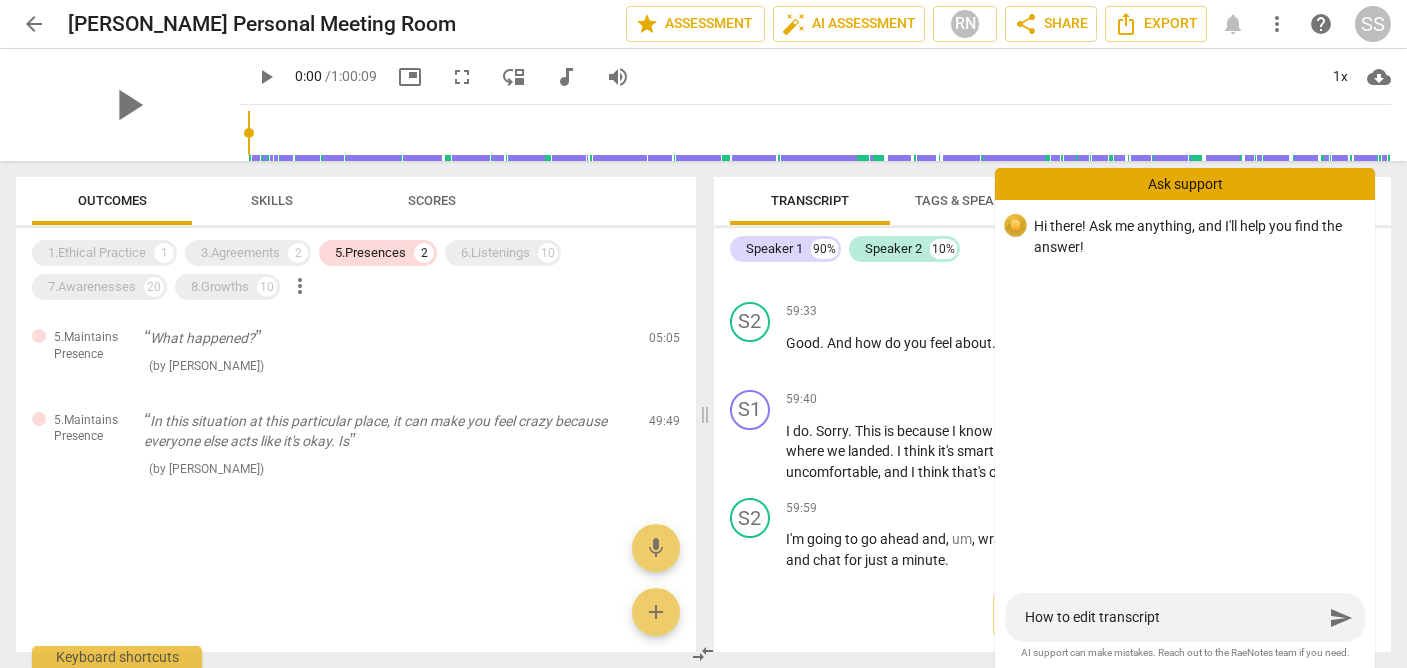type on "How to edit transcript?" 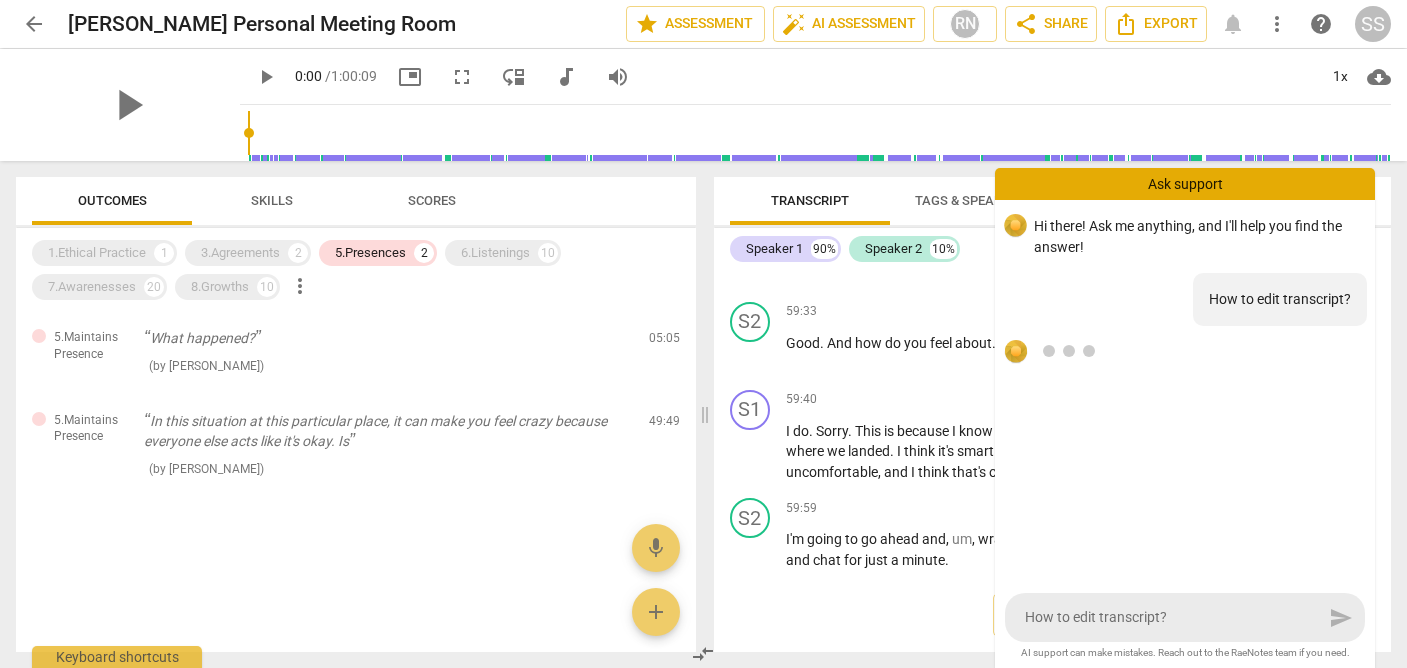 type 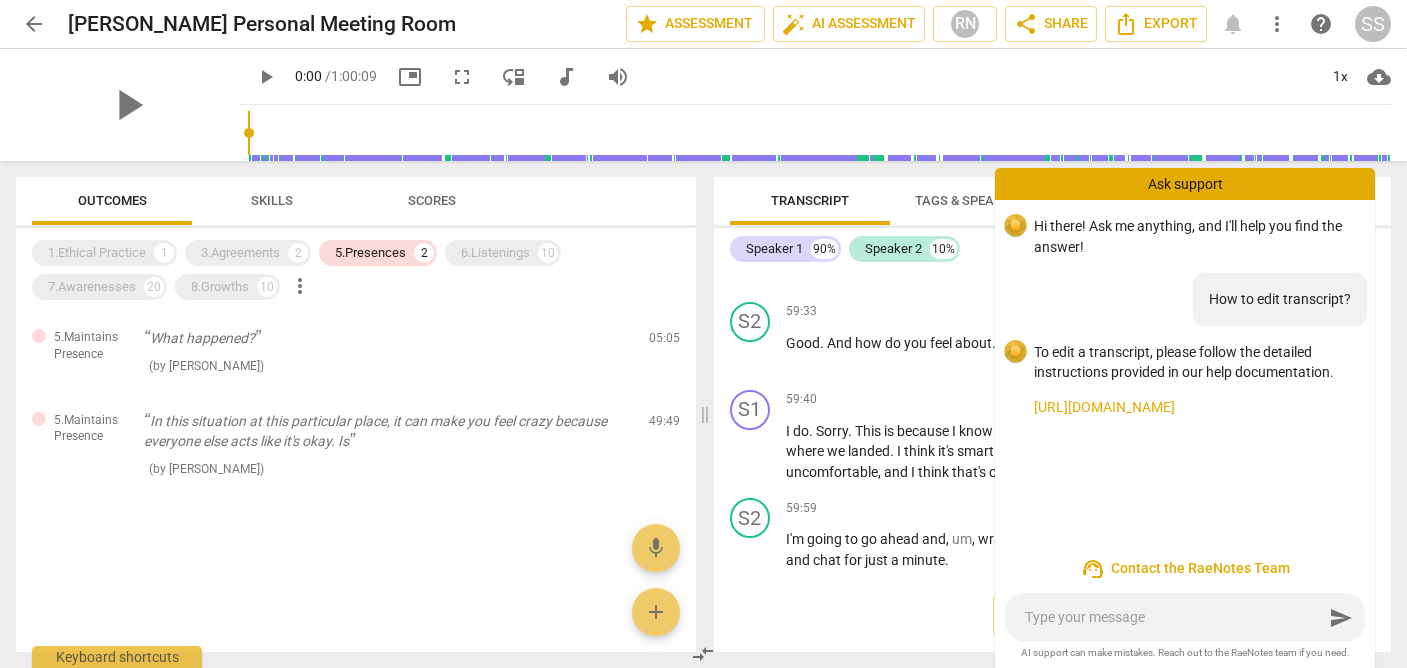 click on "[URL][DOMAIN_NAME]" at bounding box center [1196, 407] 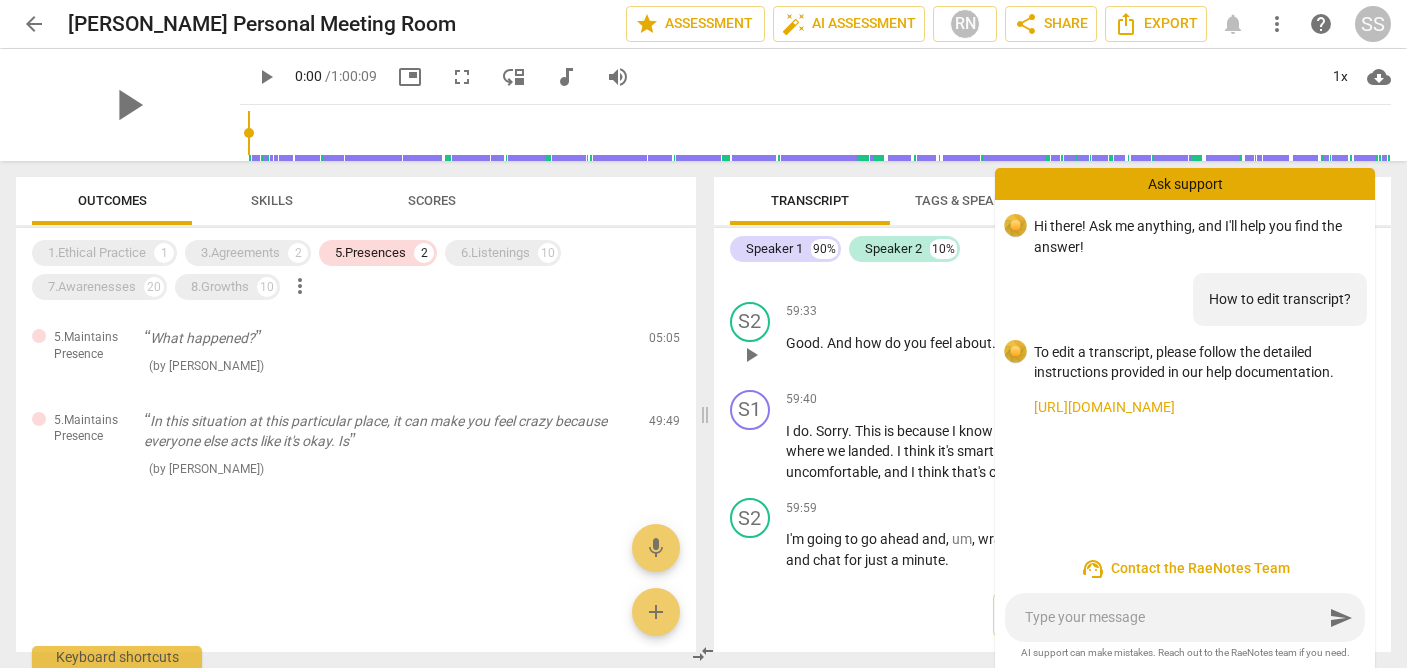 click on "Good" at bounding box center [803, 343] 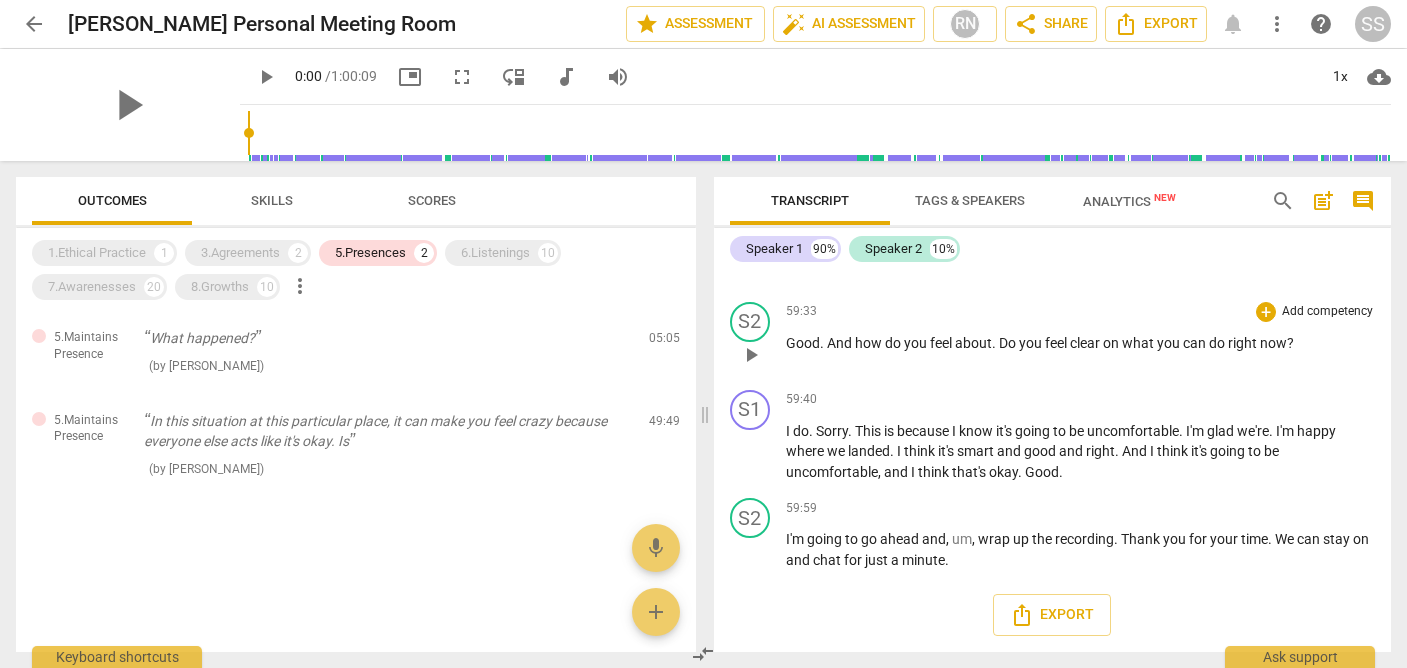 click on "Good" at bounding box center [803, 343] 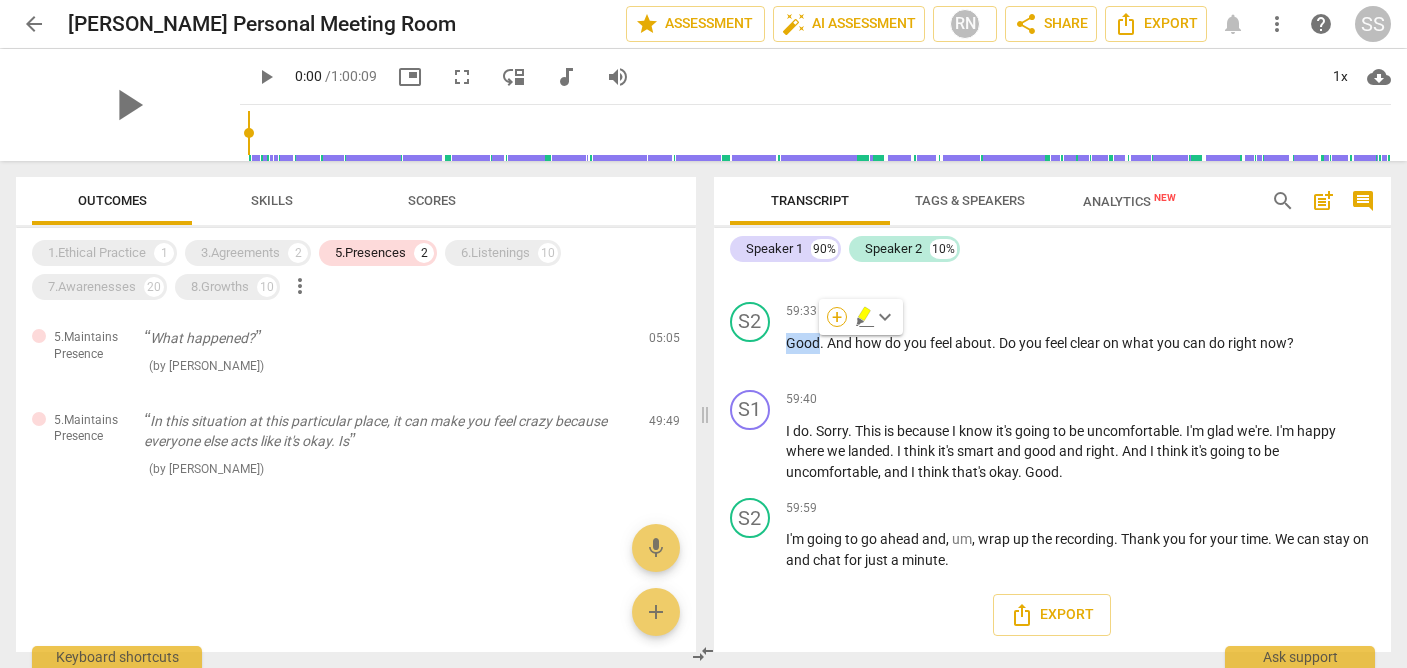 click on "+" at bounding box center [837, 317] 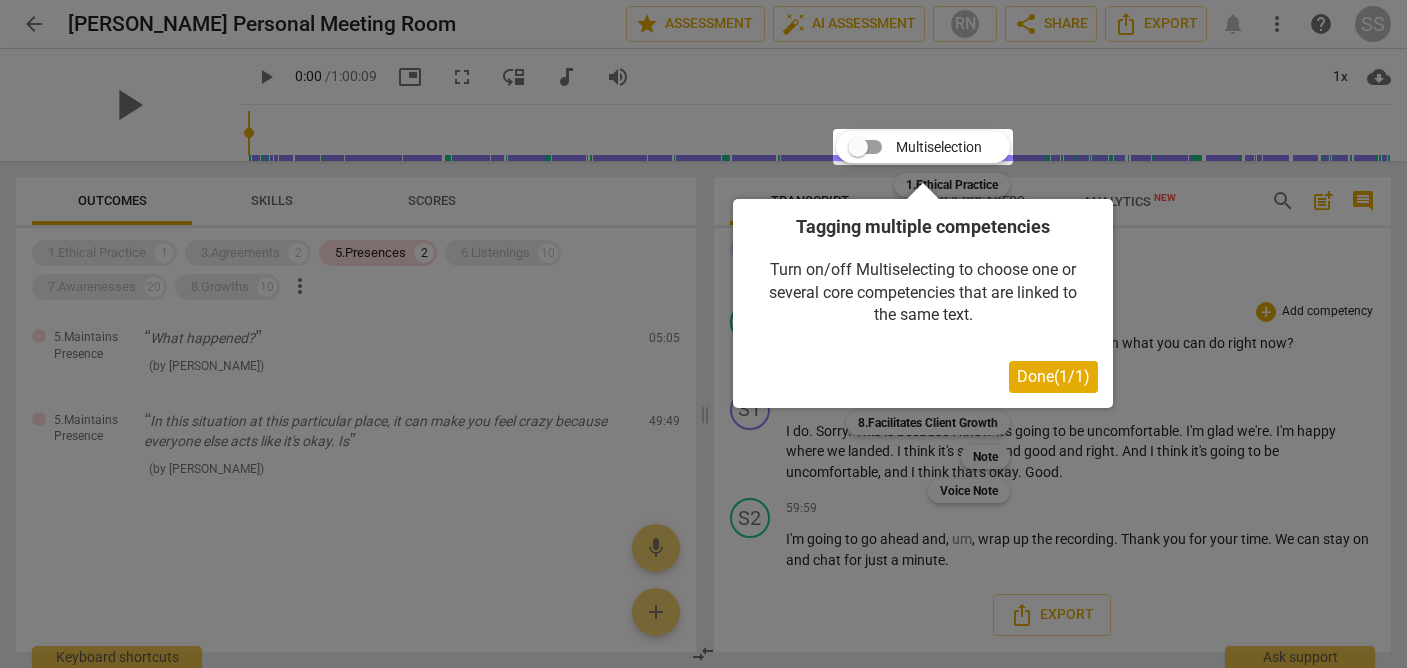click on "Done  ( 1 / 1 )" at bounding box center (1053, 376) 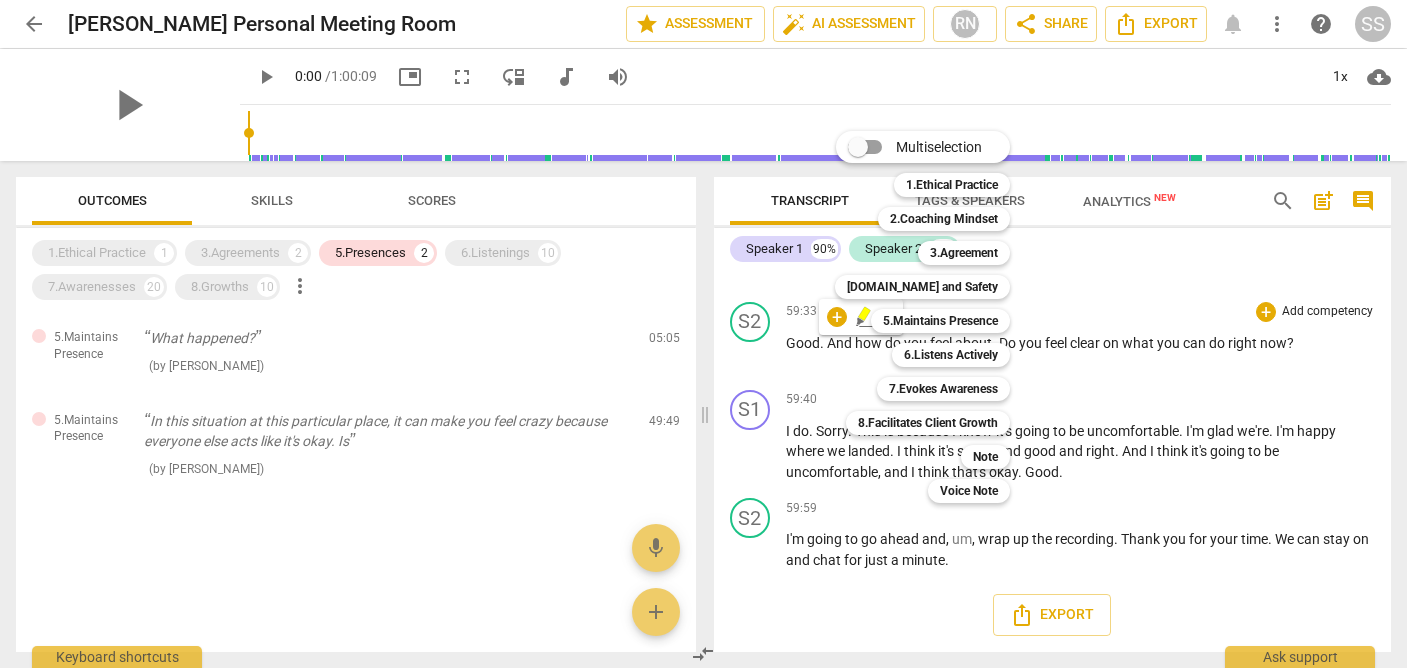 click on "5.Maintains Presence 5" at bounding box center (951, 321) 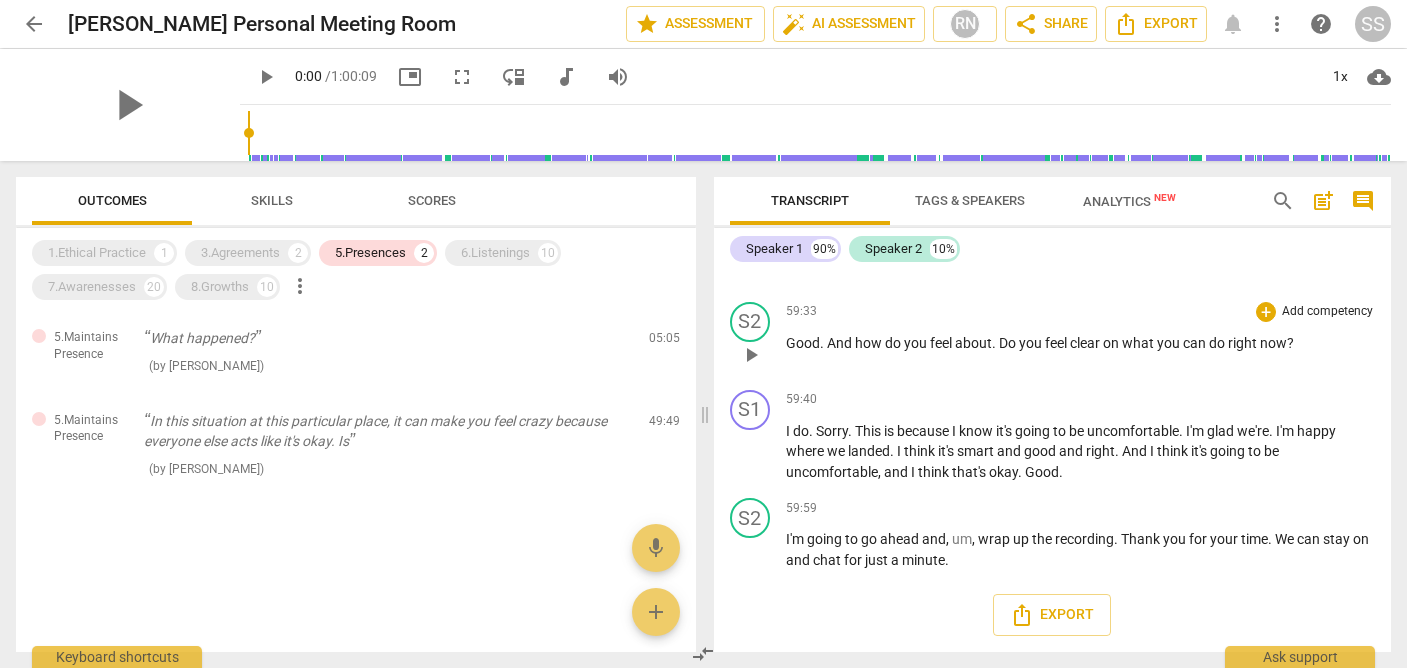 click on "Good" at bounding box center (803, 343) 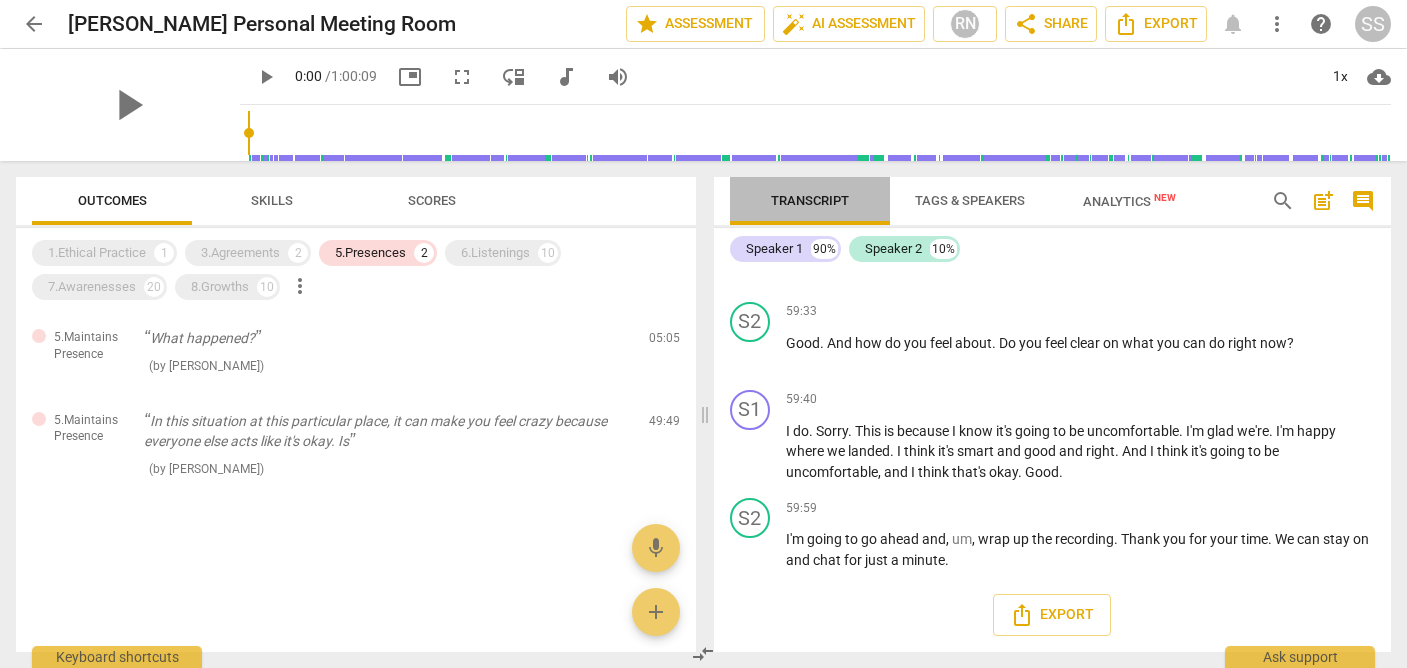 click on "Transcript" at bounding box center [810, 200] 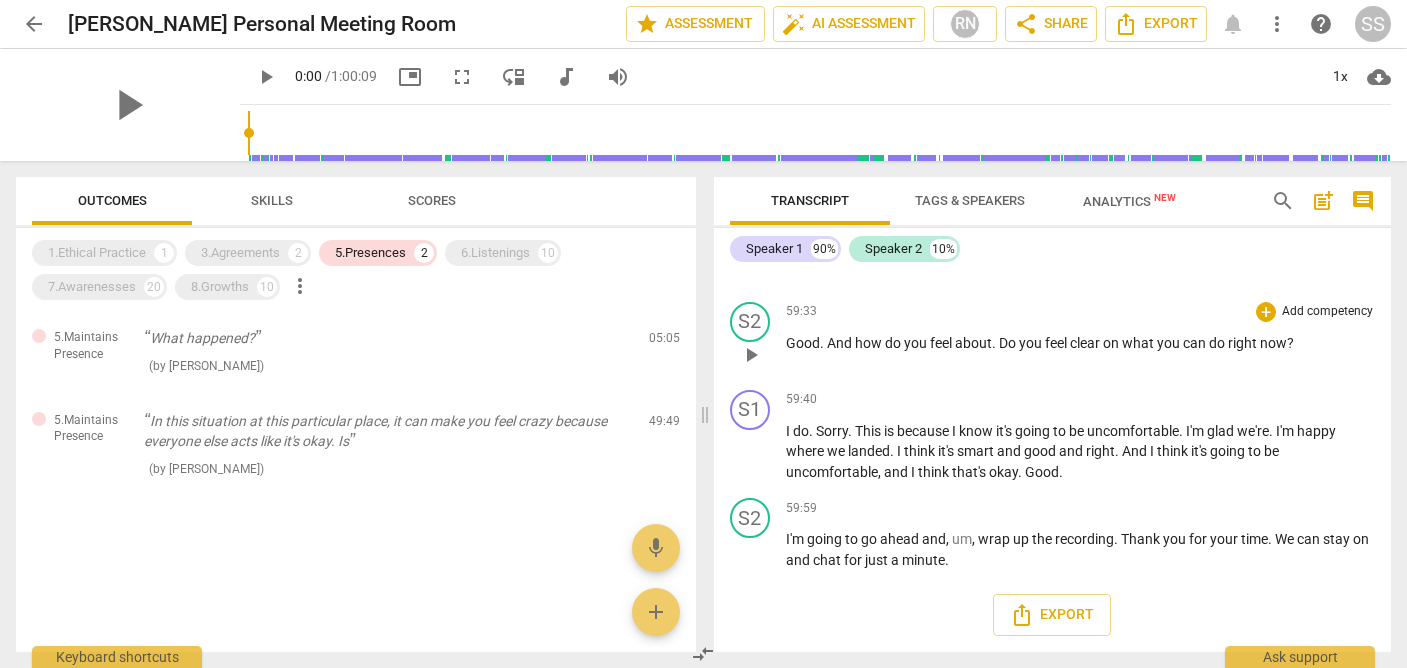 click on "Good" at bounding box center (803, 343) 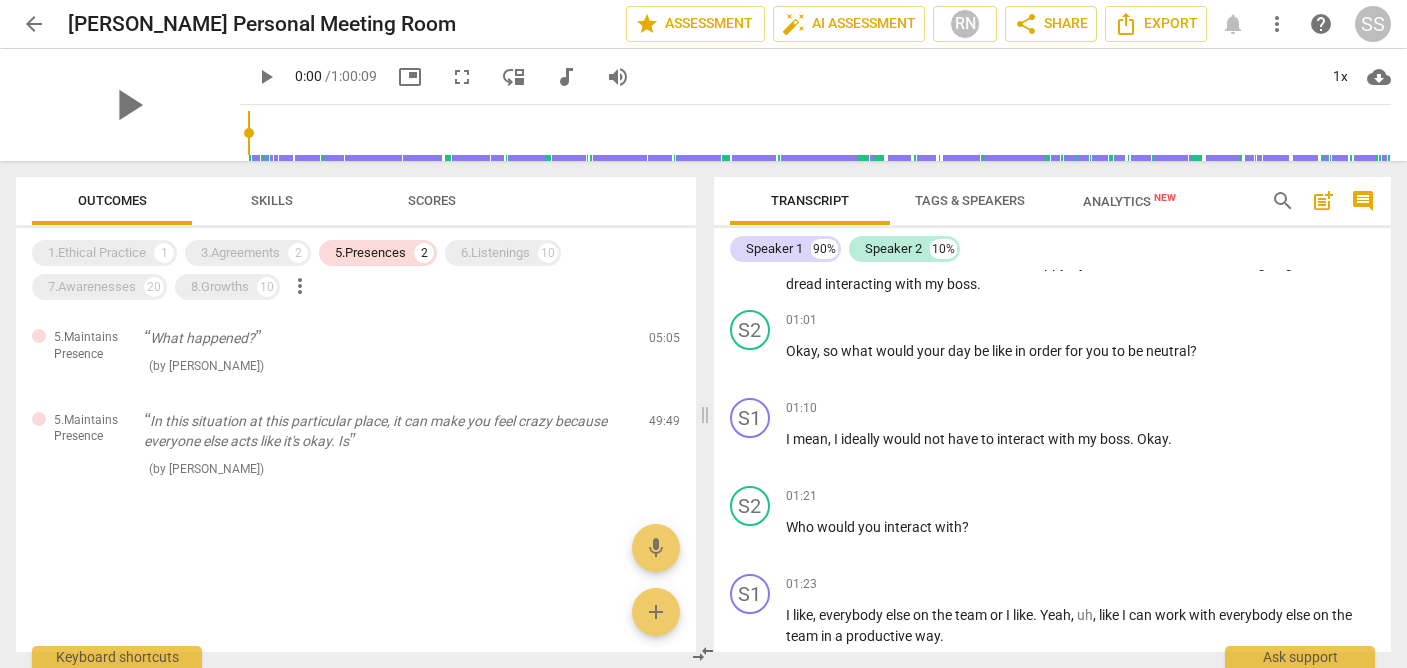scroll, scrollTop: 0, scrollLeft: 0, axis: both 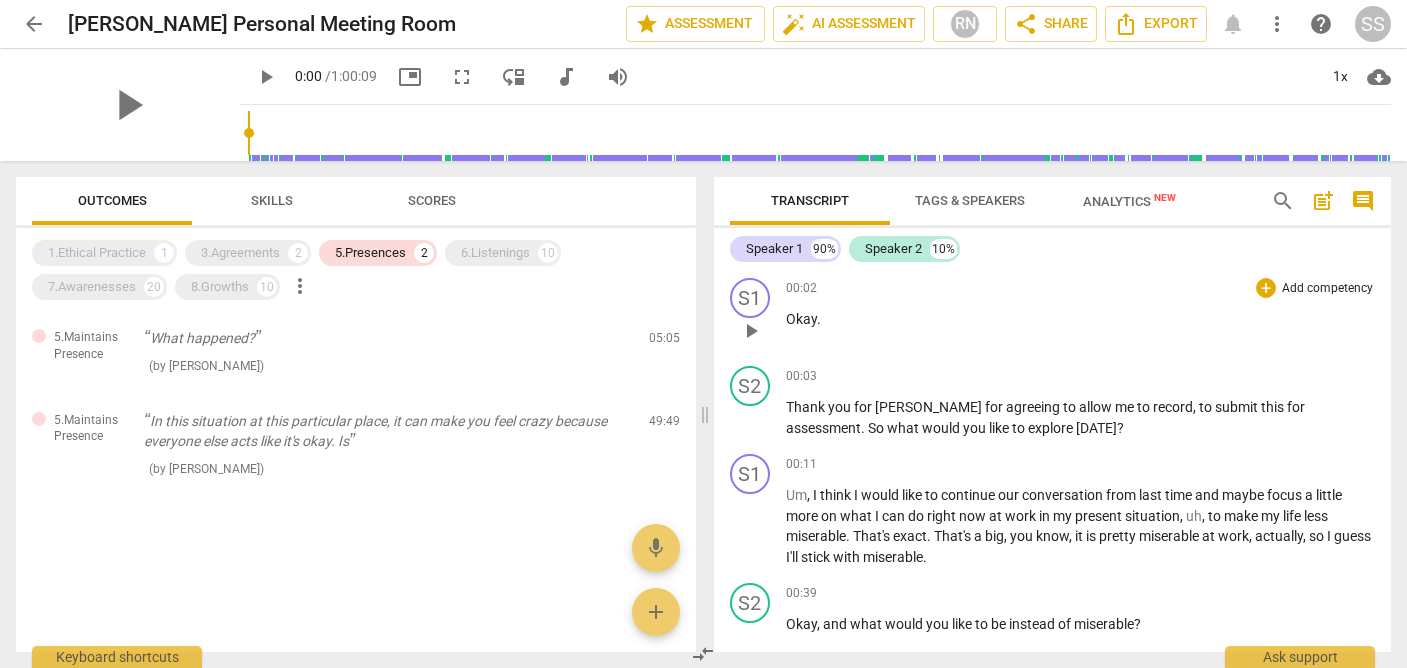 click on "Okay" at bounding box center (801, 319) 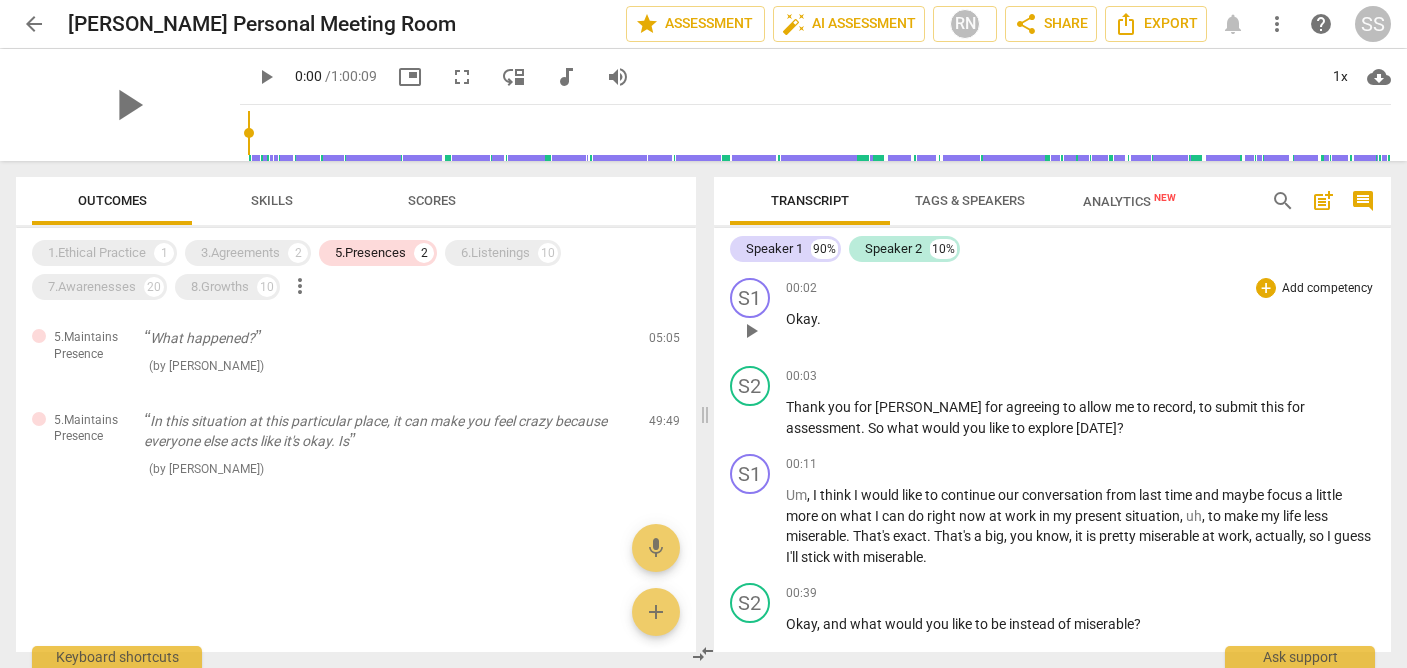 click on "Okay" at bounding box center [801, 319] 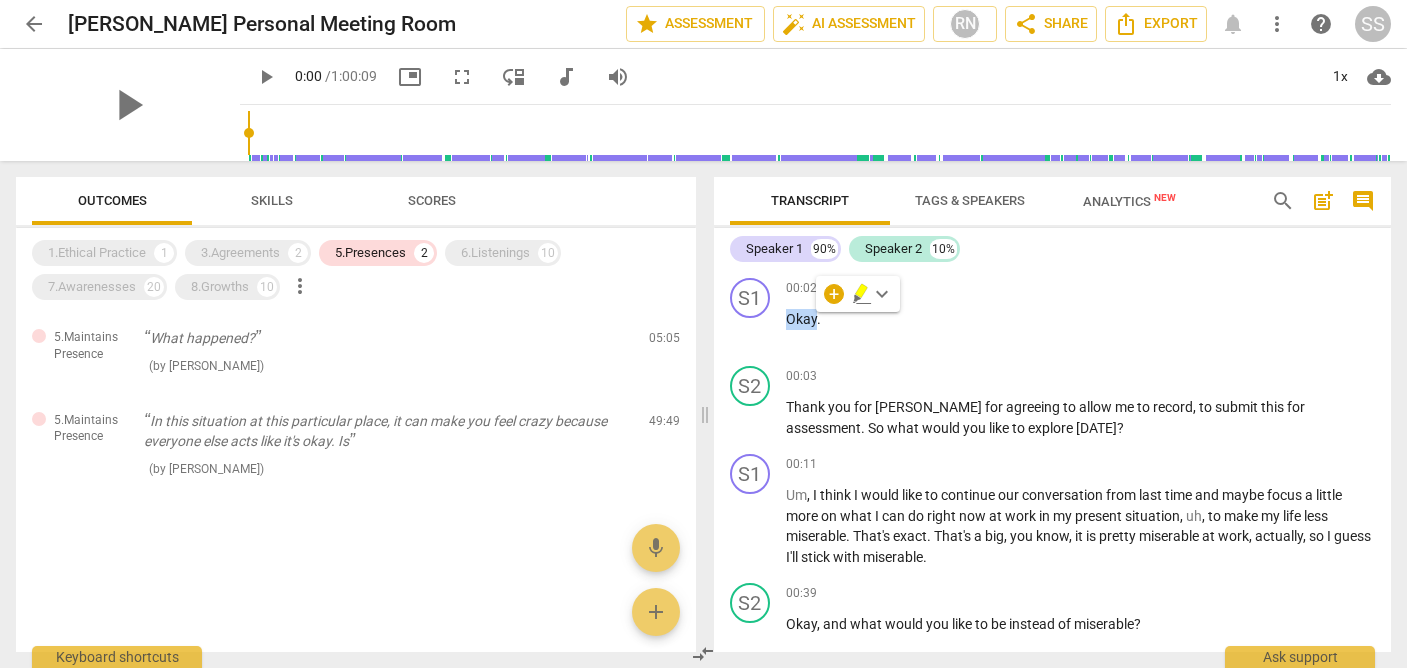 click on "keyboard_arrow_down" at bounding box center [882, 294] 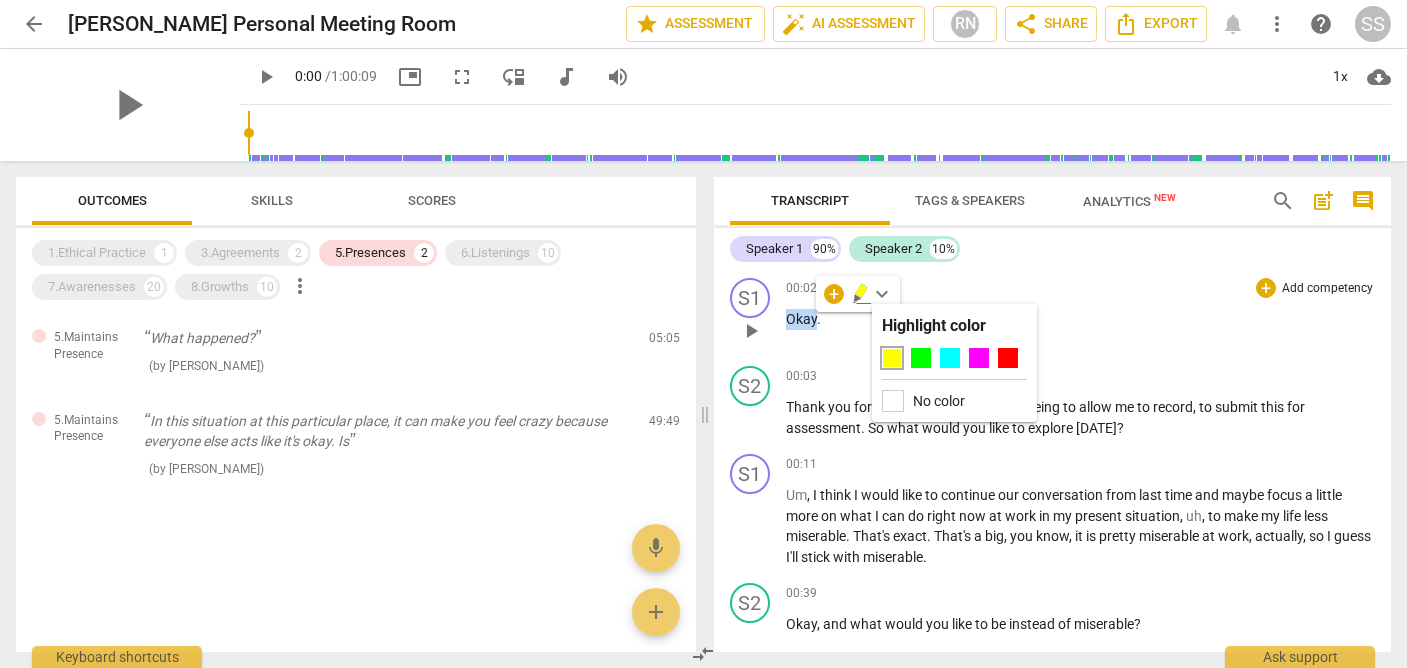 click on "00:02 + Add competency keyboard_arrow_right" at bounding box center (1081, 288) 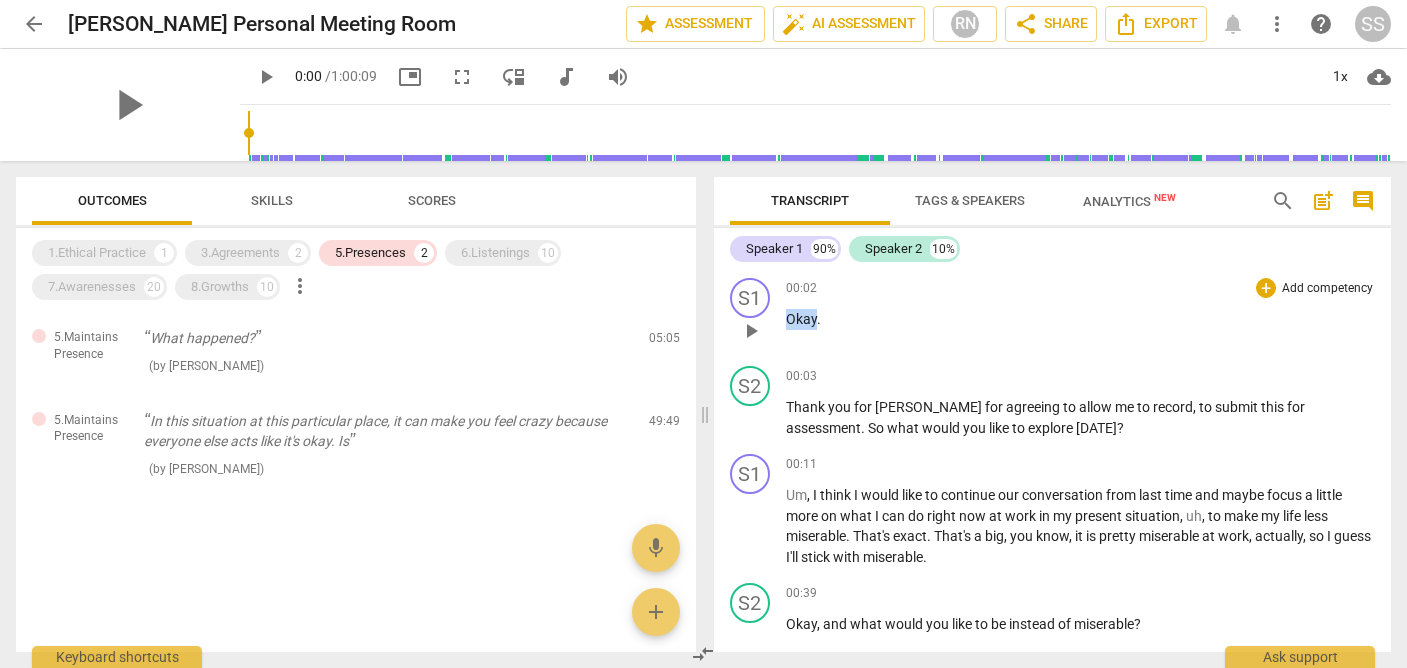 click on "Okay" at bounding box center [801, 319] 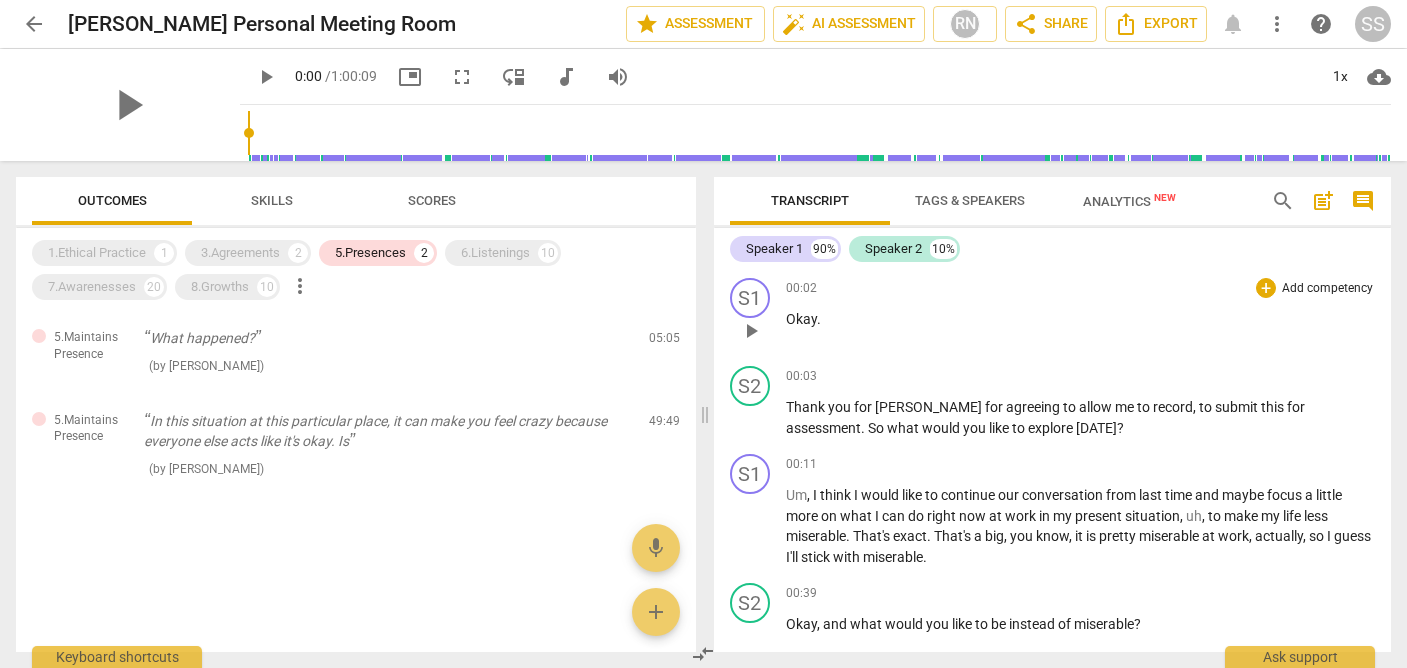 click on "Okay" at bounding box center (801, 319) 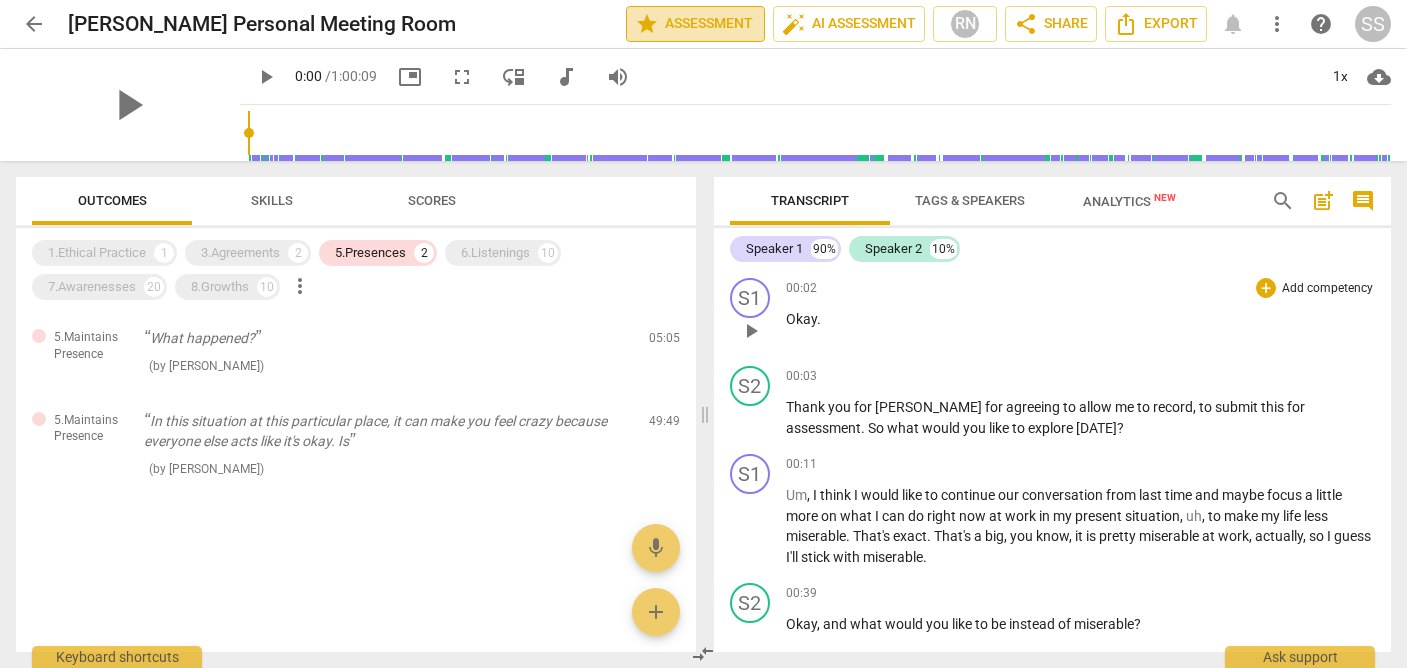 click on "star    Assessment" at bounding box center (695, 24) 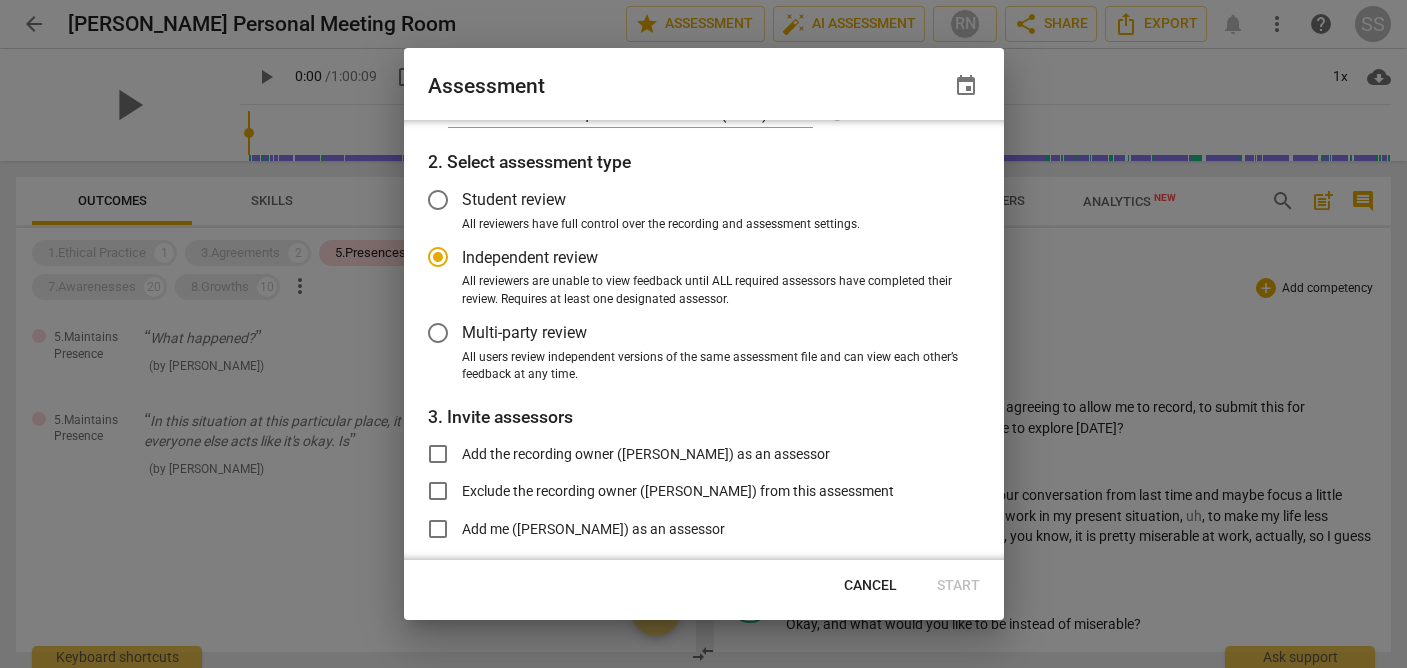 scroll, scrollTop: 0, scrollLeft: 0, axis: both 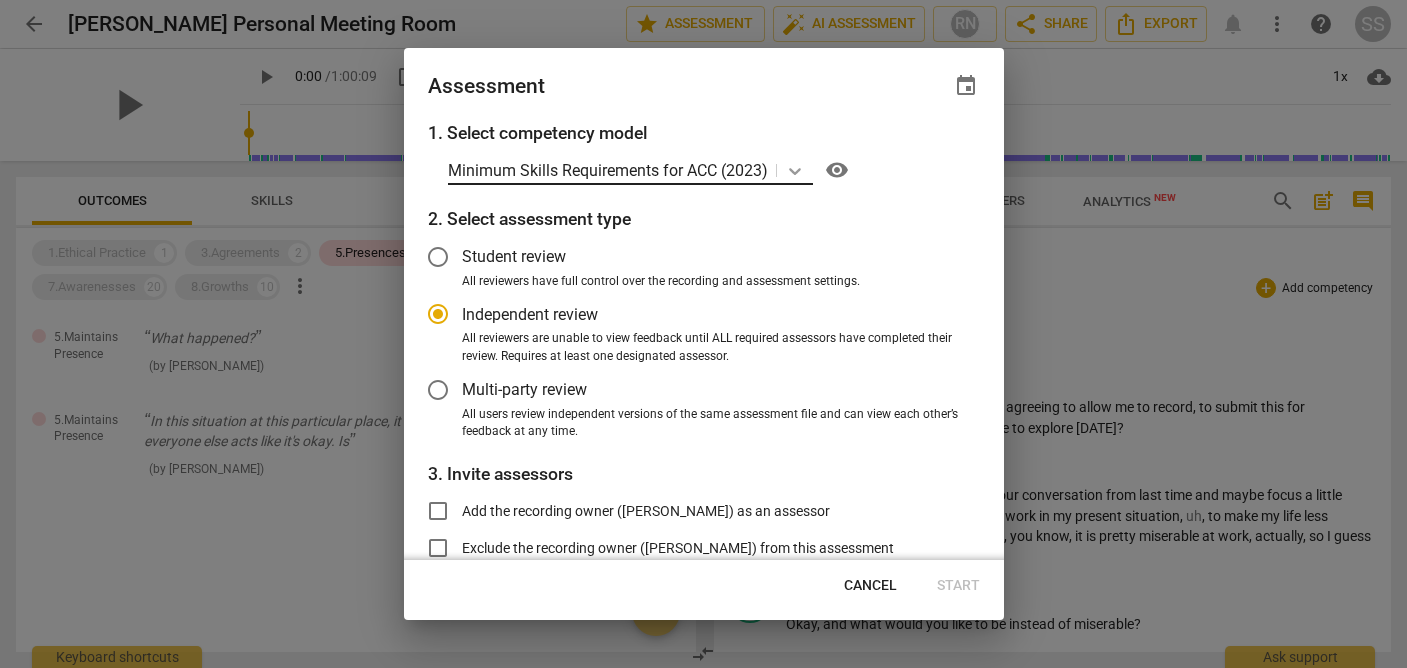 click 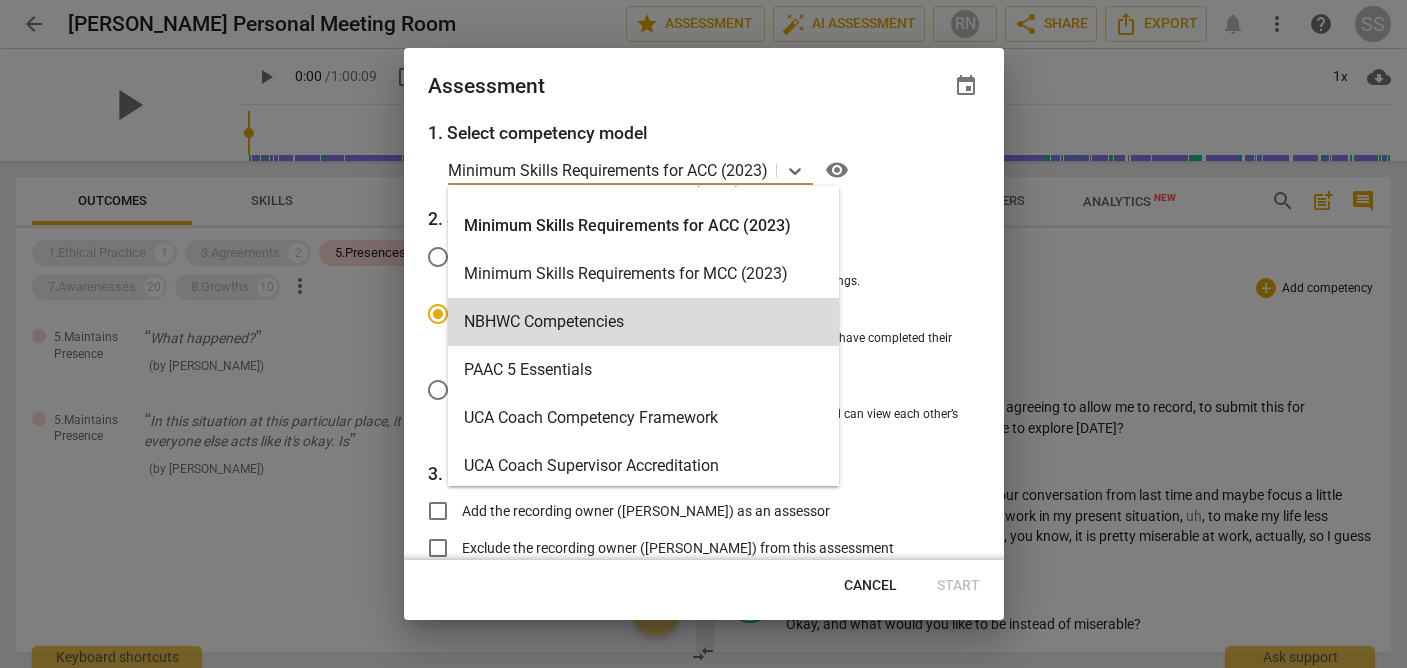 scroll, scrollTop: 428, scrollLeft: 0, axis: vertical 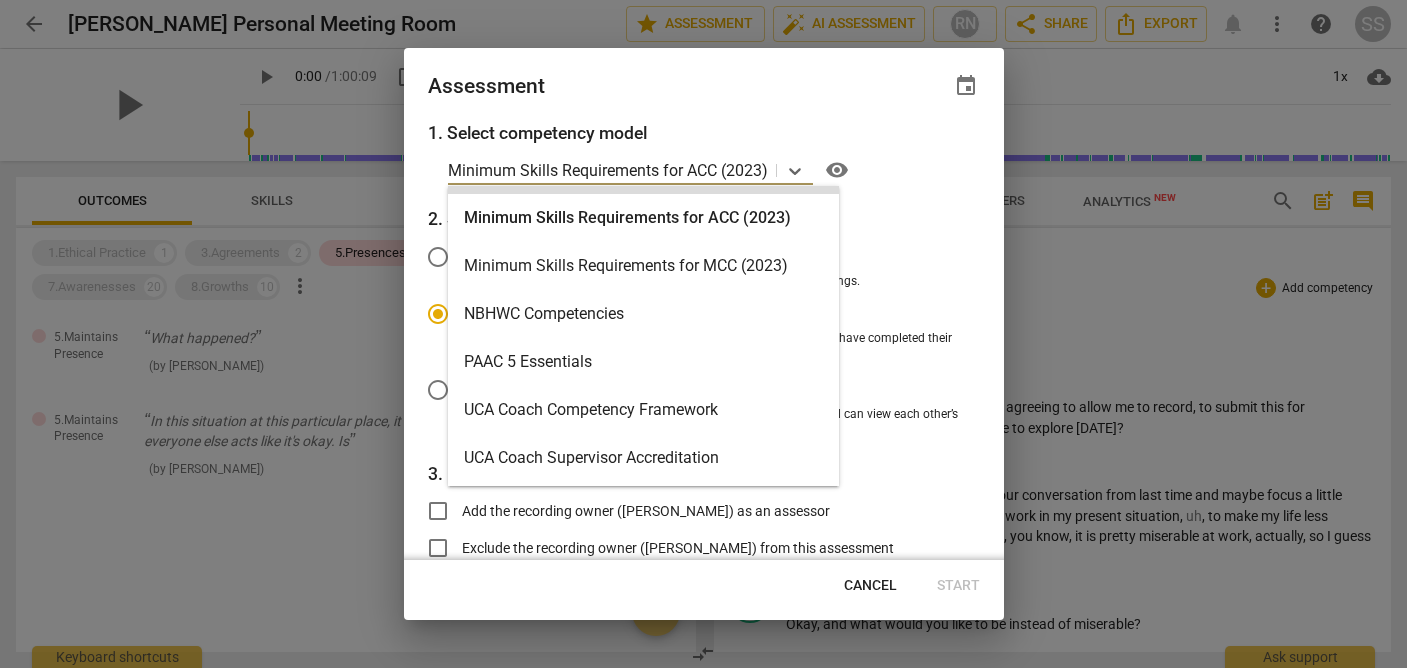 click on "ICF Updated Core Competencies (2019), 9 of 15. 15 results available. Use Up and Down to choose options, press Enter to select the currently focused option, press Escape to exit the menu, press Tab to select the option and exit the menu. Minimum Skills Requirements for ACC (2023) visibility" at bounding box center (714, 170) 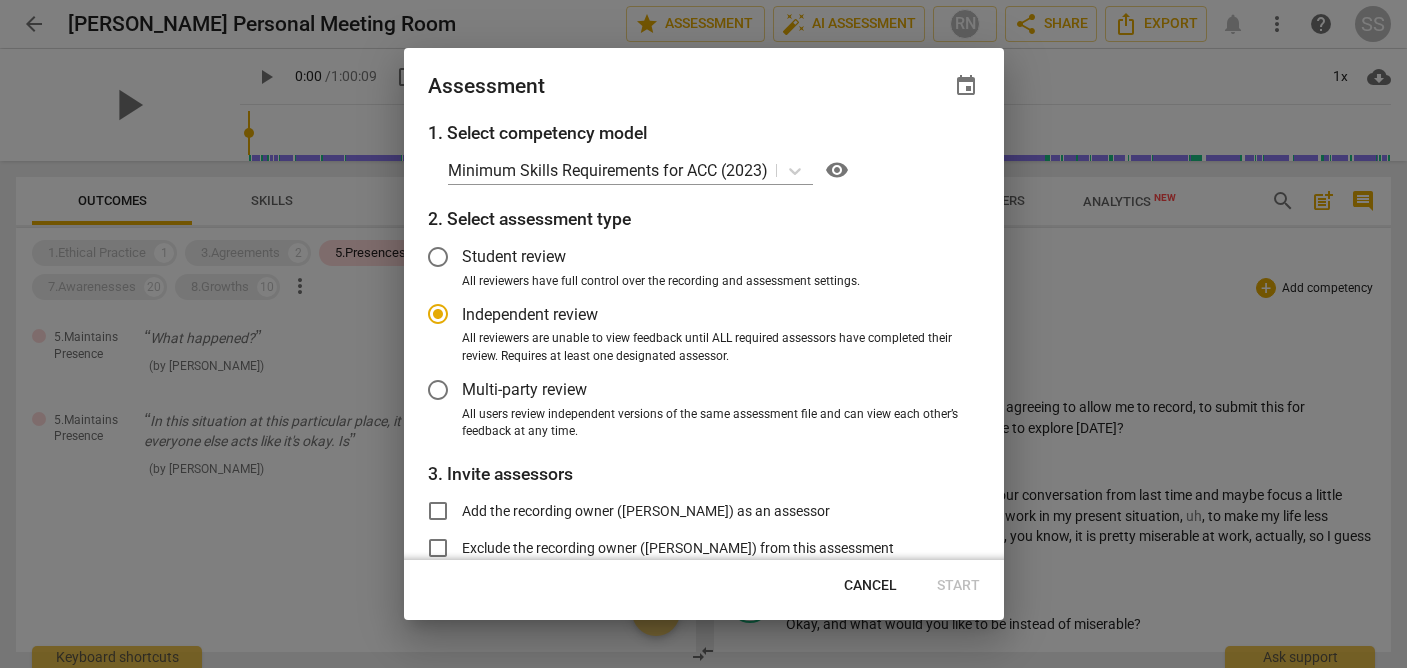 click on "Cancel" at bounding box center (870, 586) 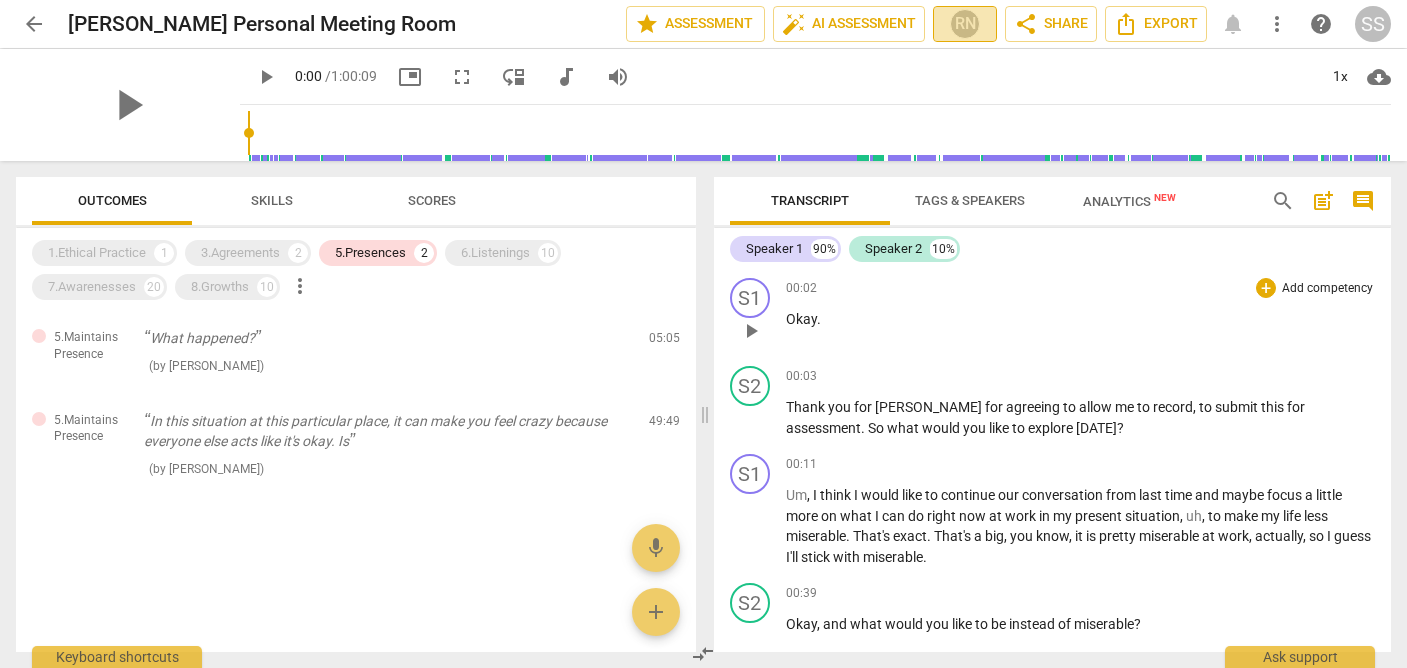 click on "RN" at bounding box center [965, 24] 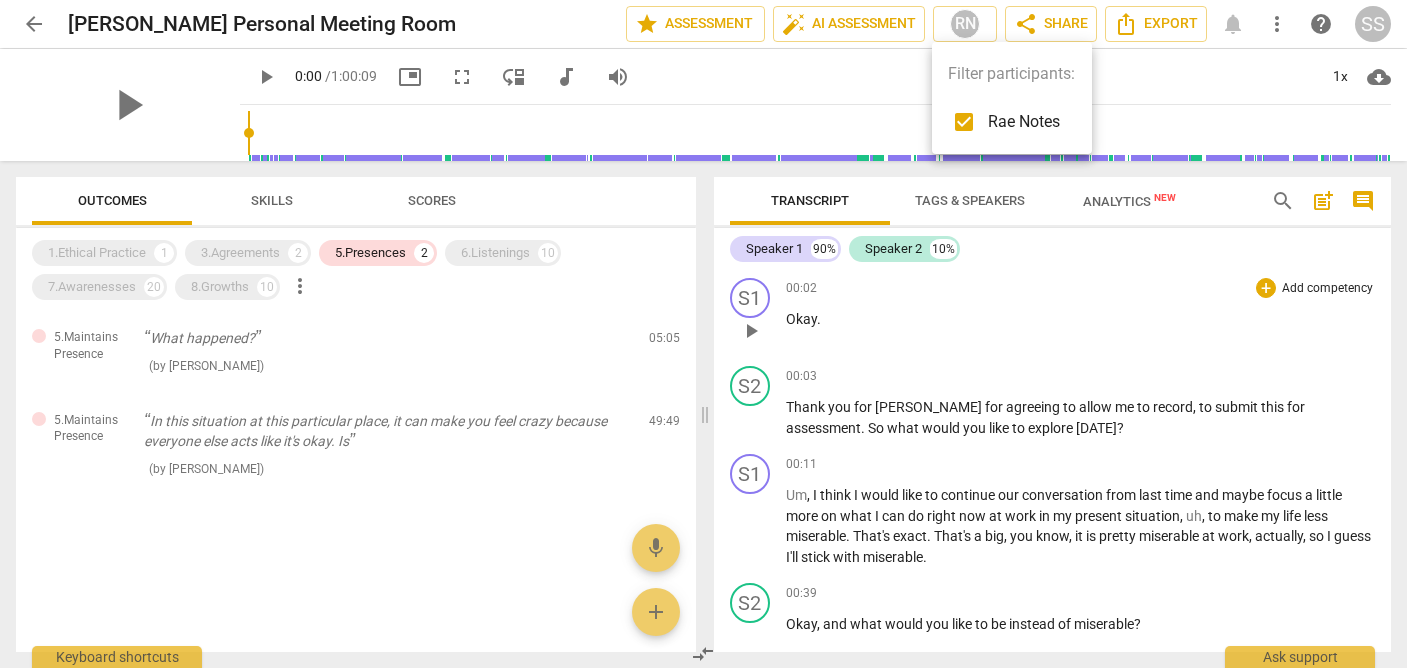 click at bounding box center (703, 334) 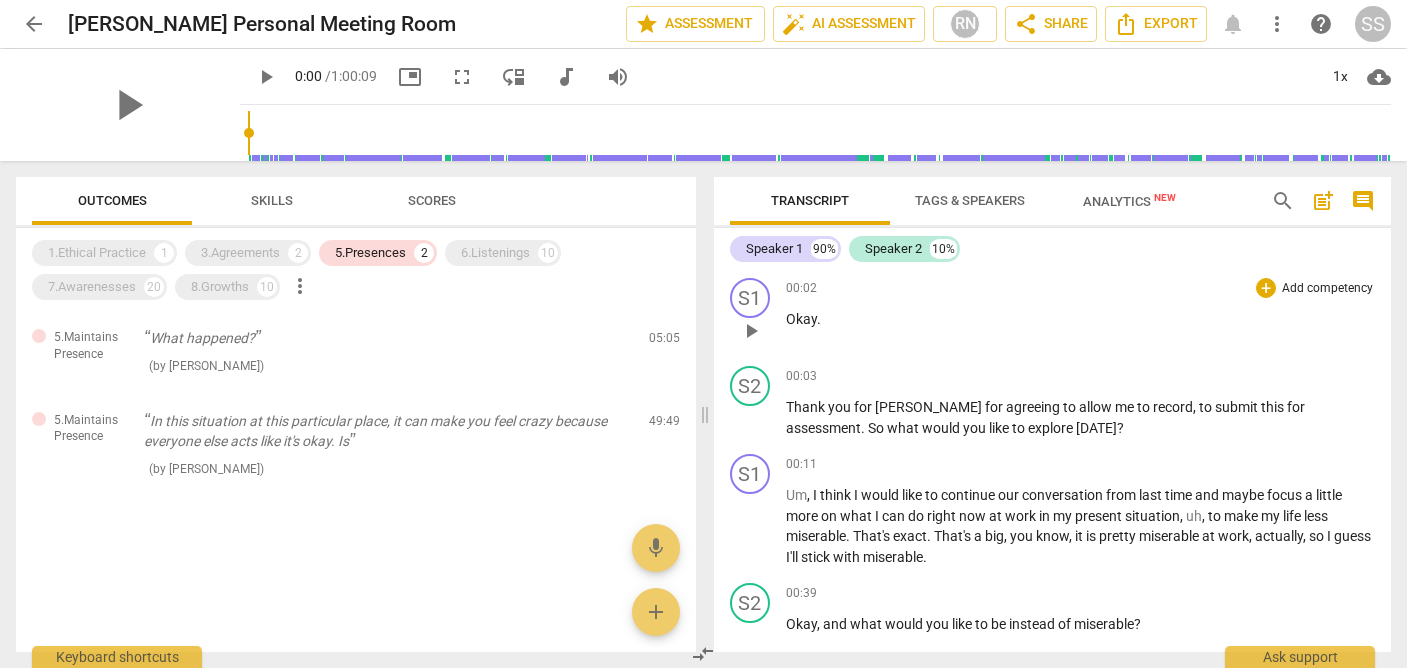 click on "post_add" at bounding box center (1323, 201) 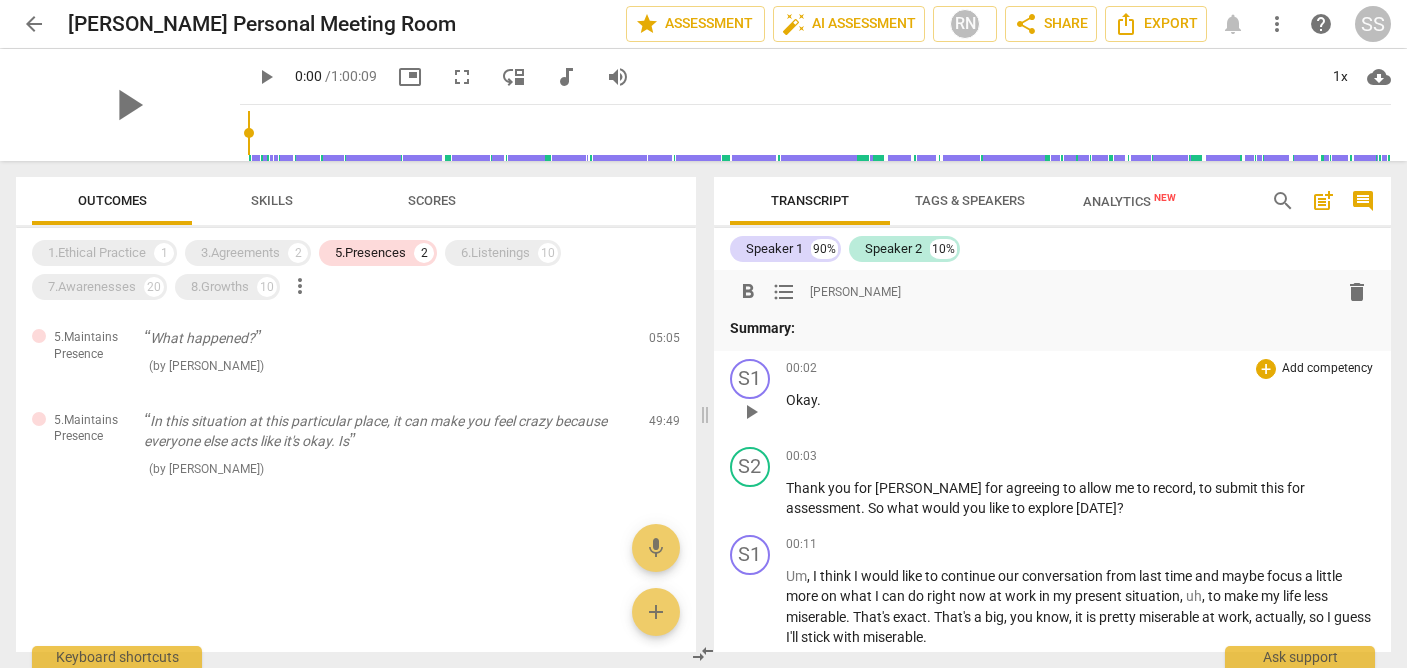 click on "Summary:" at bounding box center (1053, 328) 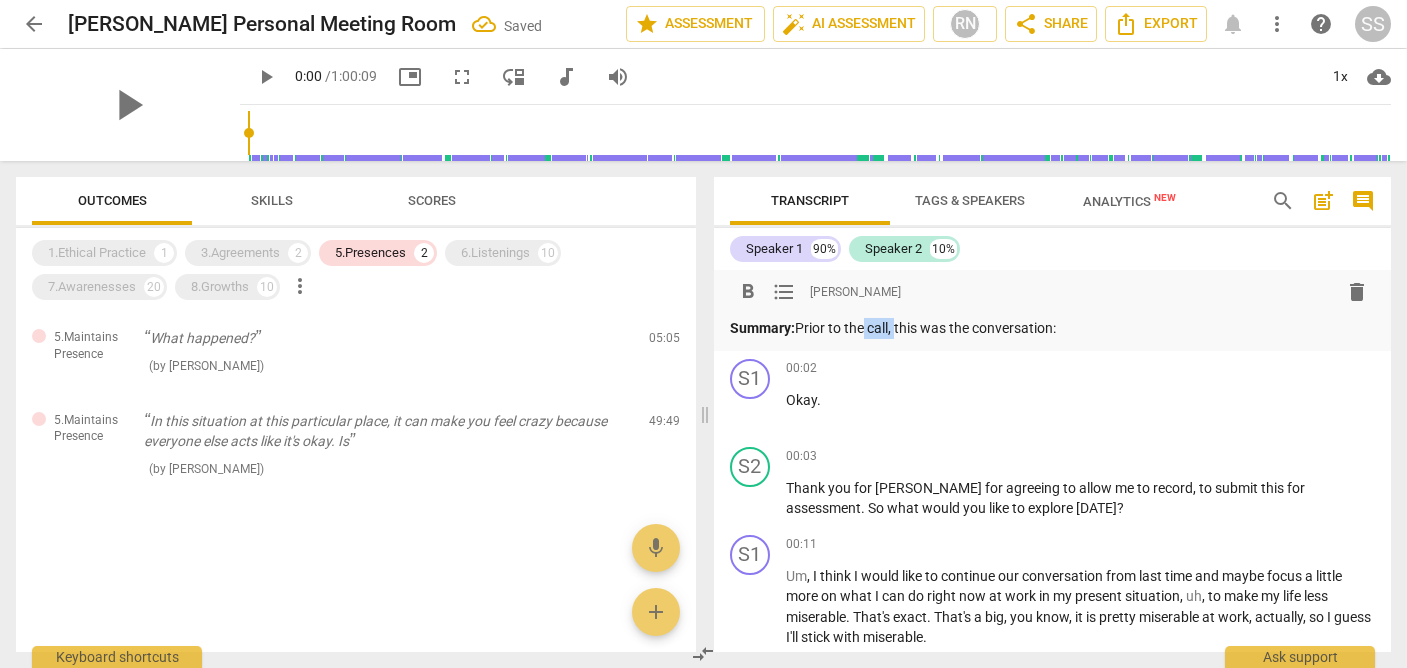 drag, startPoint x: 894, startPoint y: 325, endPoint x: 853, endPoint y: 326, distance: 41.01219 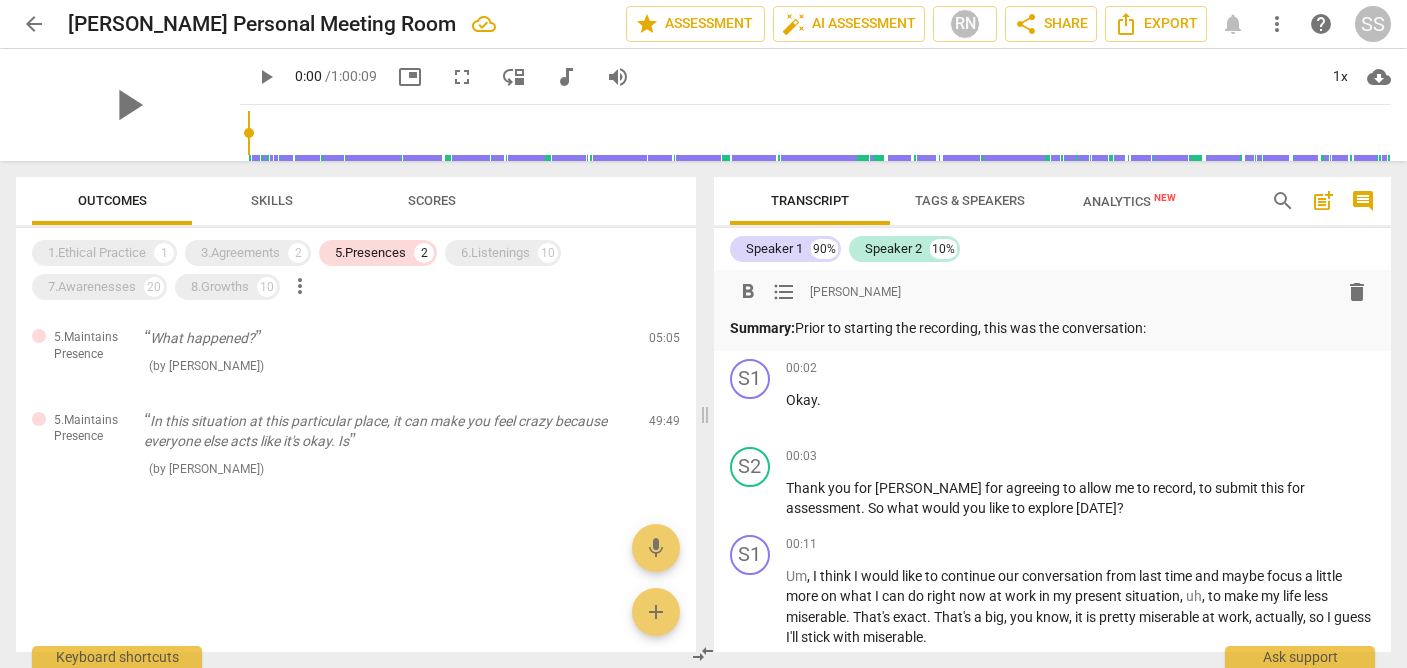 click on "Summary:   Prior to starting the recording, this was the conversation:" at bounding box center [1053, 328] 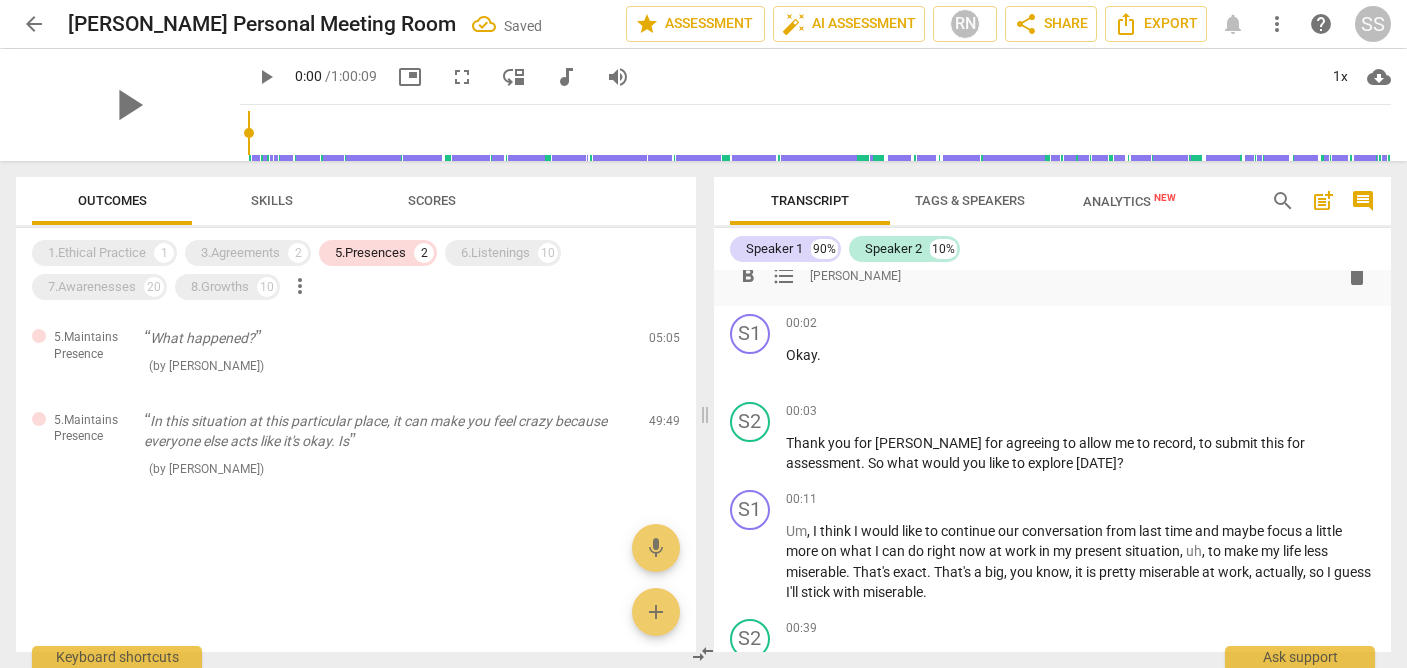 scroll, scrollTop: 0, scrollLeft: 0, axis: both 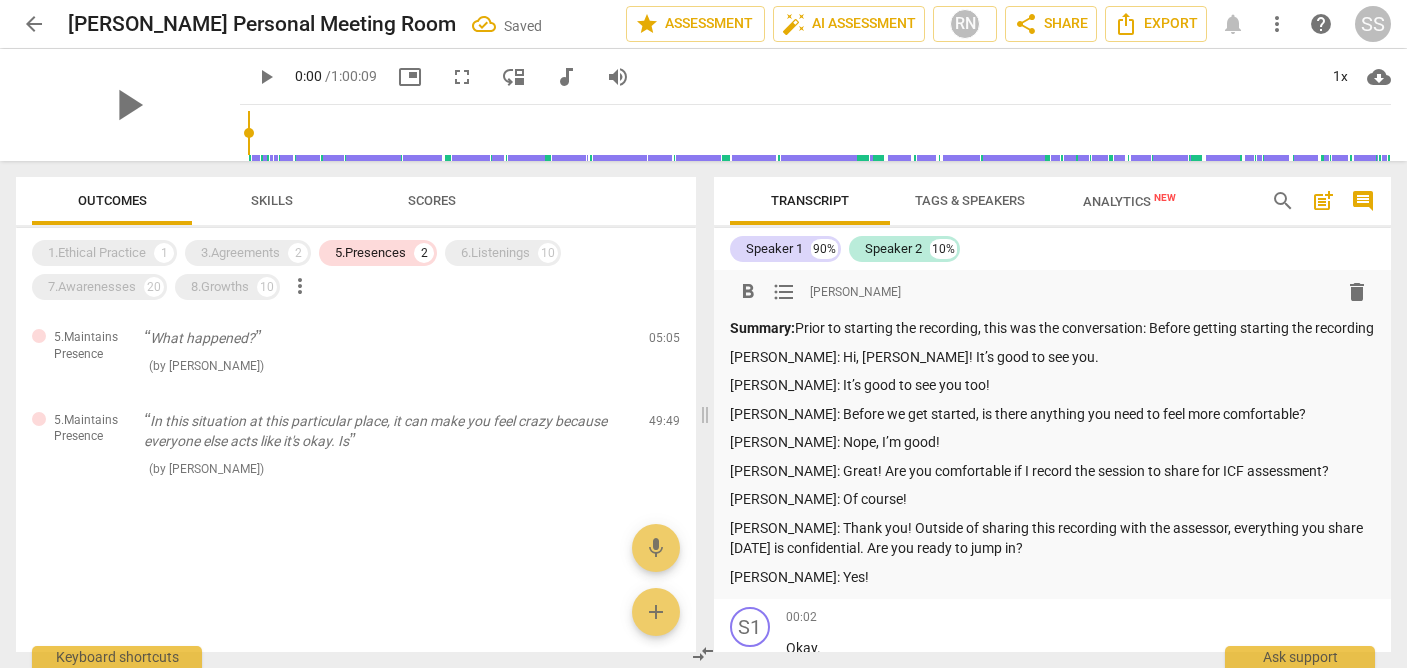 drag, startPoint x: 1151, startPoint y: 347, endPoint x: 1154, endPoint y: 330, distance: 17.262676 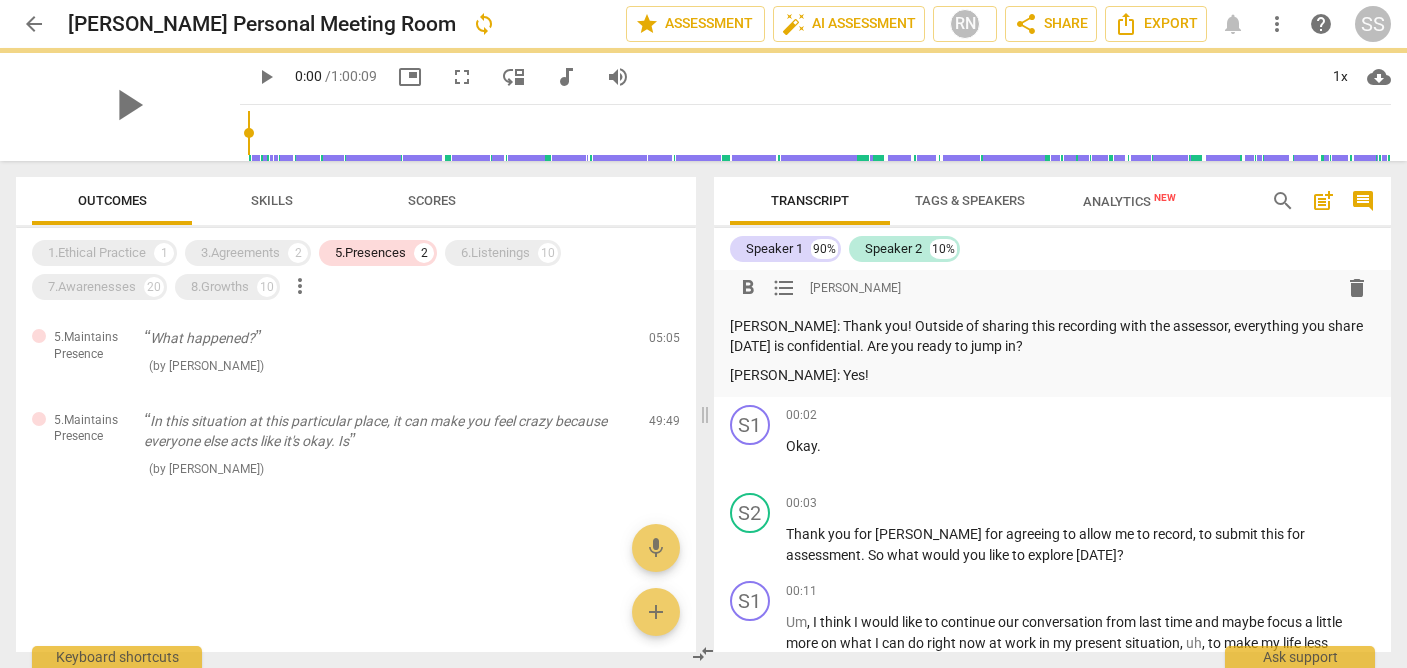 scroll, scrollTop: 212, scrollLeft: 0, axis: vertical 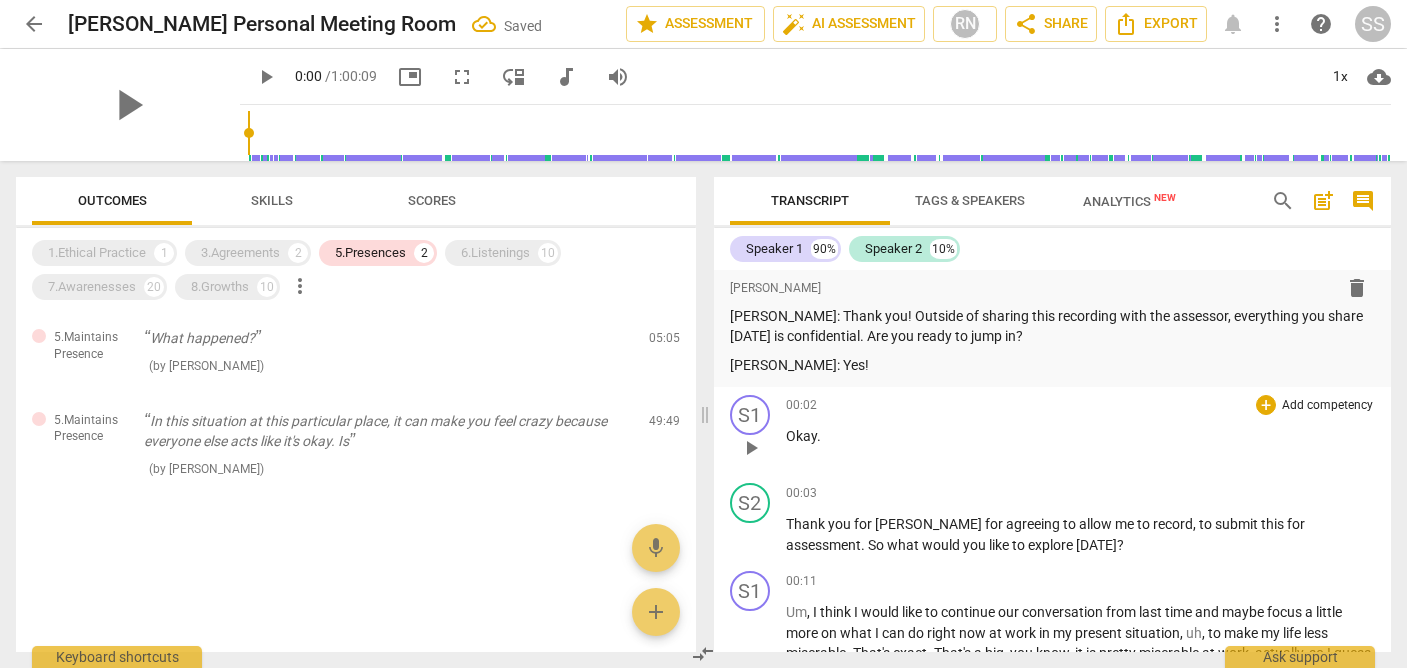 click on "00:02 + Add competency keyboard_arrow_right" at bounding box center (1081, 405) 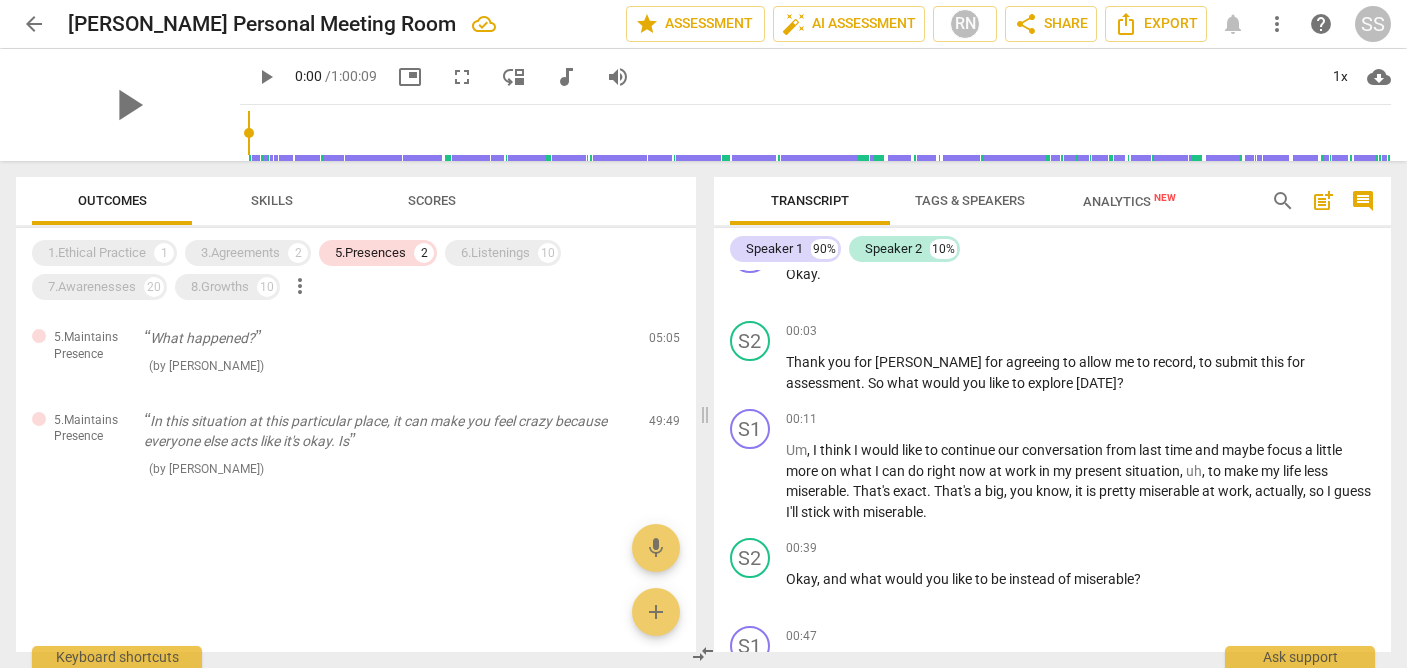 scroll, scrollTop: 0, scrollLeft: 0, axis: both 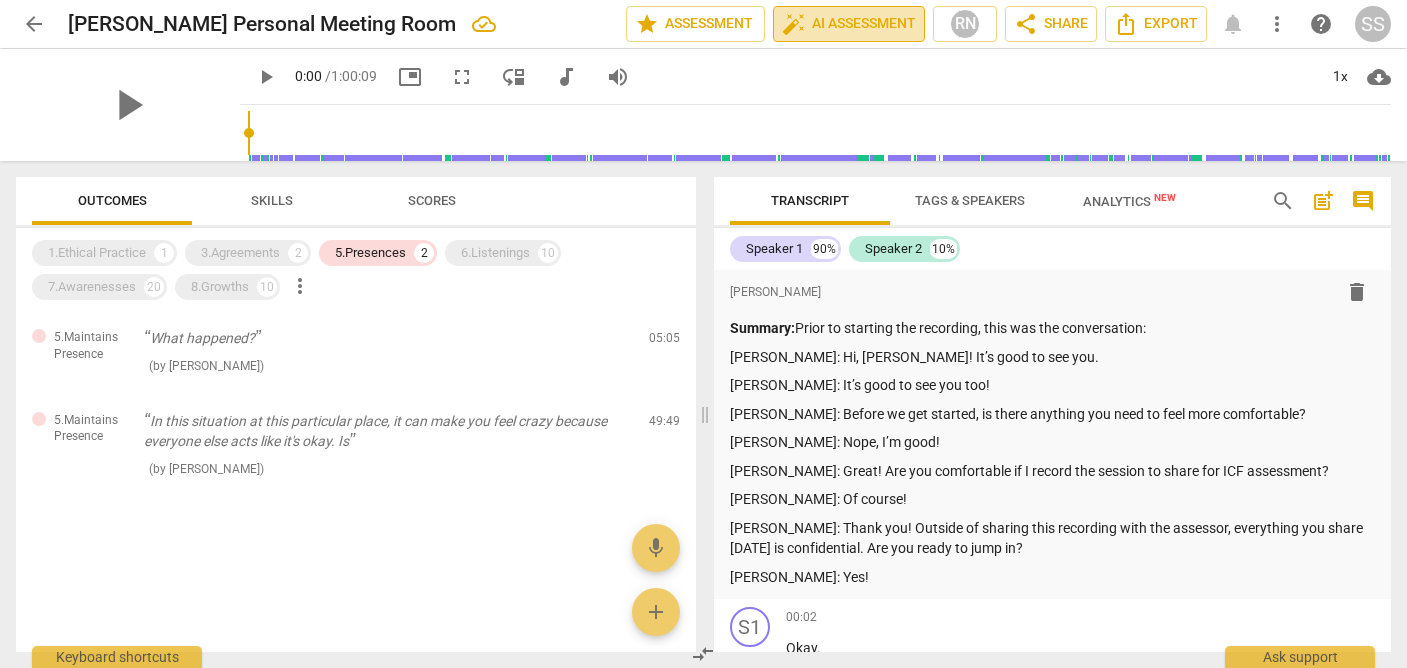 click on "auto_fix_high    AI Assessment" at bounding box center (849, 24) 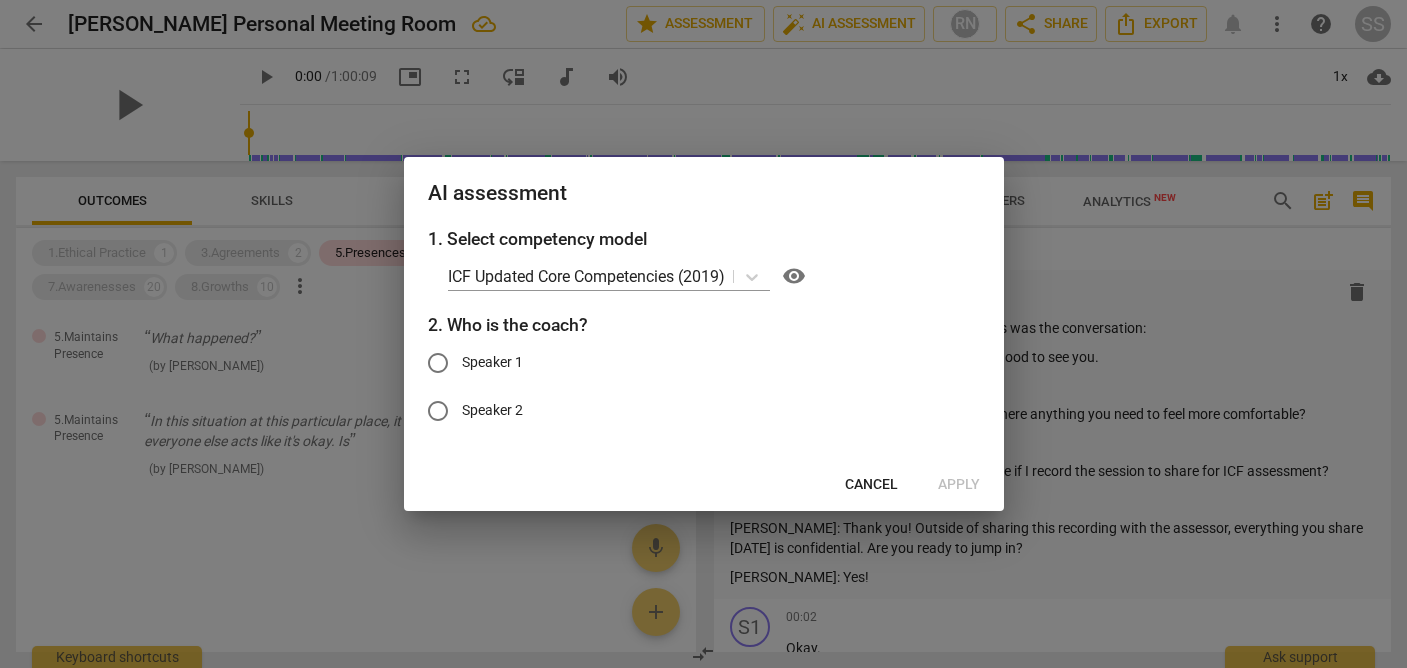 click on "Cancel Apply" at bounding box center [704, 485] 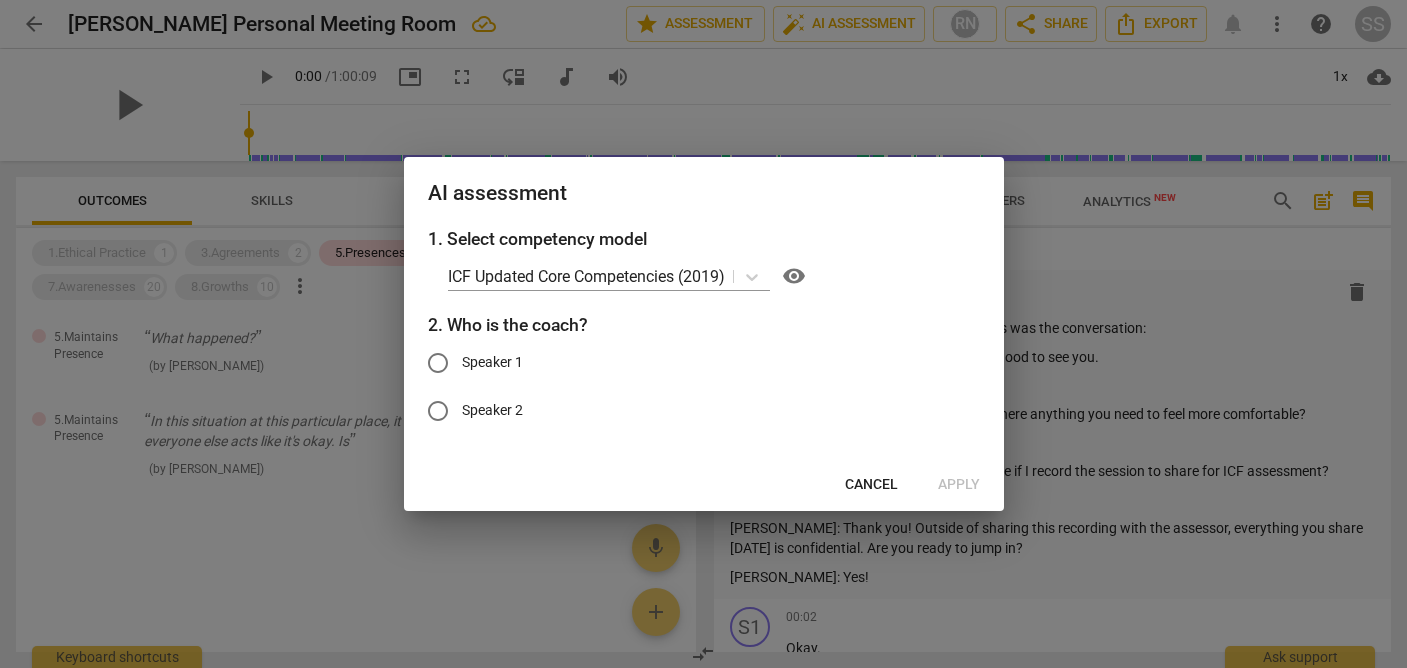 radio on "true" 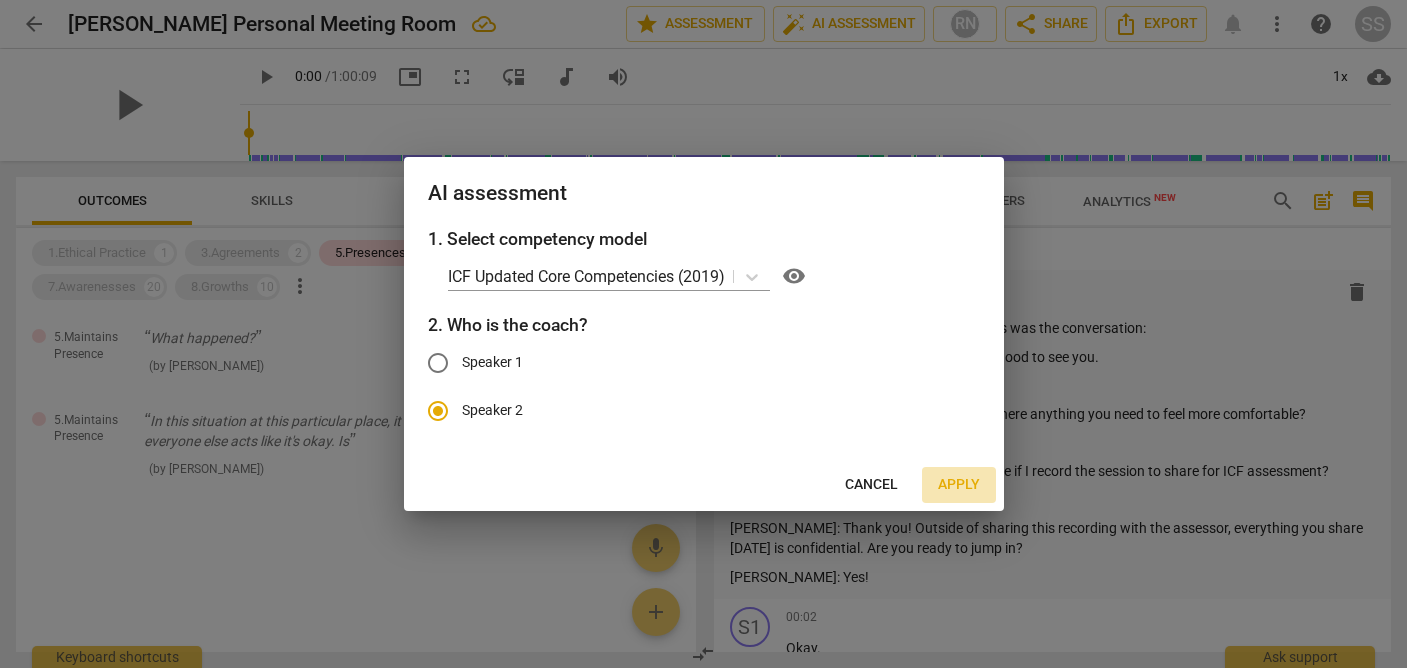 click on "Apply" at bounding box center [959, 485] 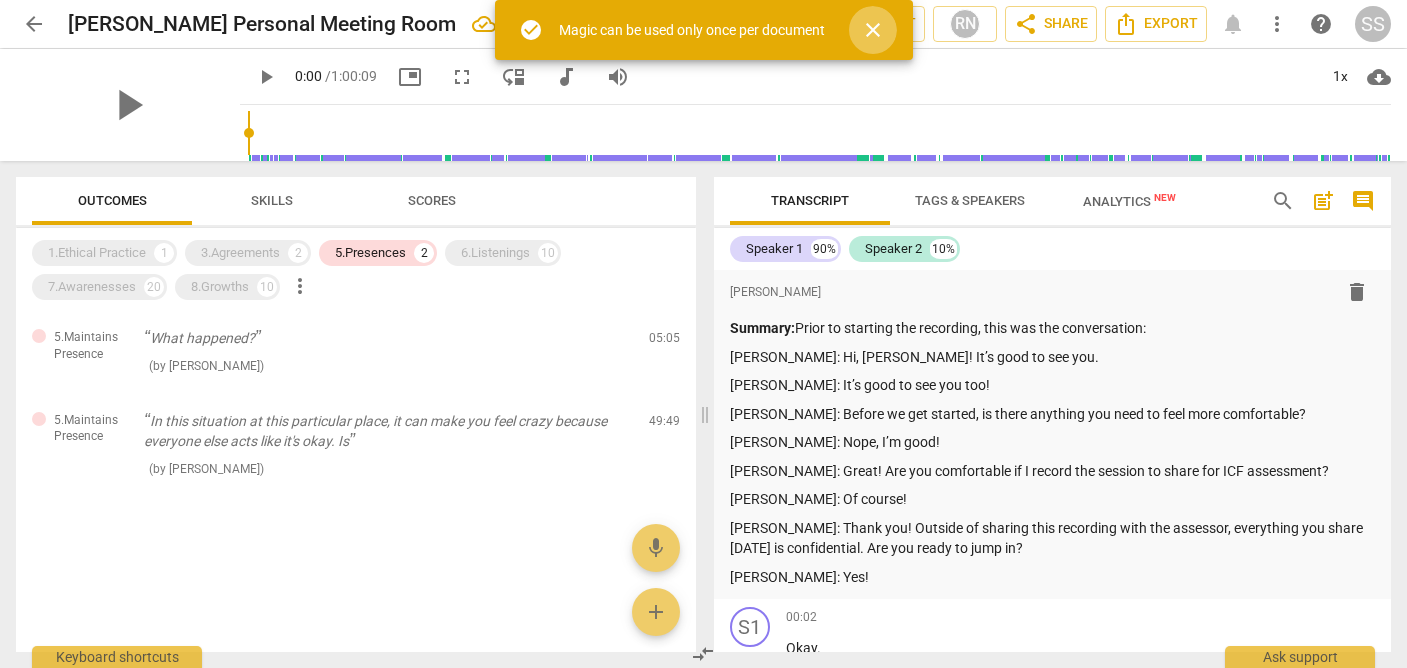 click on "close" at bounding box center (873, 30) 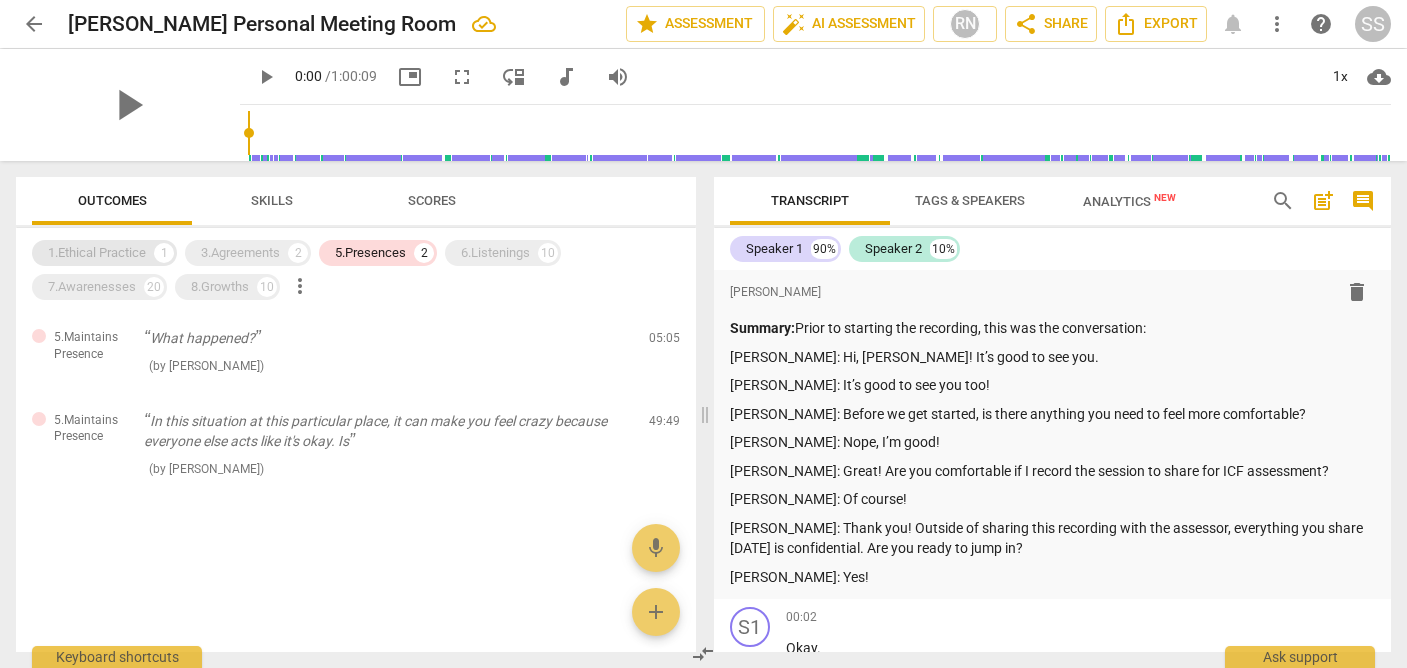click on "1.Ethical Practice" at bounding box center [97, 253] 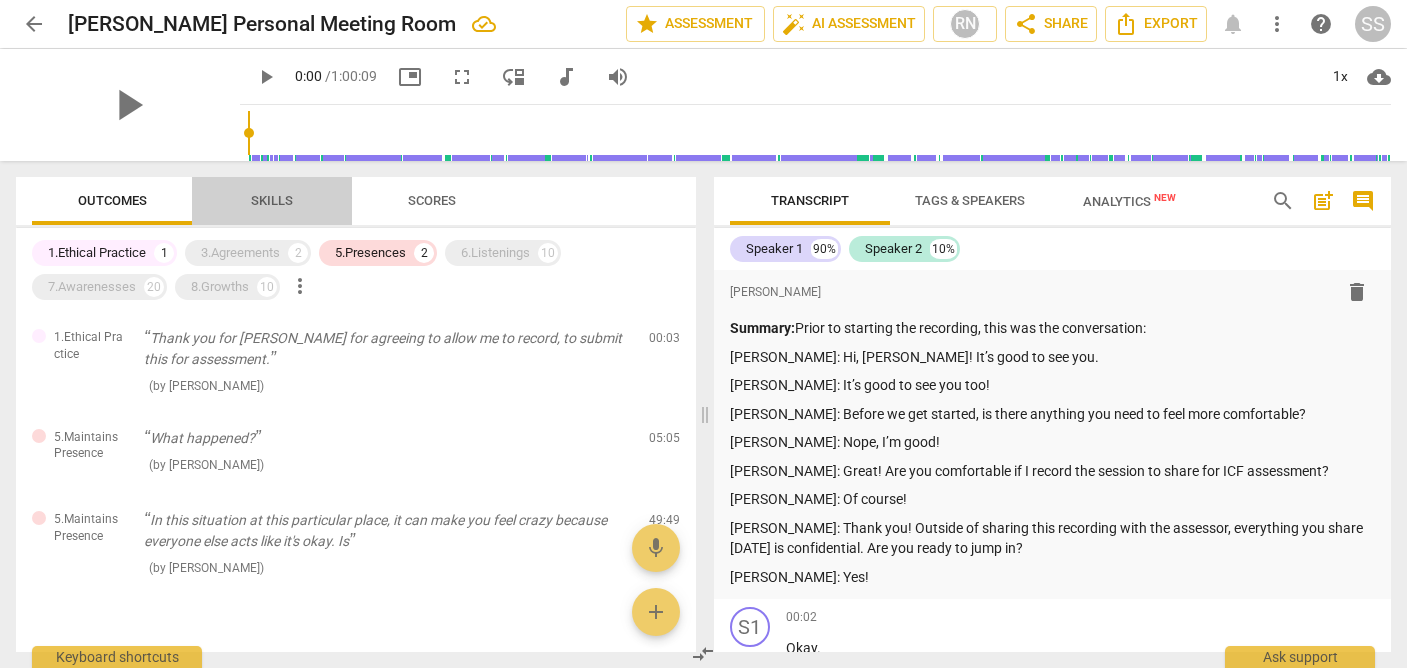 click on "Skills" at bounding box center [272, 201] 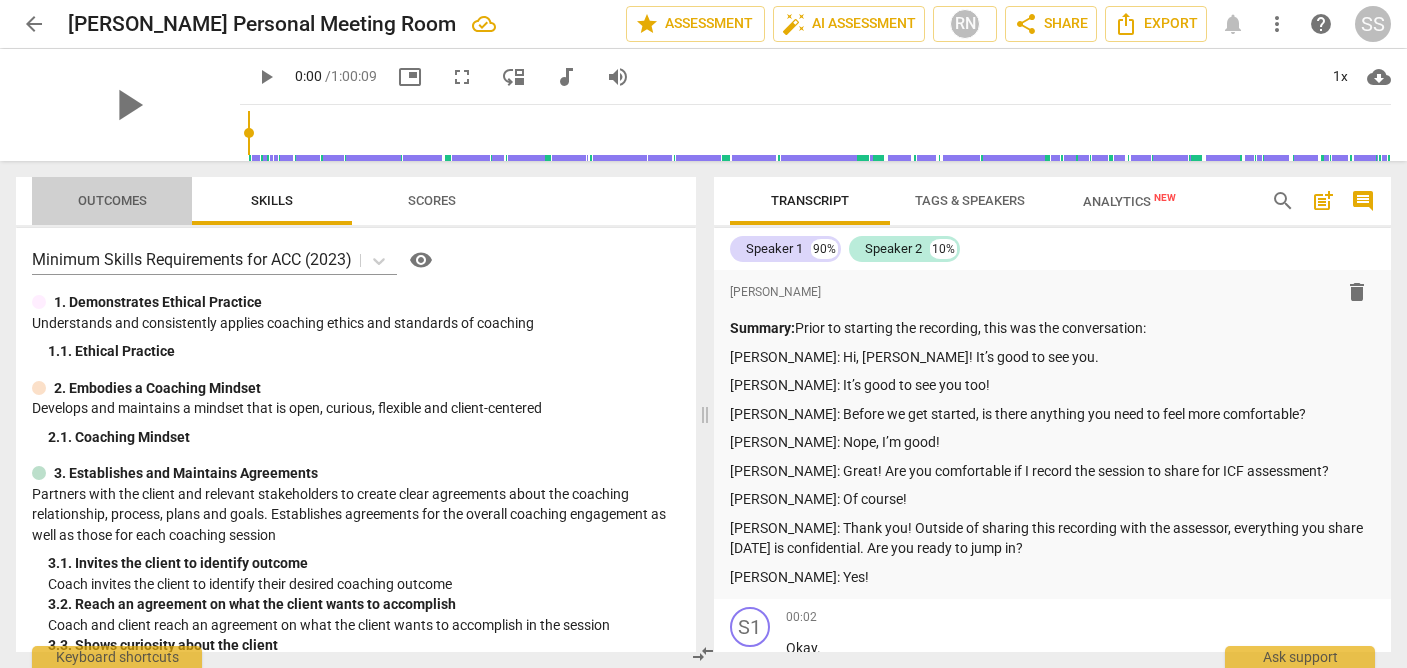 click on "Outcomes" at bounding box center (112, 200) 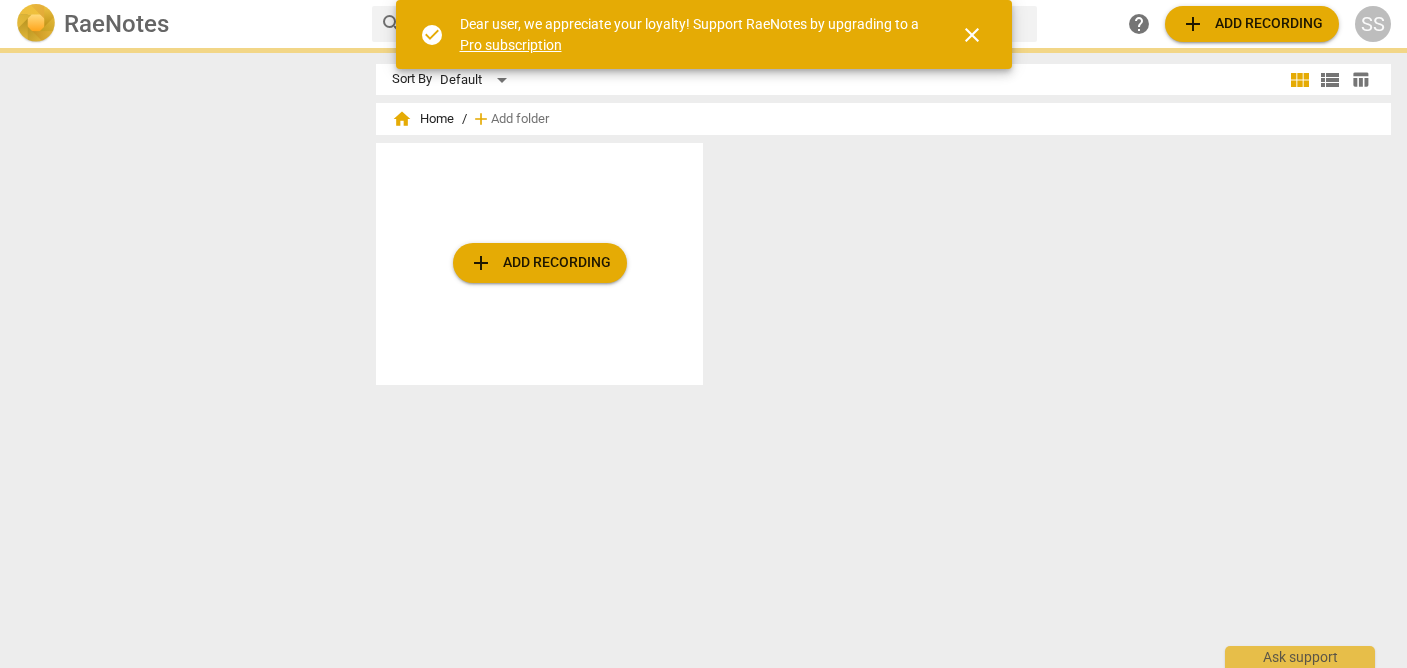scroll, scrollTop: 0, scrollLeft: 0, axis: both 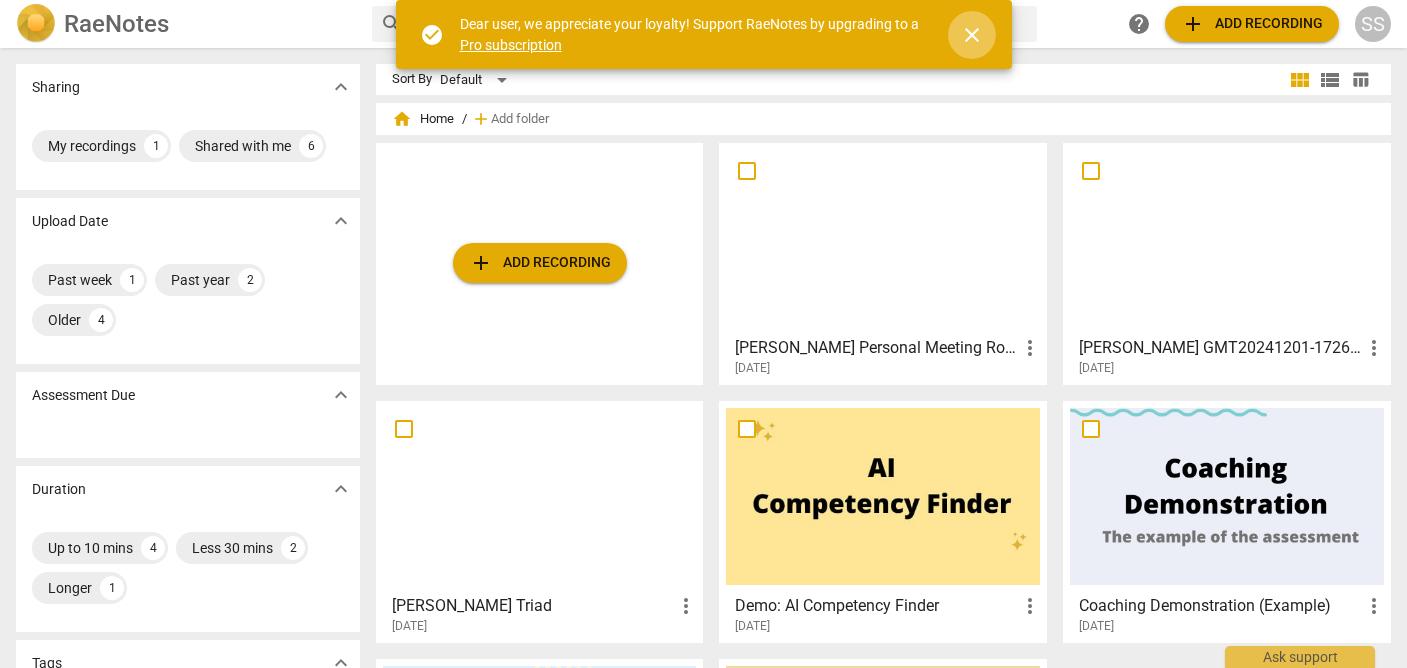 click on "close" at bounding box center [972, 35] 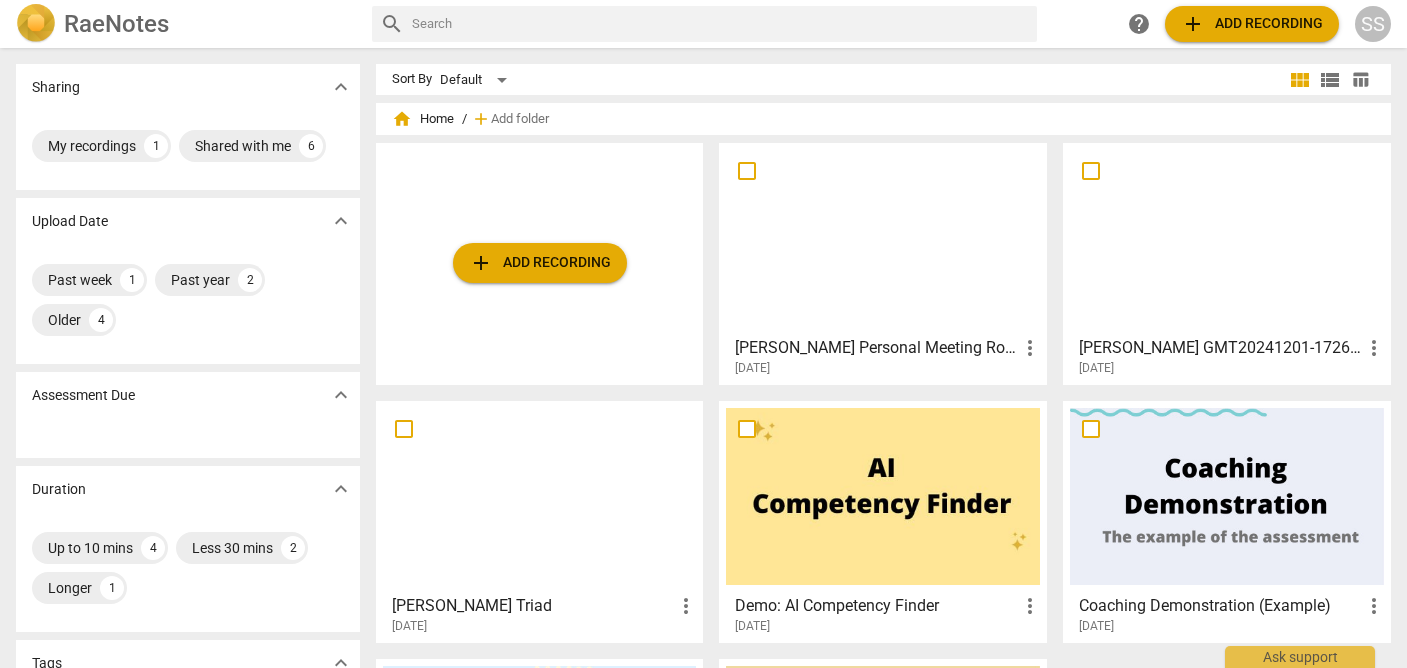 click at bounding box center (720, 24) 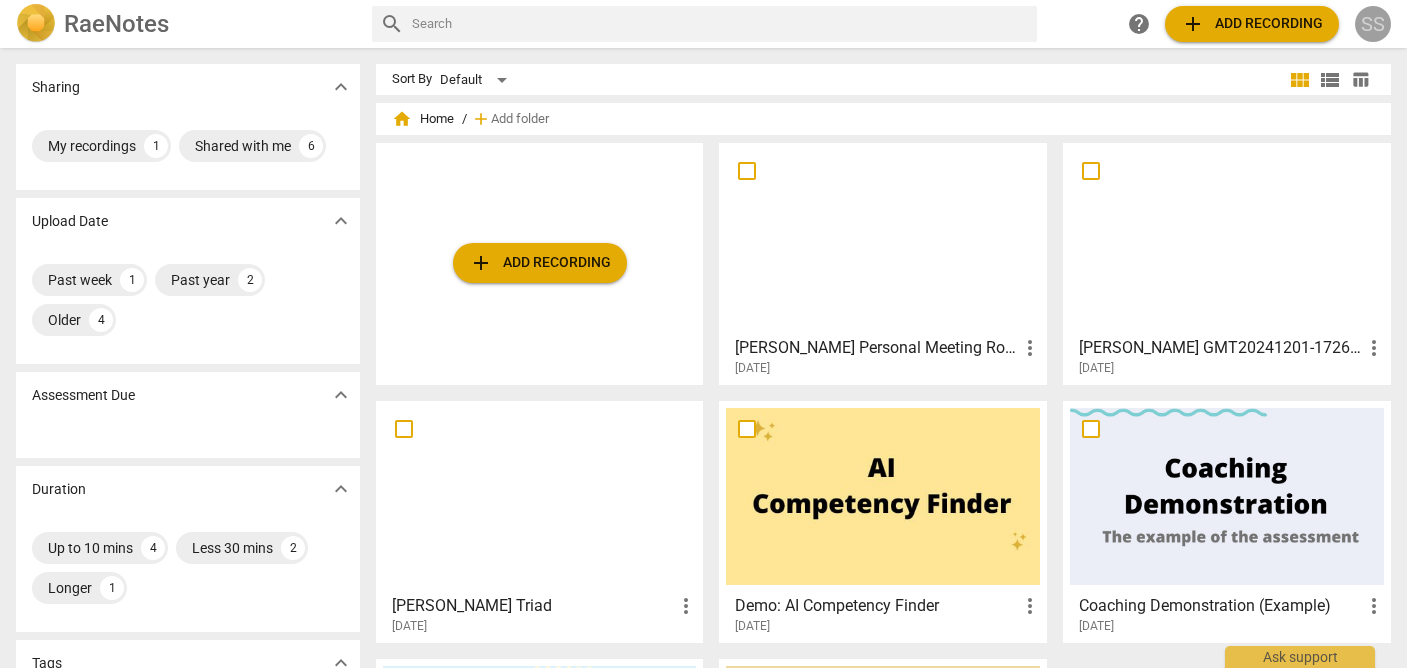 click on "SS" at bounding box center [1373, 24] 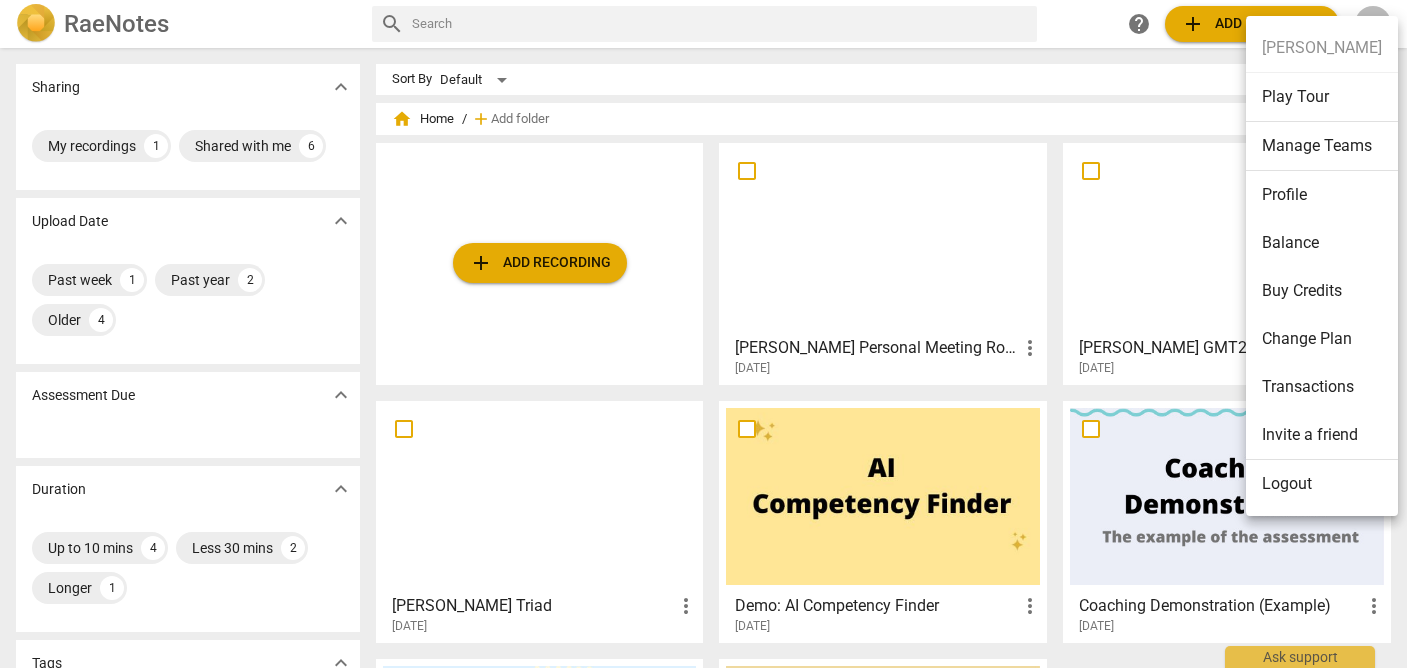 click at bounding box center [703, 334] 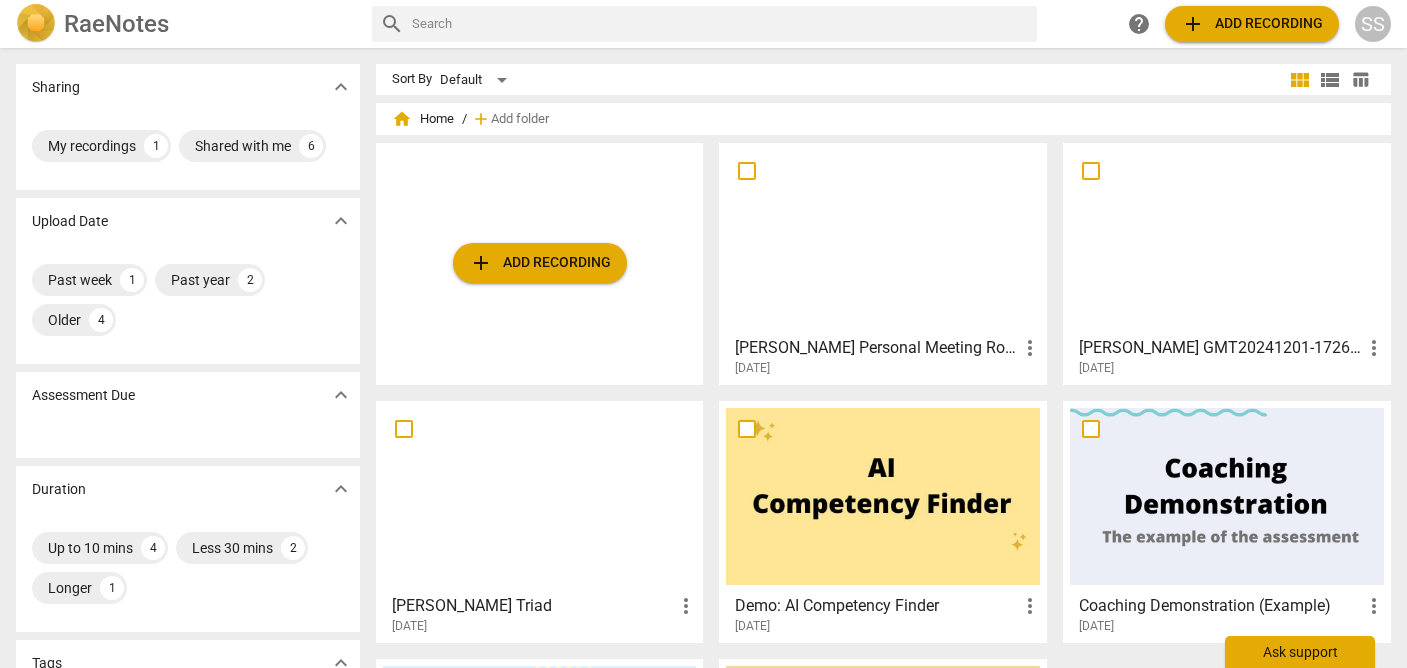 click on "Ask support" at bounding box center [1300, 652] 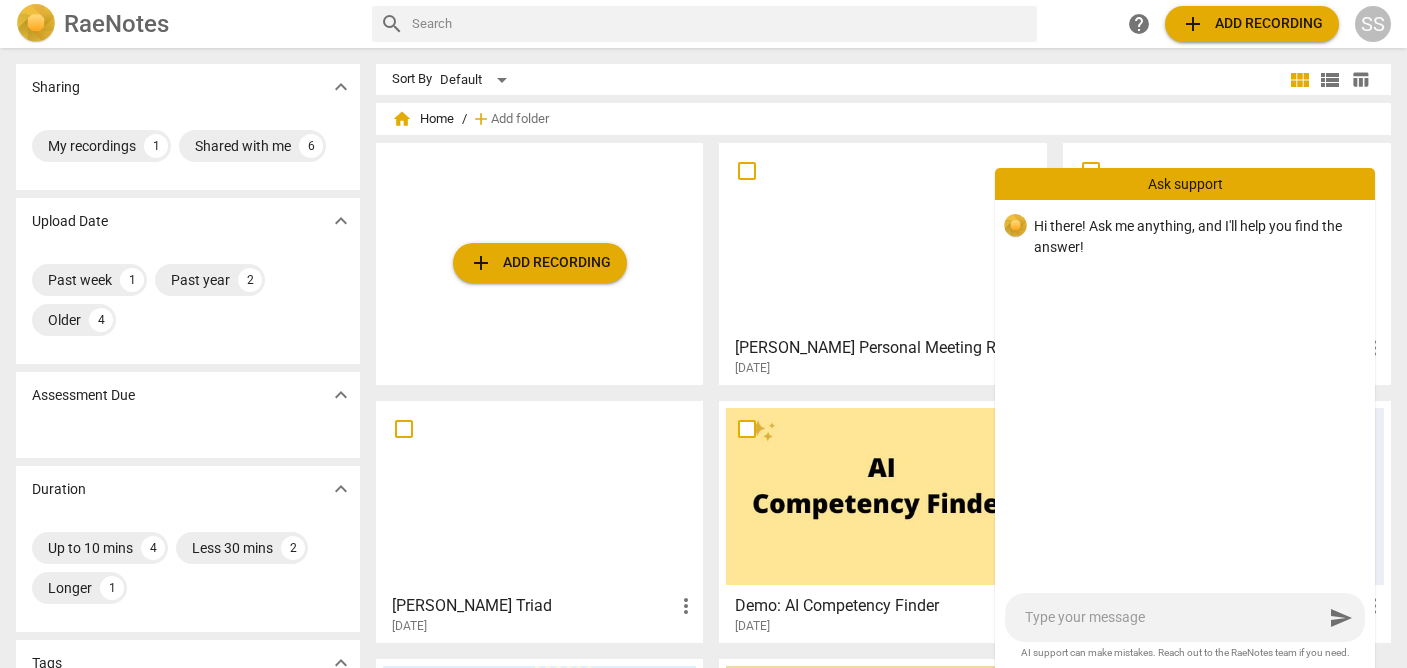 click at bounding box center (1174, 617) 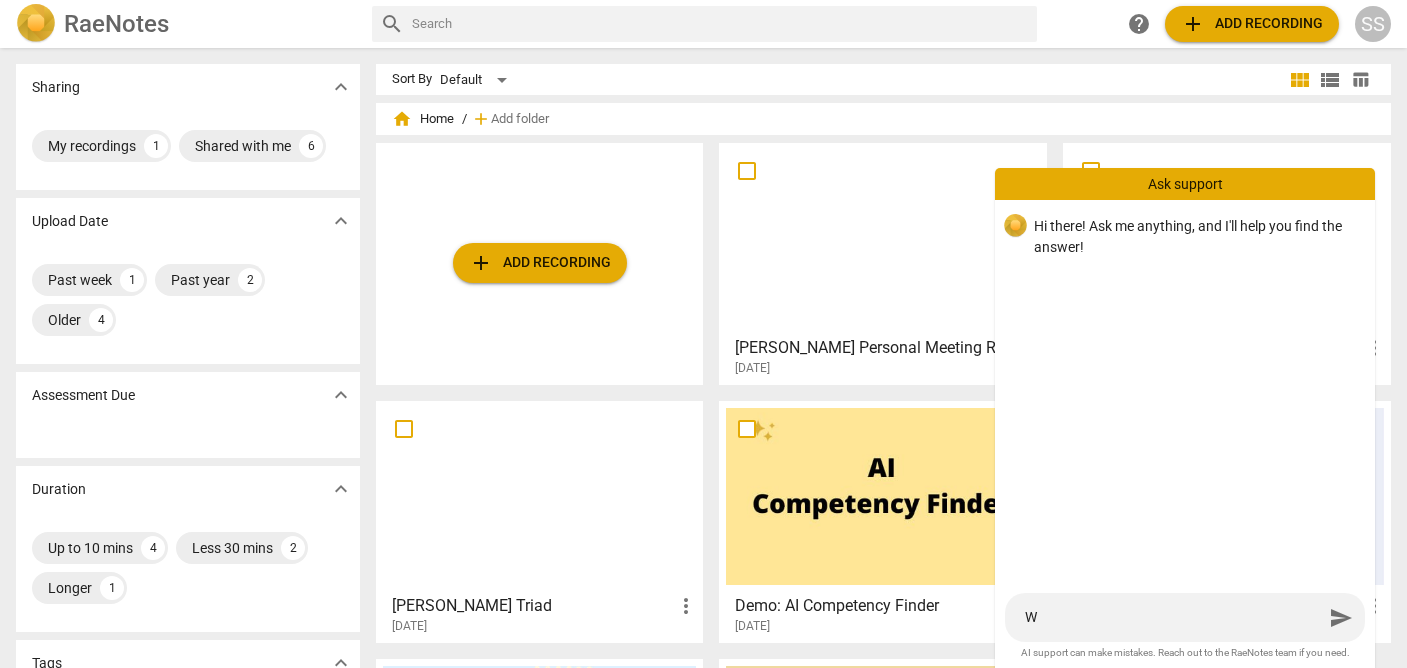type on "Wh" 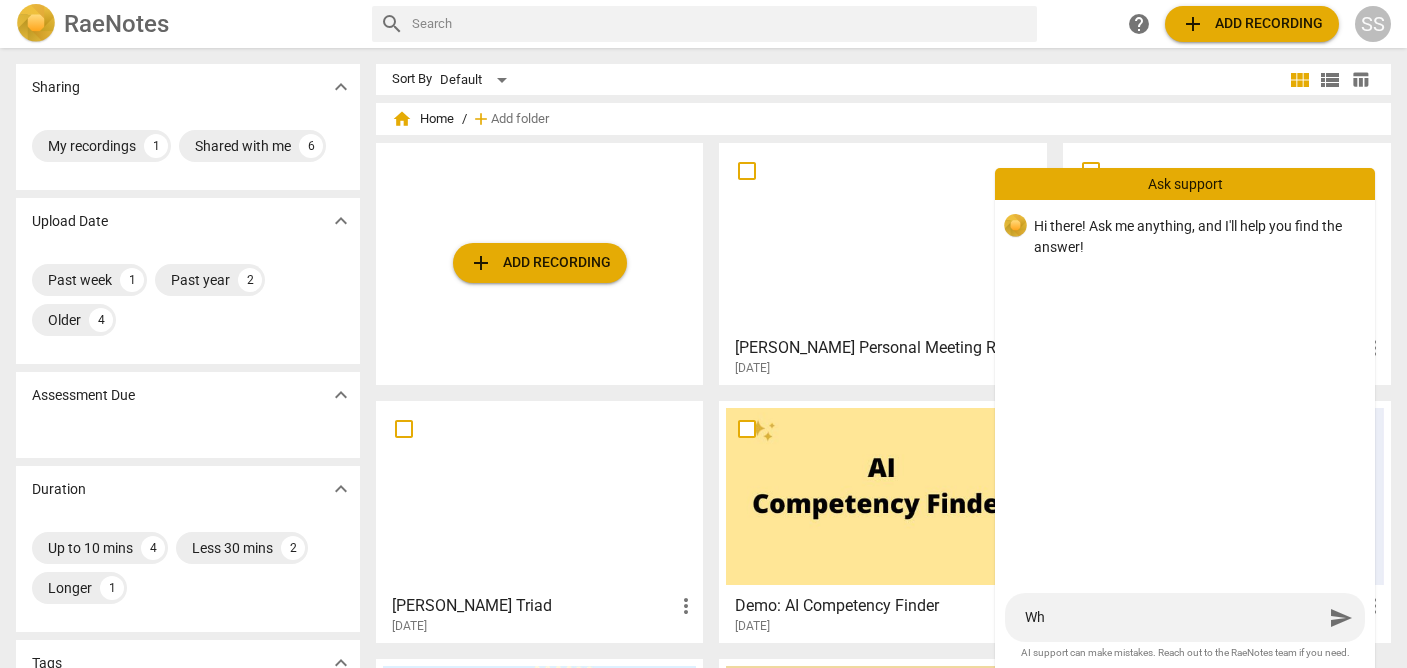 type on "Wha" 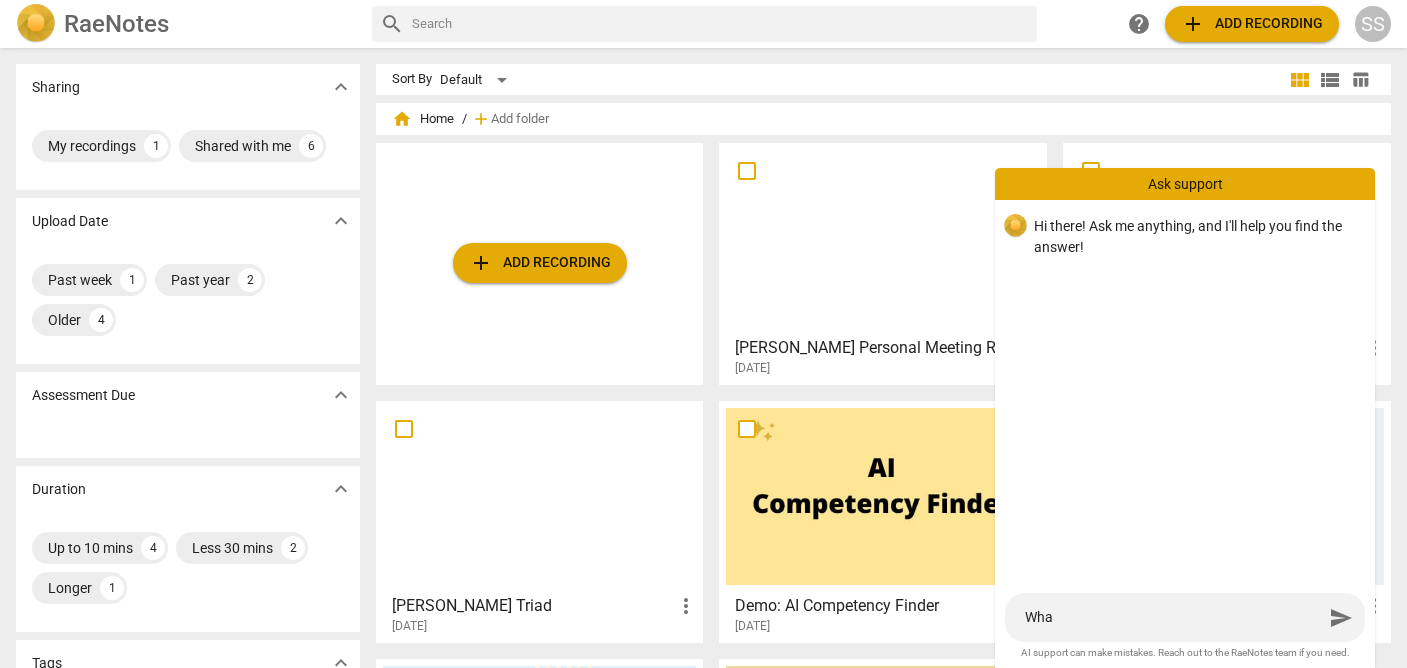type on "What" 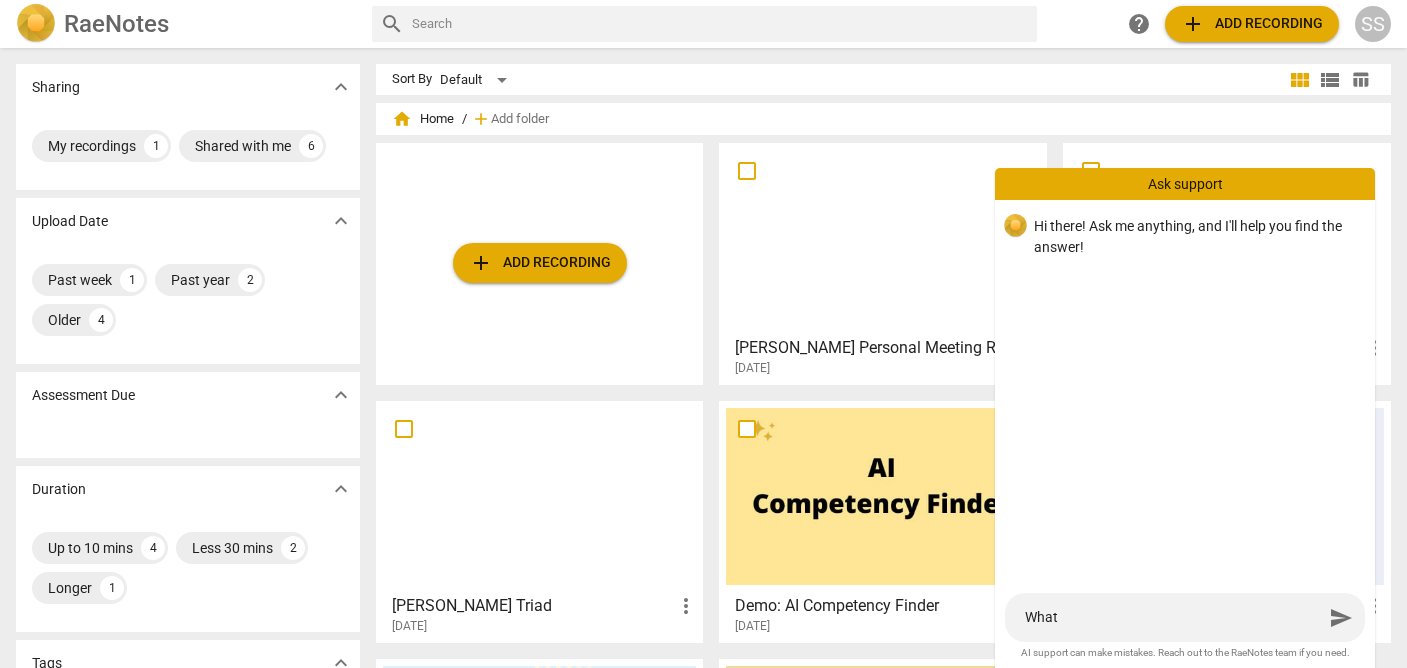 type on "What" 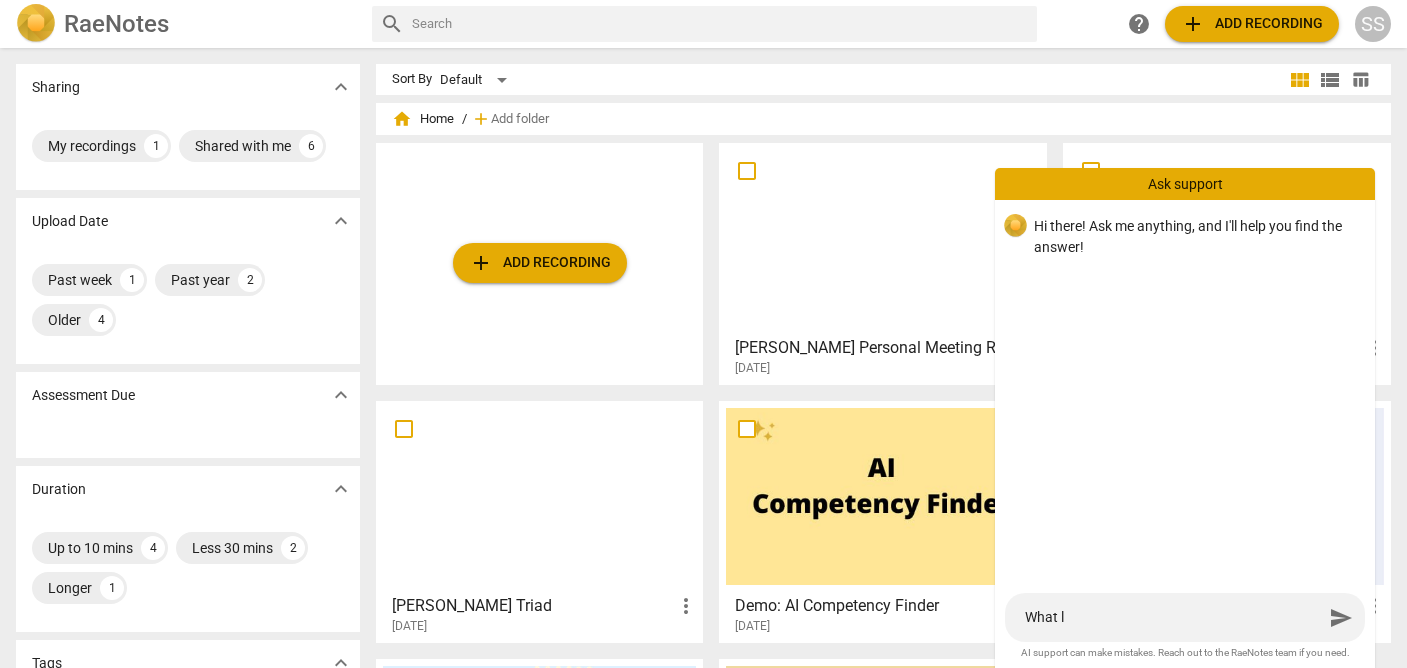 type on "What le" 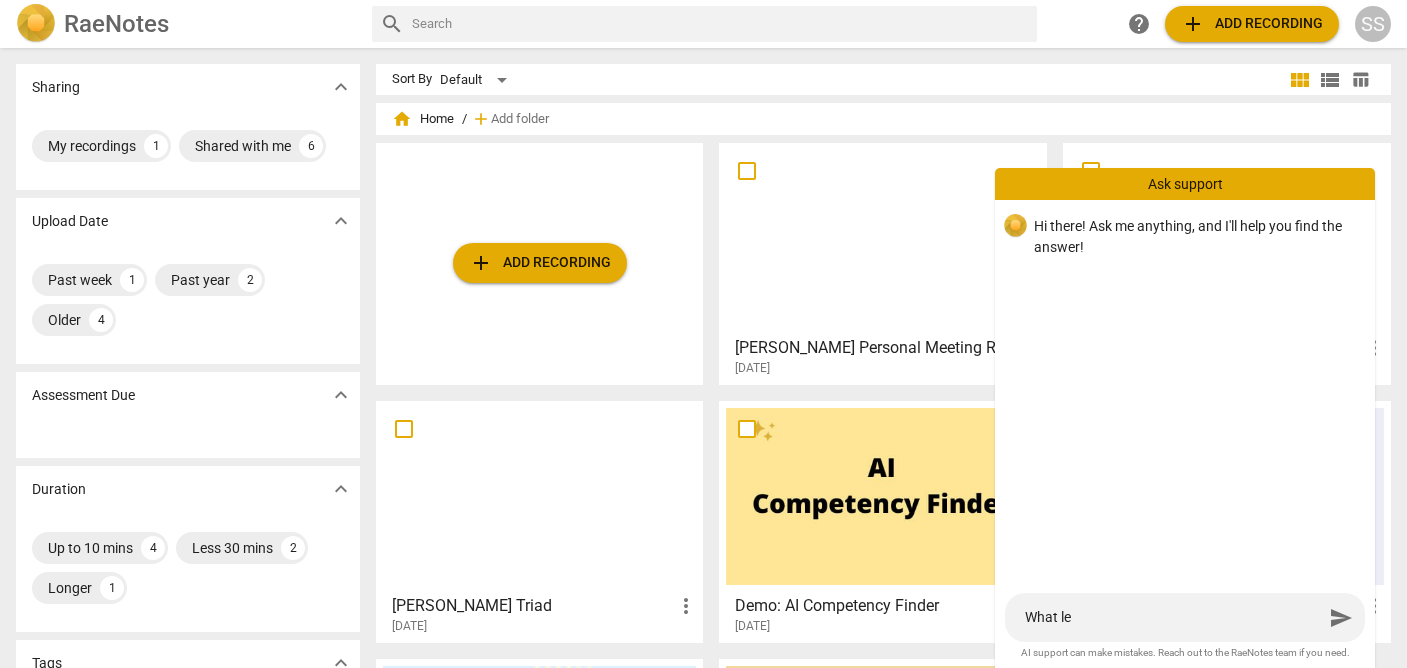 type on "What lev" 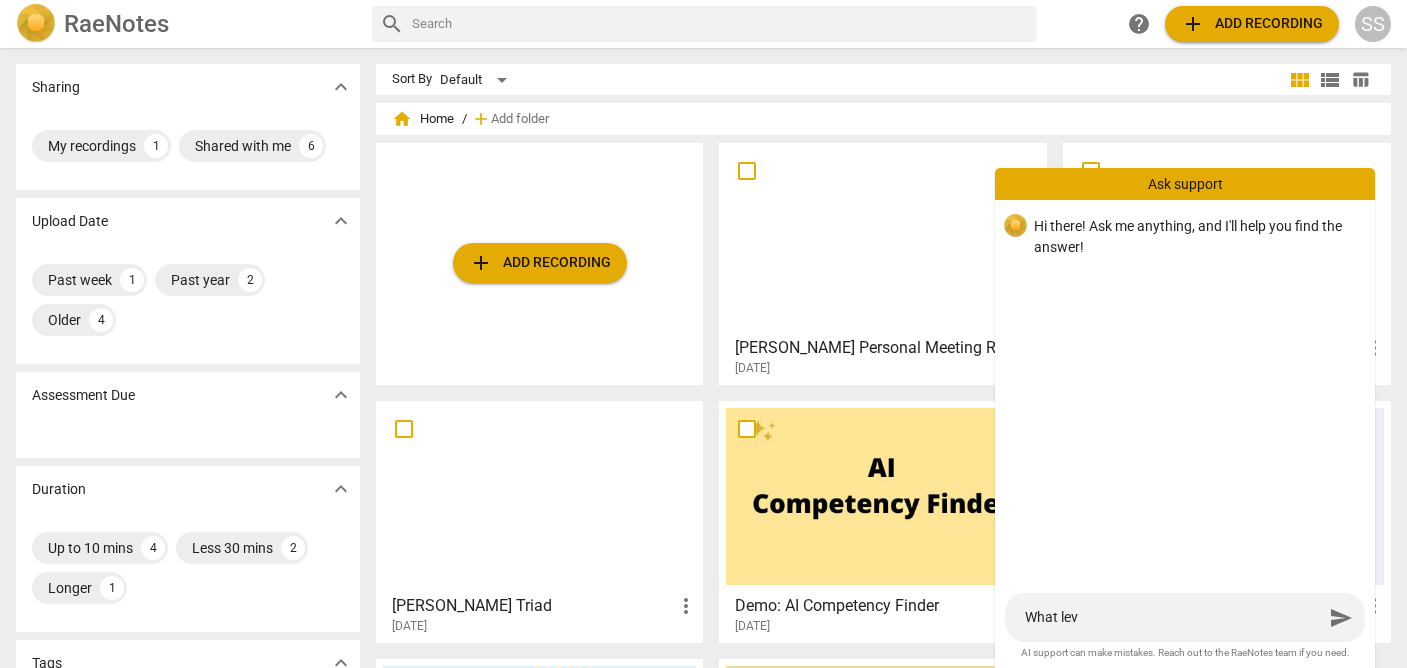 type on "What leve" 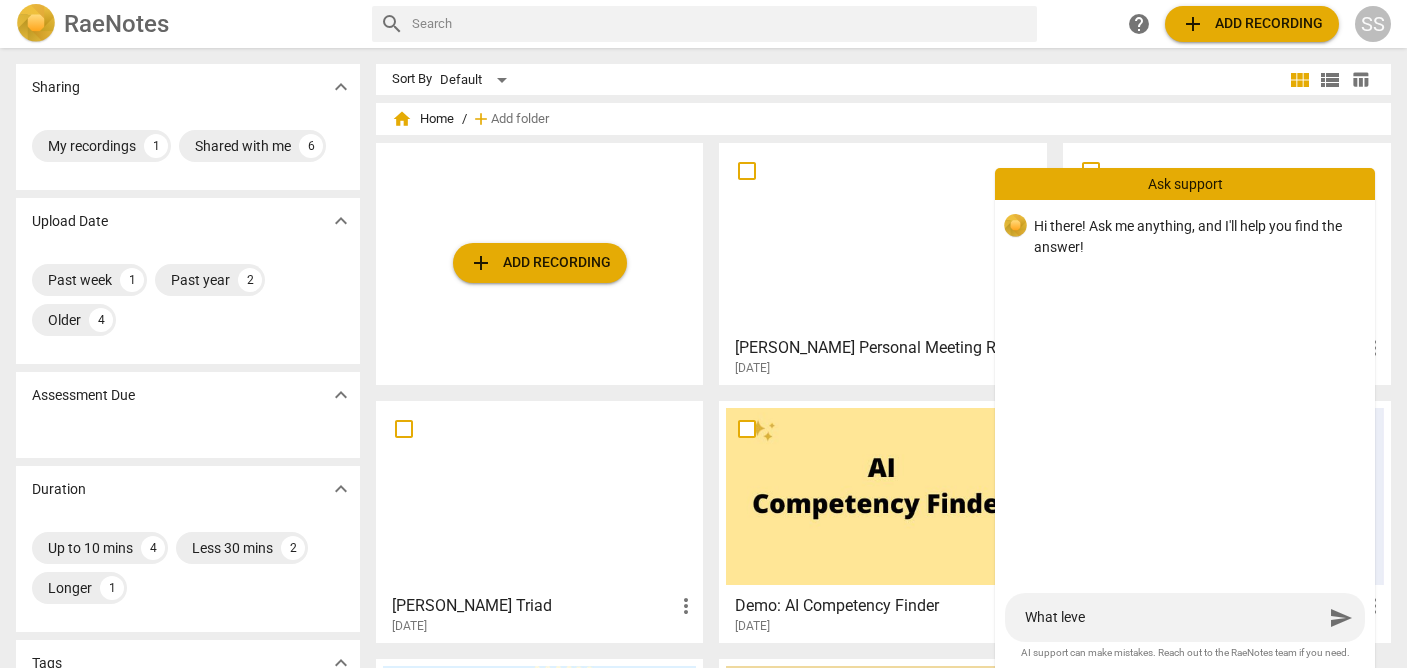 type on "What leve" 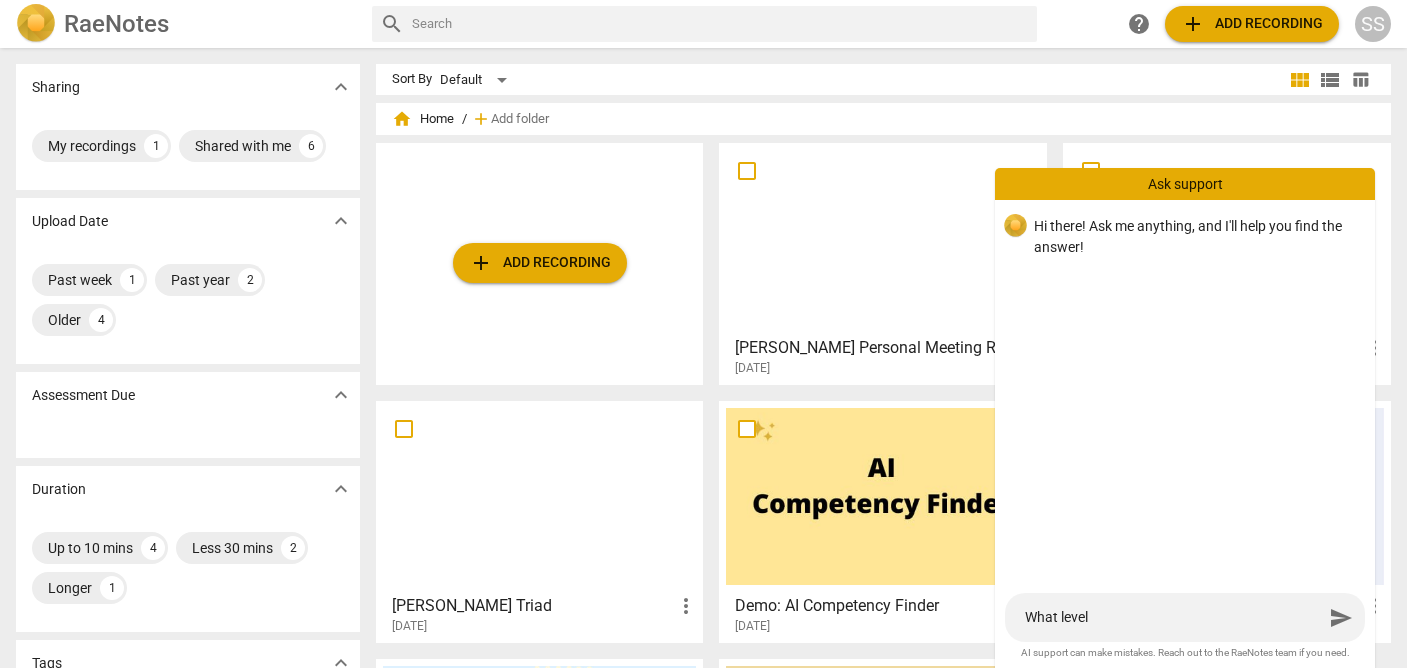 type on "What level" 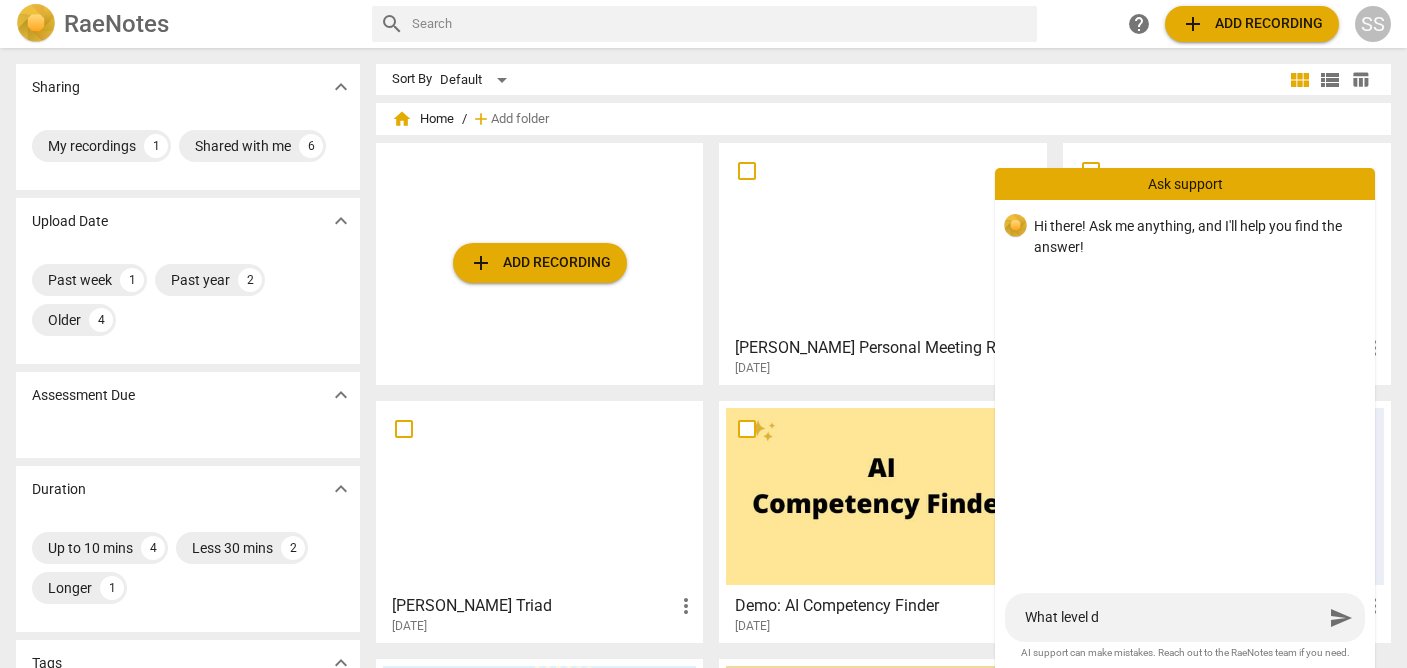 type on "What level do" 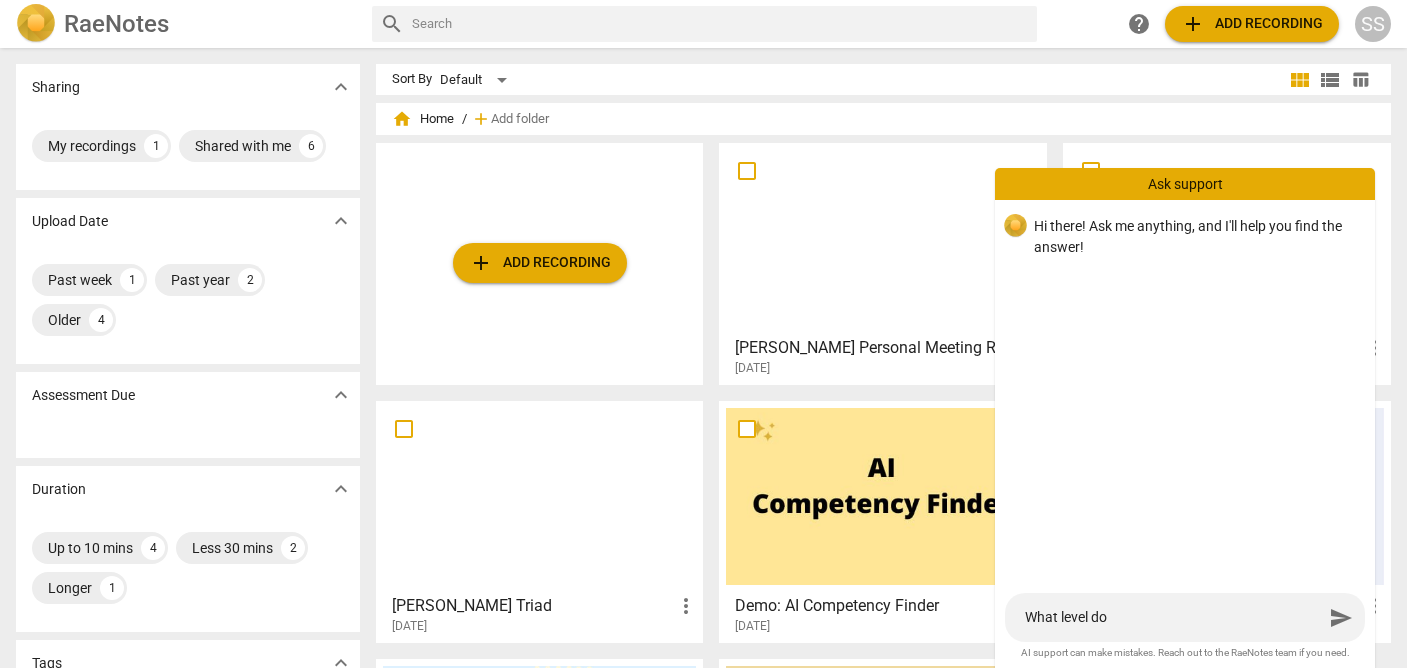 type on "What level doe" 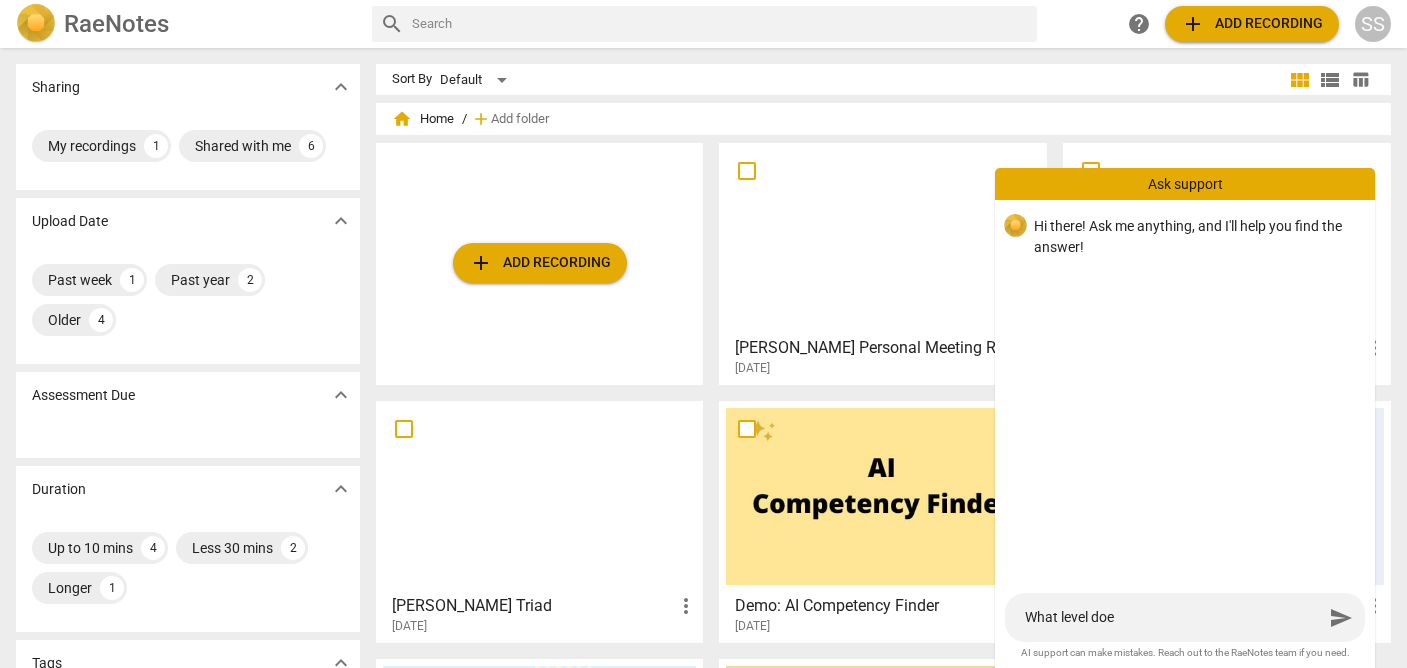 type on "What level does" 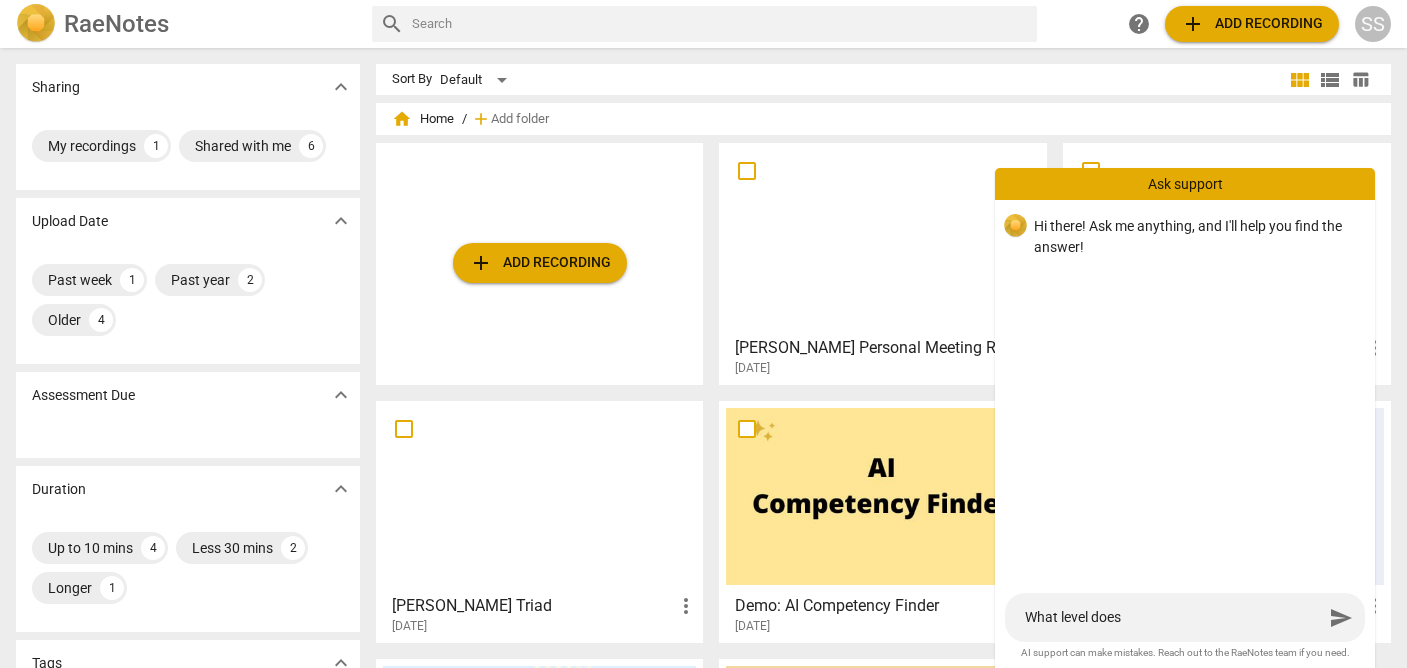type on "What level does" 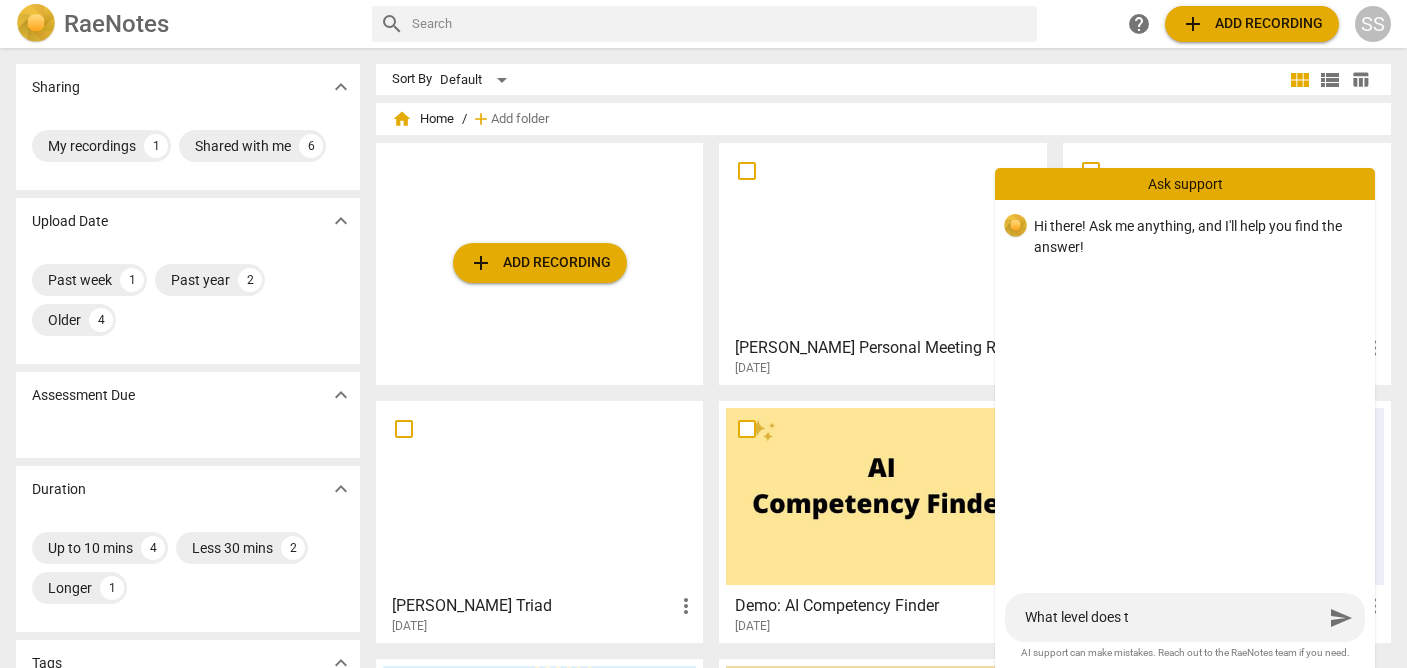 type on "What level does th" 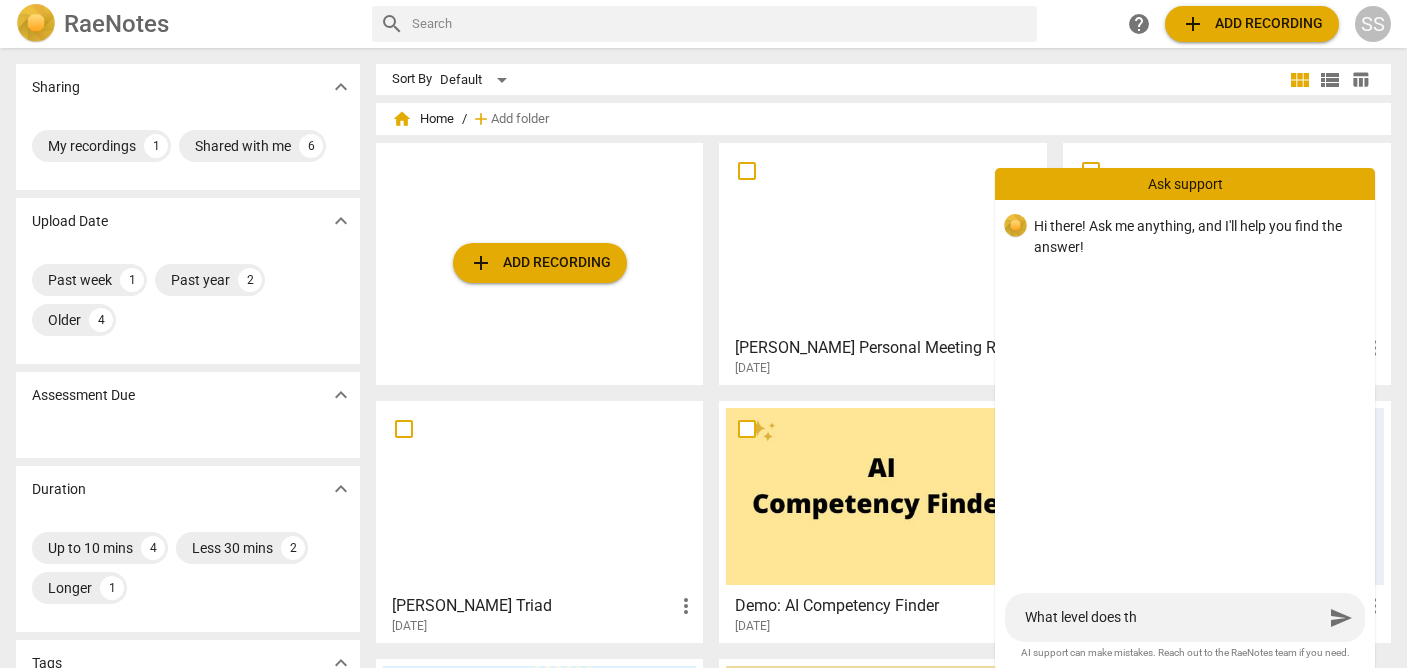 type on "What level does th" 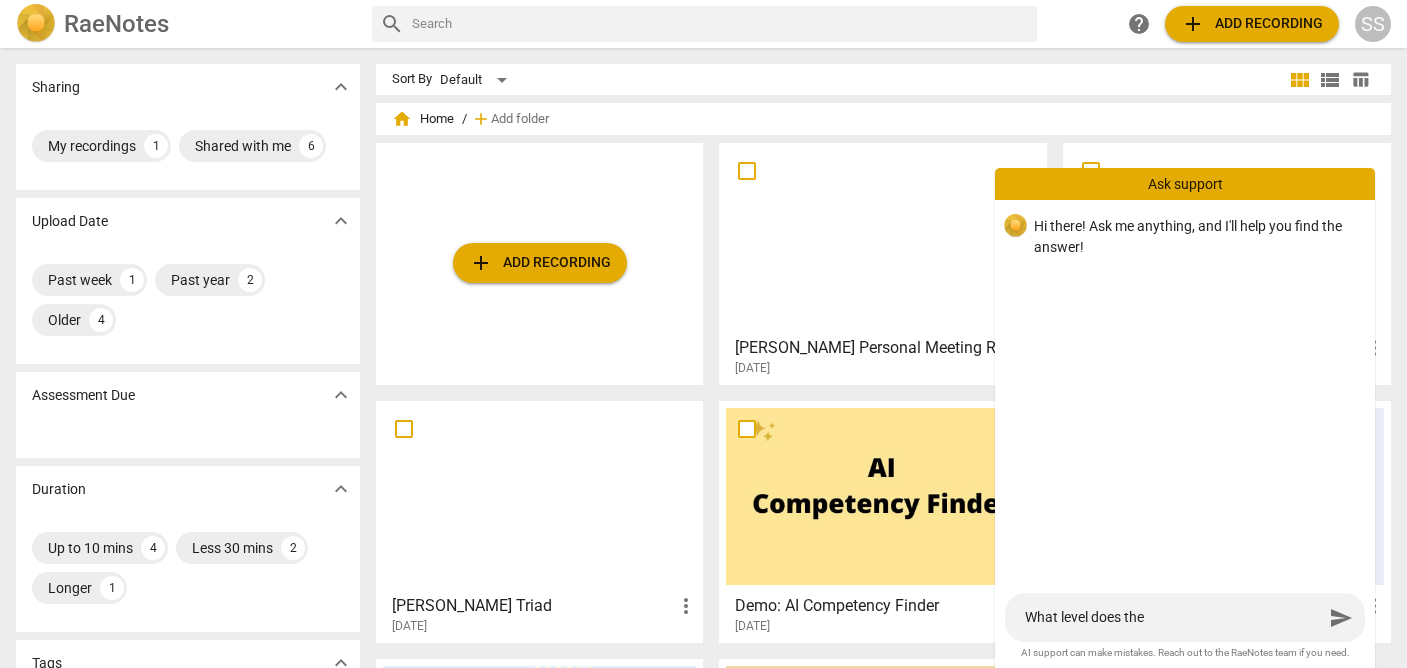 type on "What level does the" 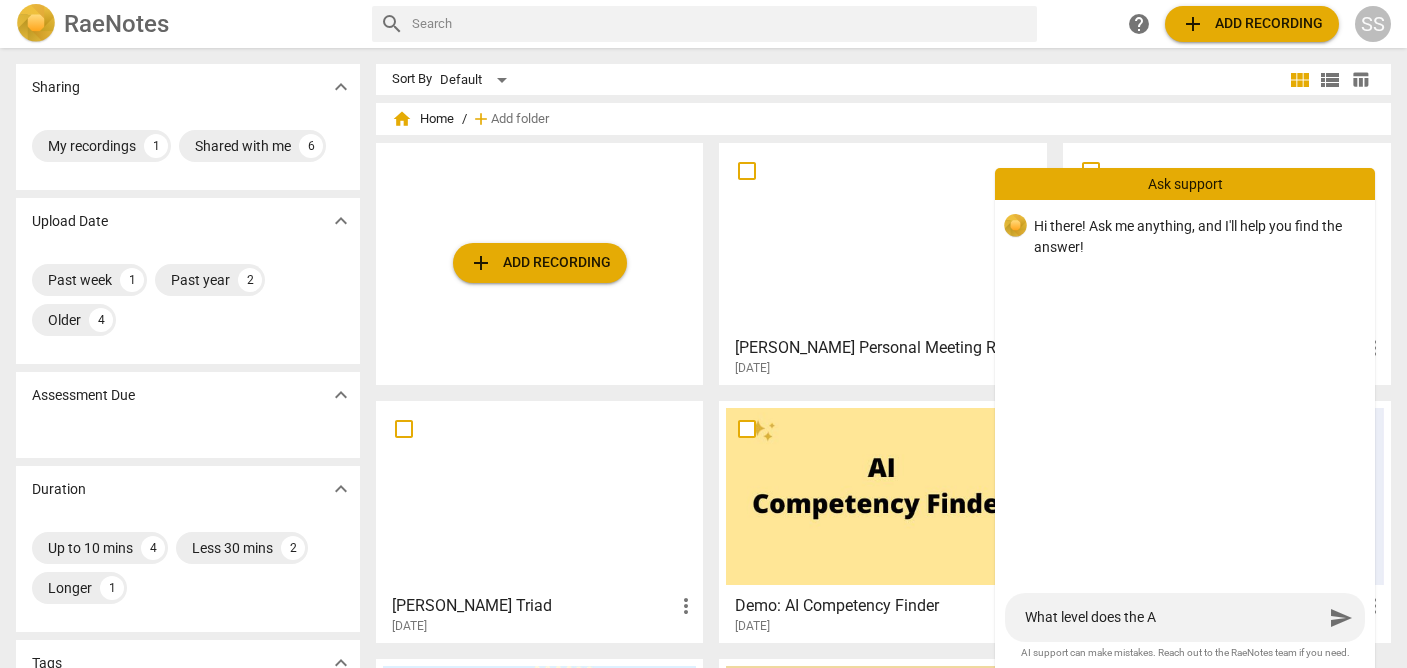 type on "What level does the AI" 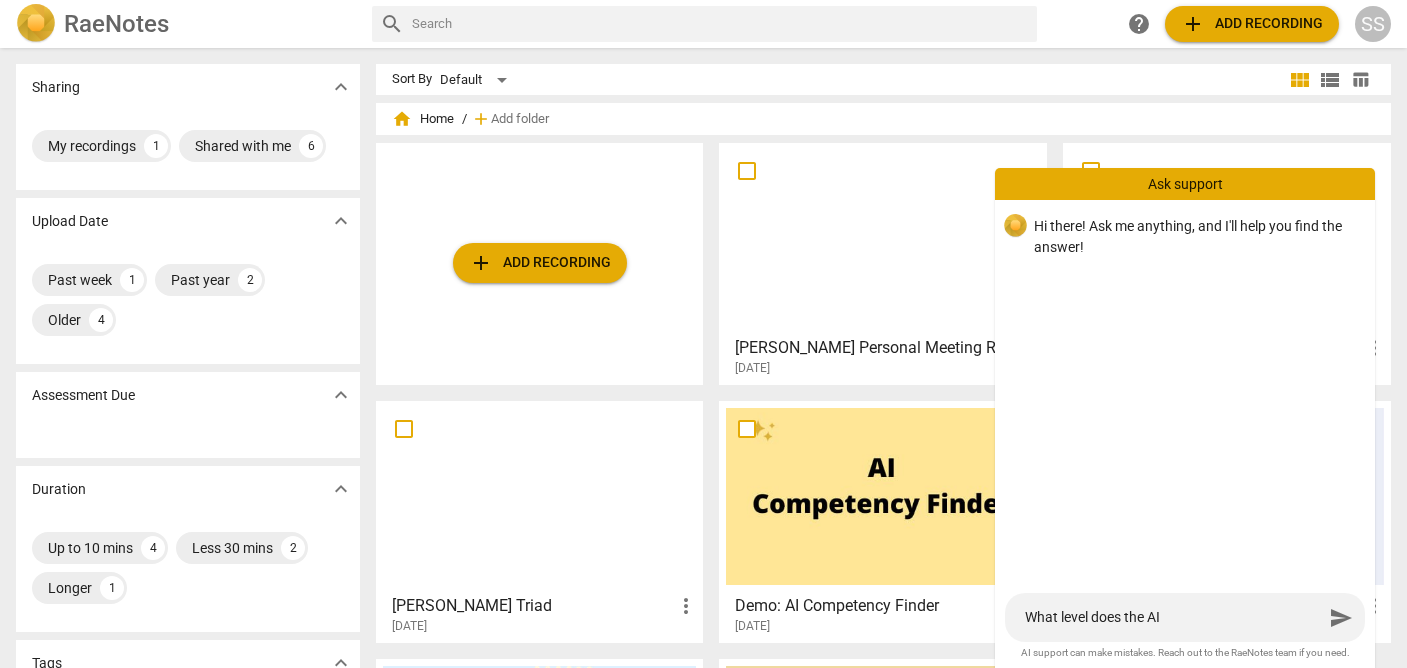 type on "What level does the AI" 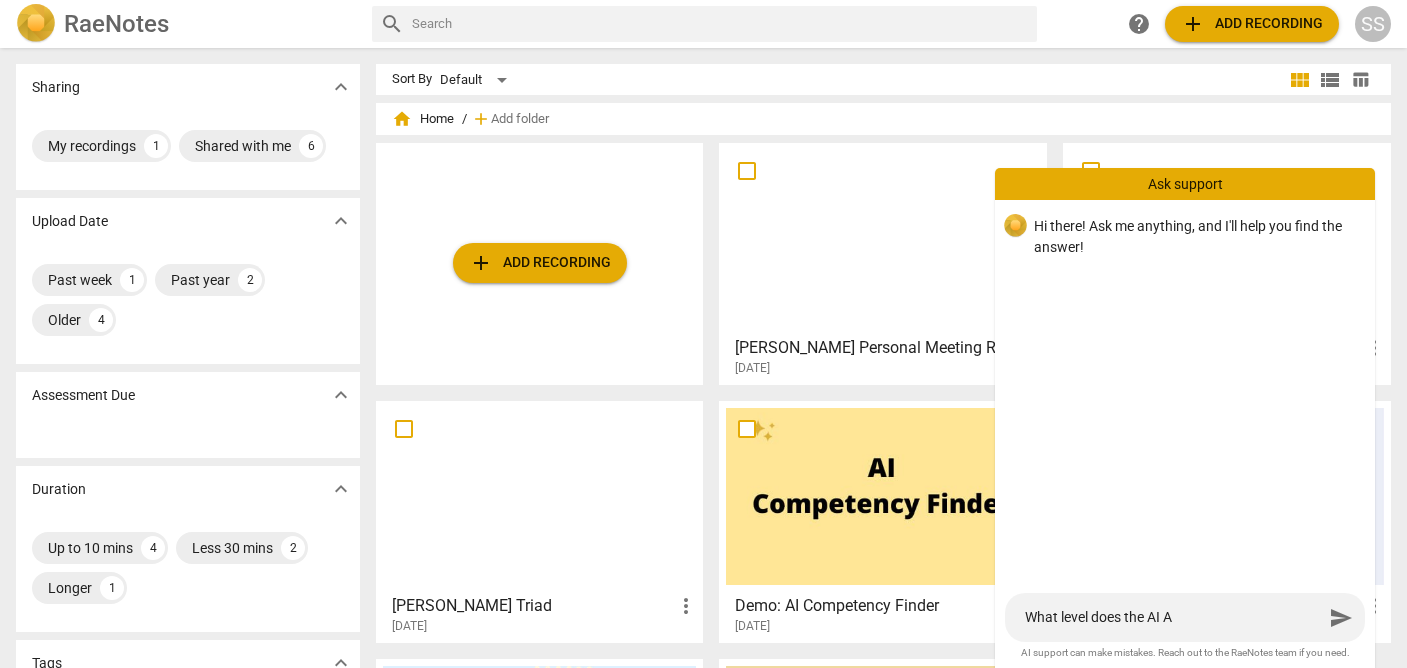type on "What level does the AI As" 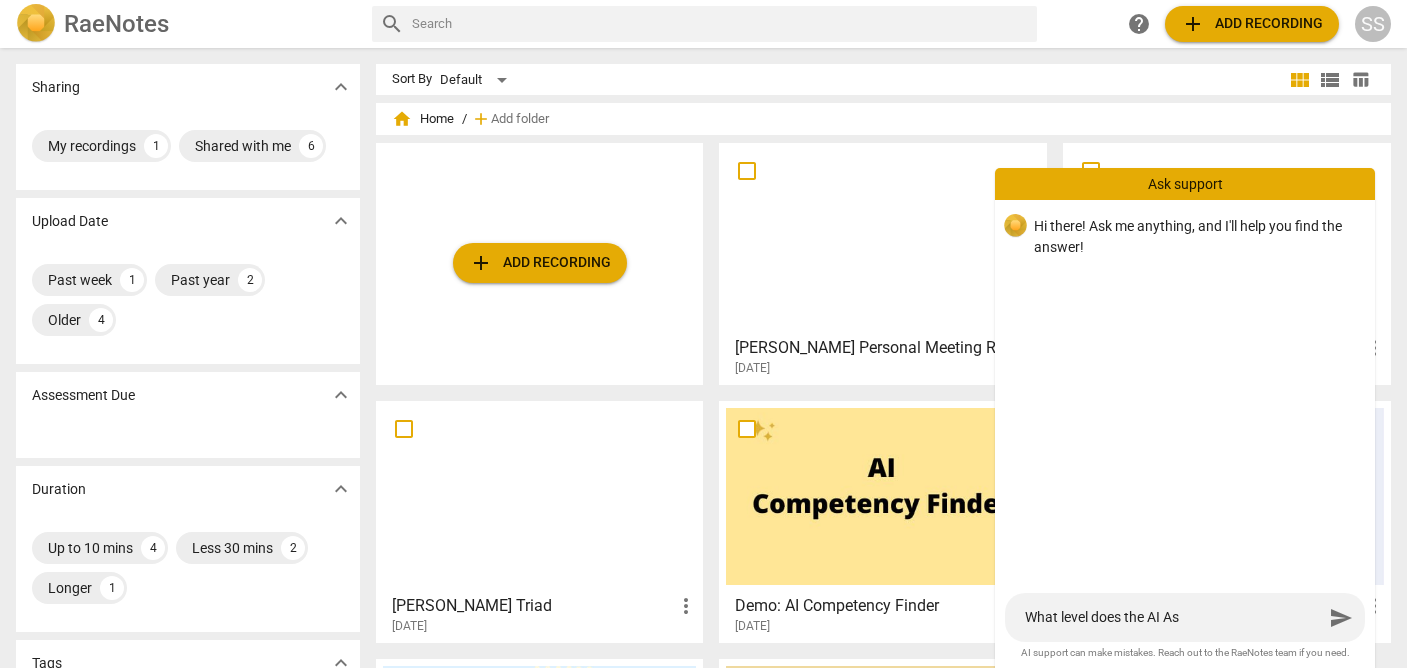 type on "What level does the AI Ass" 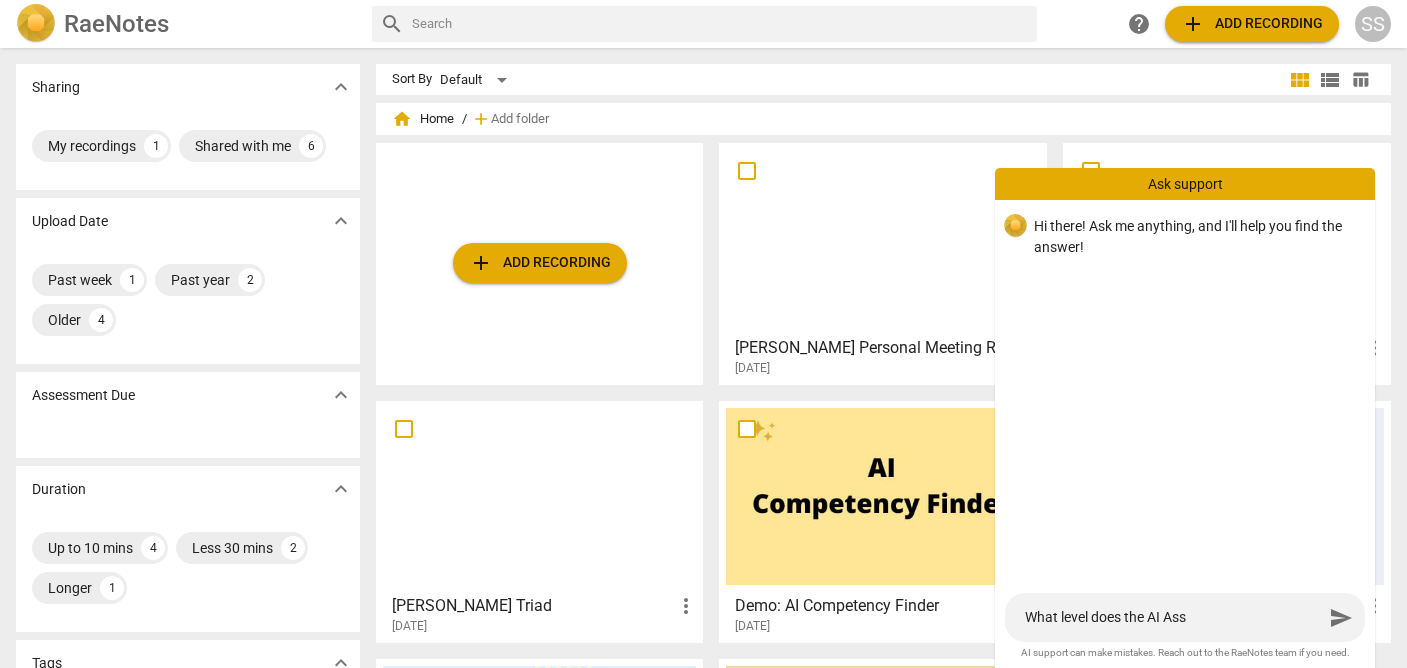 type on "What level does the AI Asse" 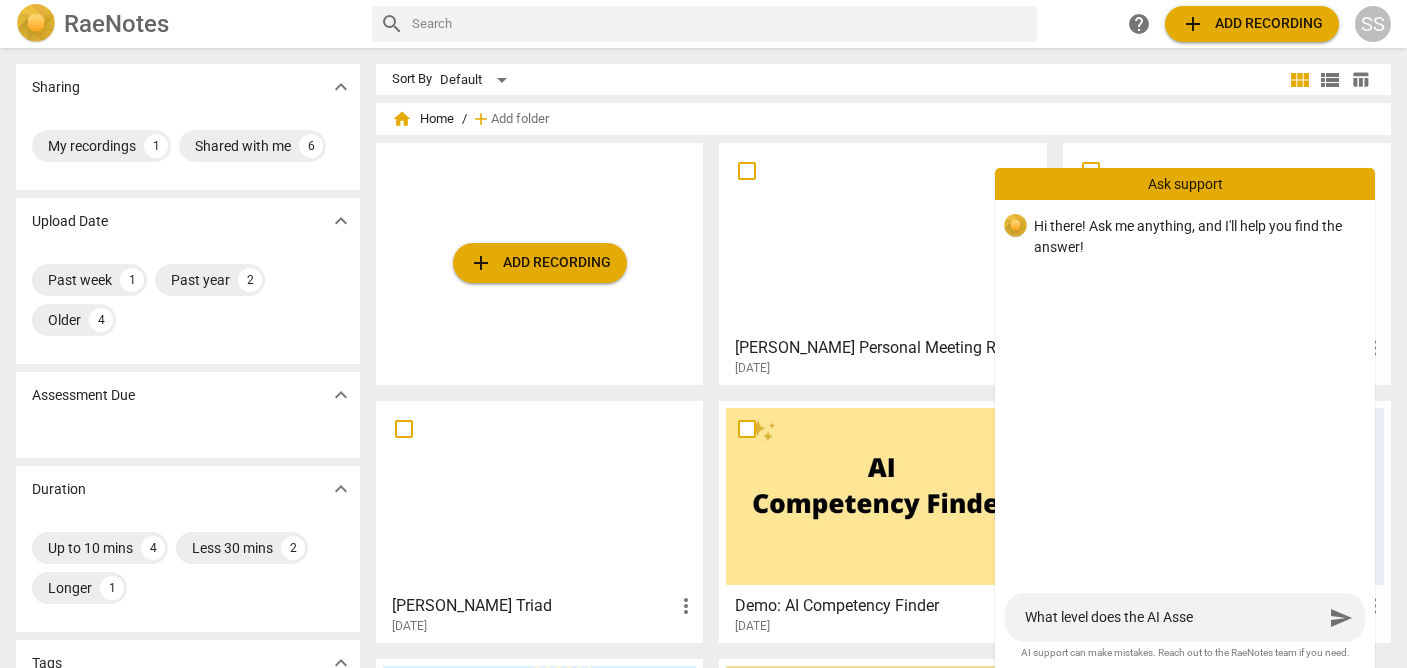 type on "What level does the AI Asses" 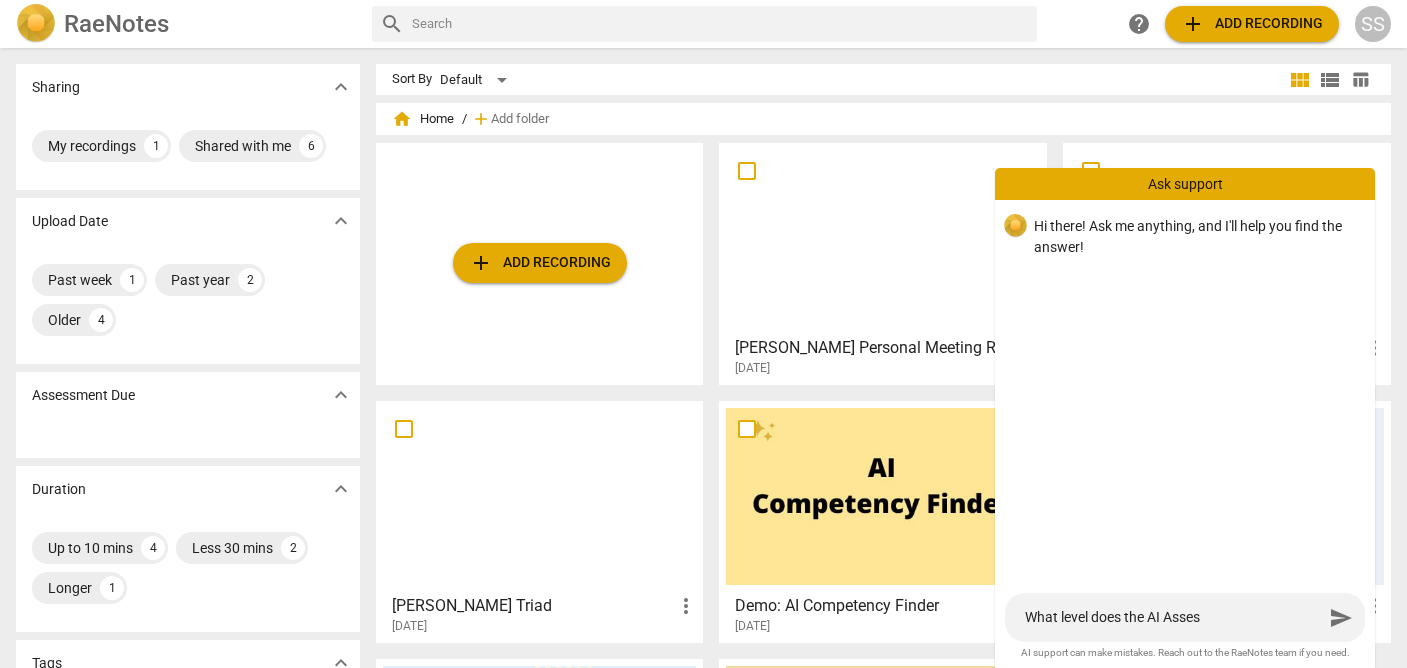 type on "What level does the AI Assess" 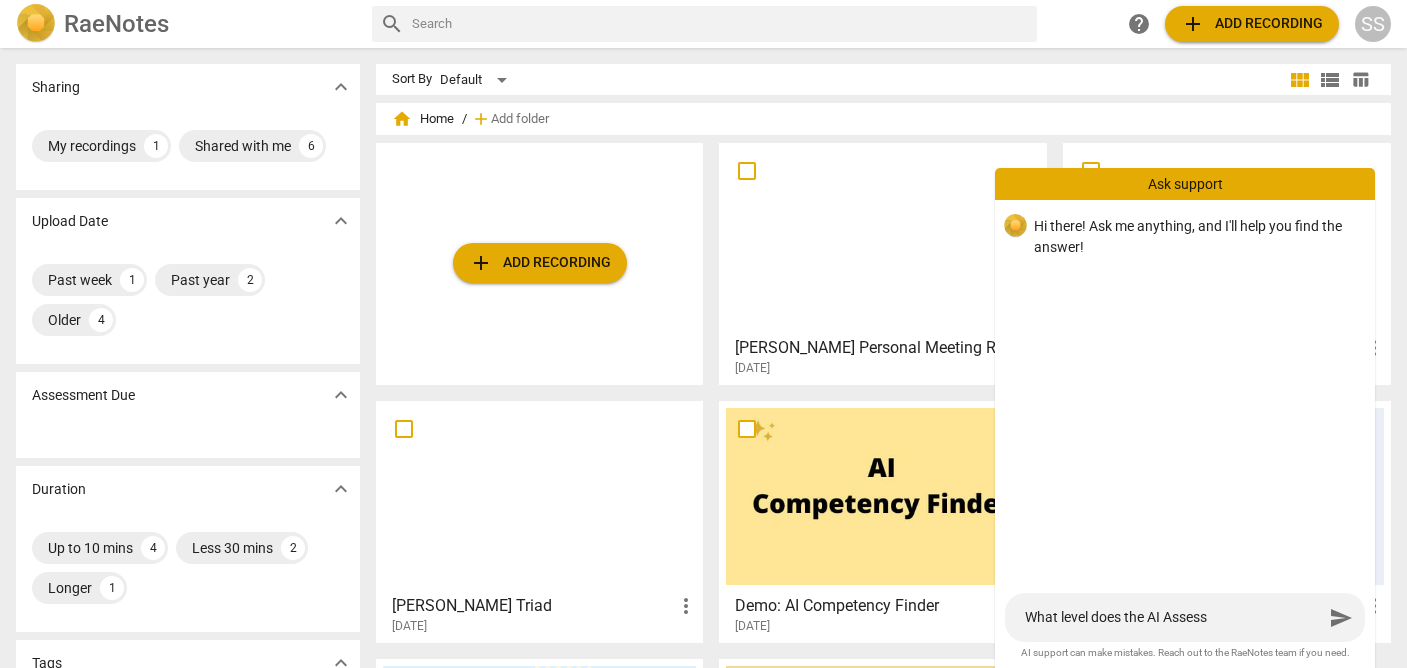 type on "What level does the AI Assessm" 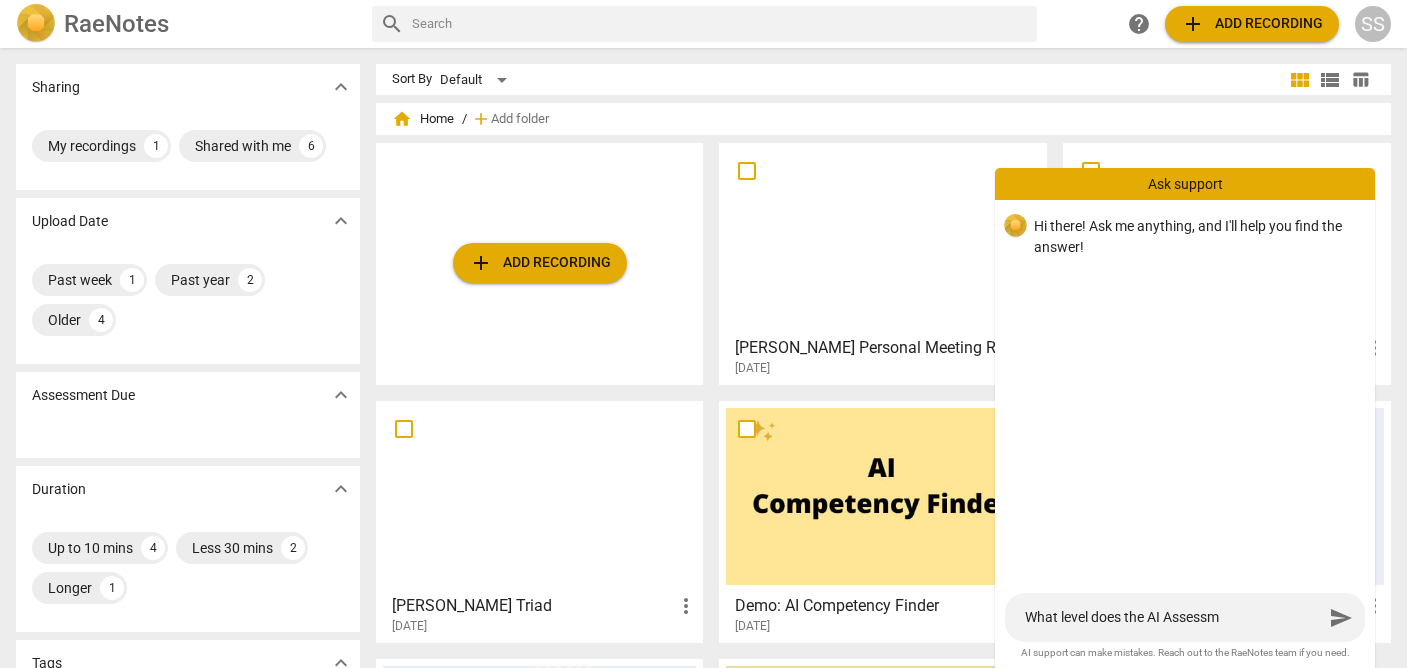 type on "What level does the AI Assessme" 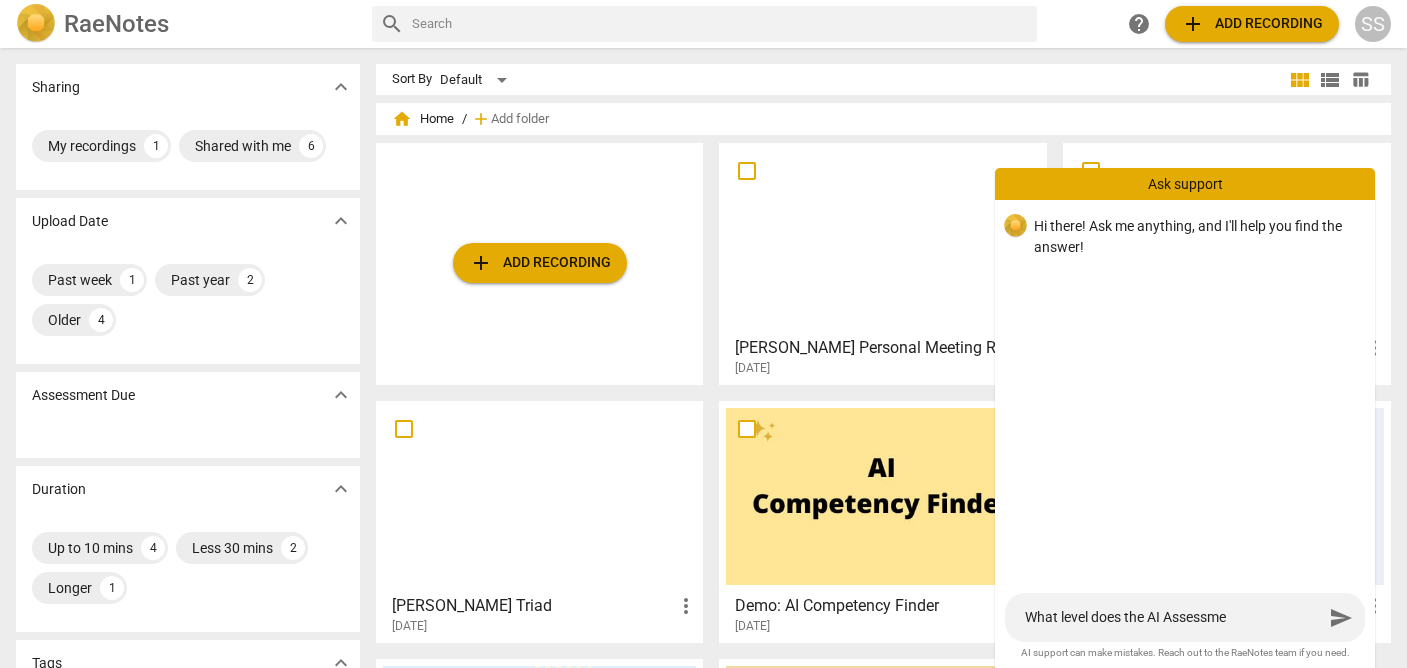 type on "What level does the AI Assessmen" 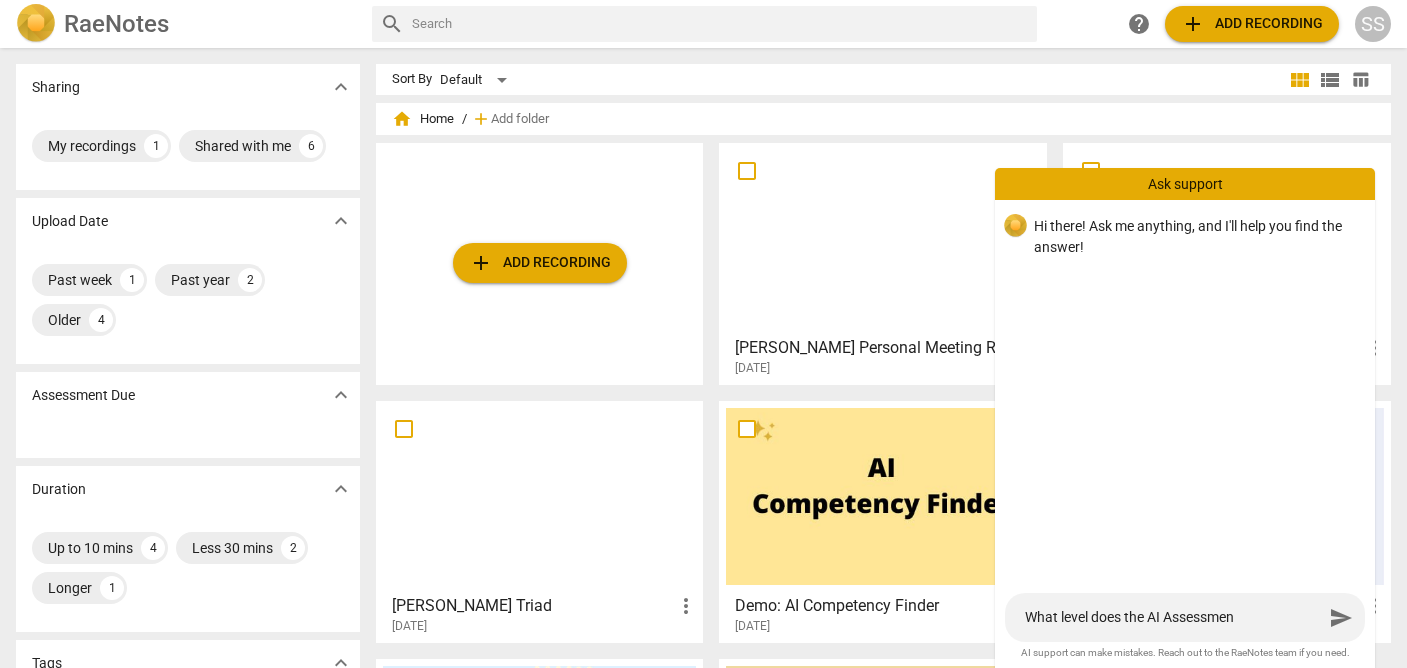 type on "What level does the AI Assessment" 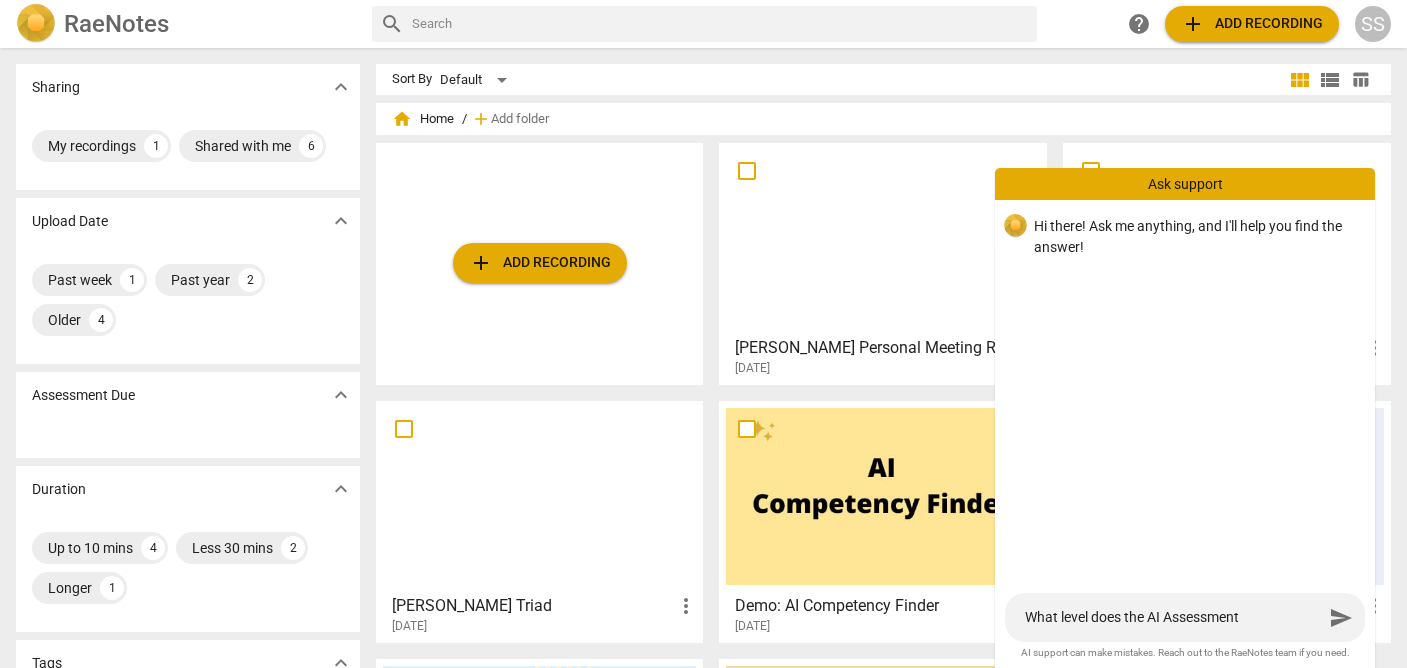 type on "What level does the AI Assessment" 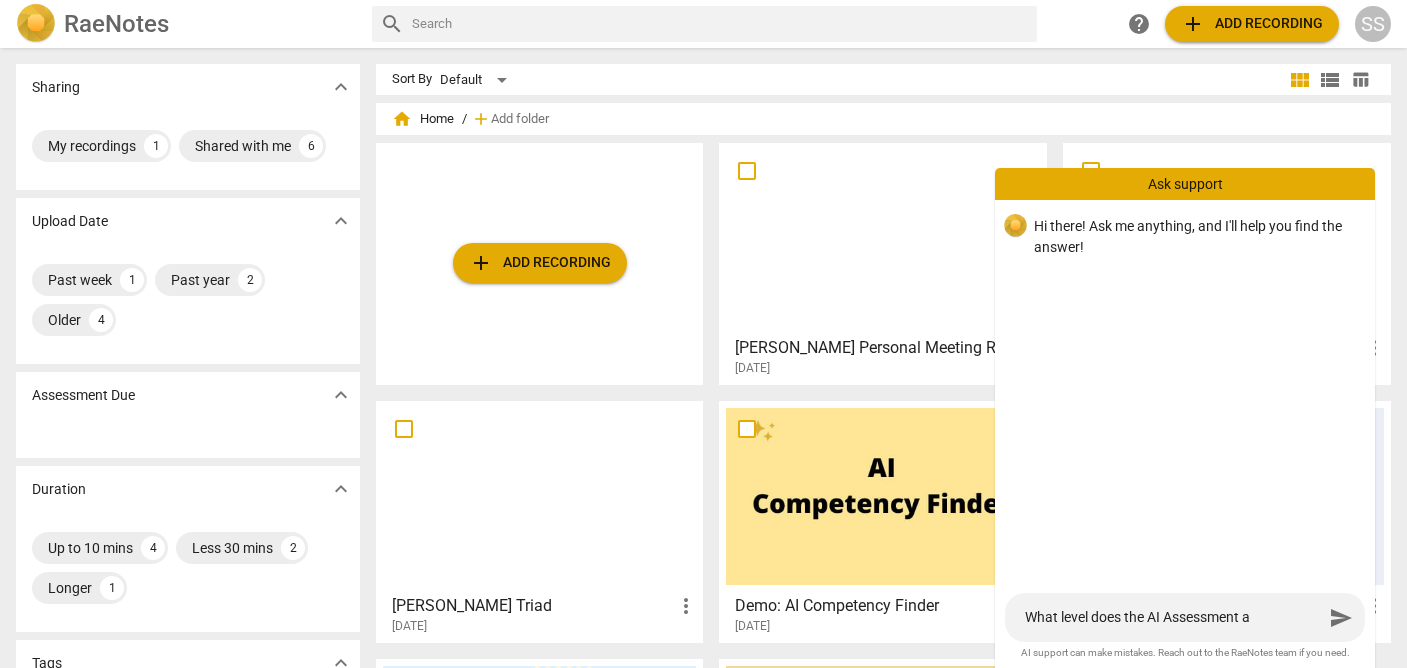 type on "What level does the AI Assessment ac" 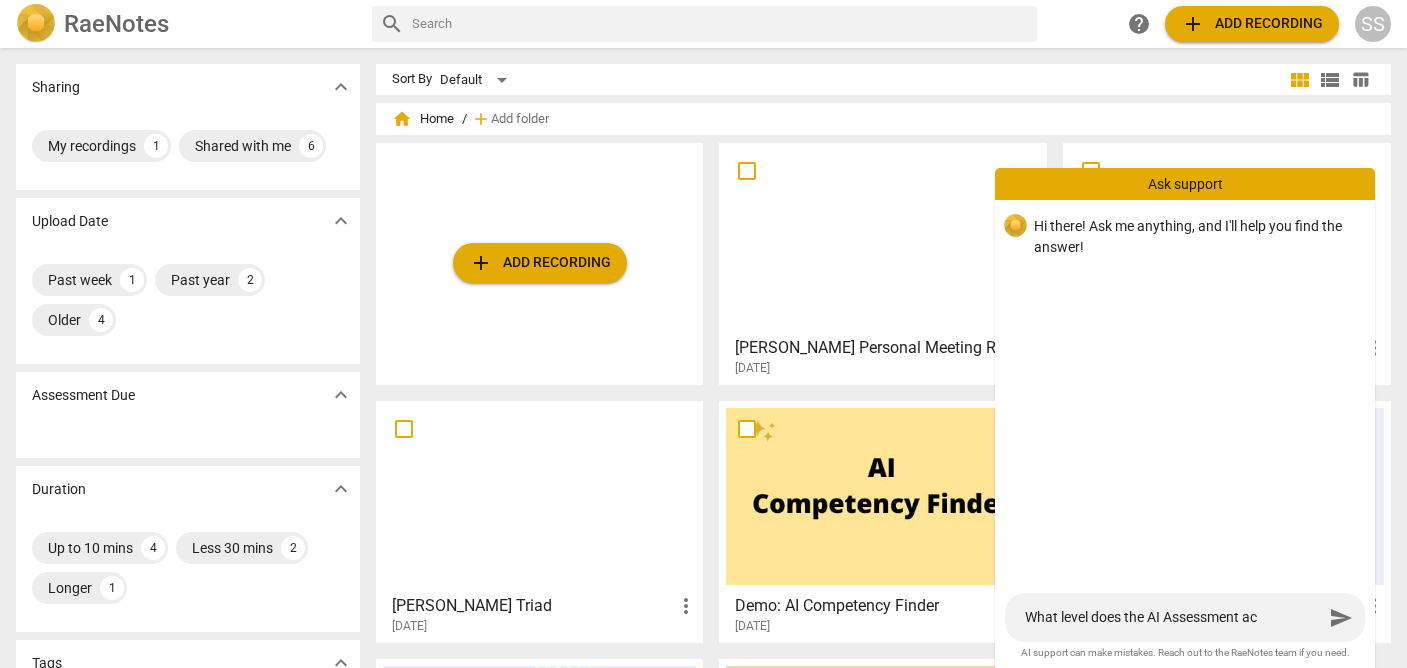 type on "What level does the AI Assessment ace" 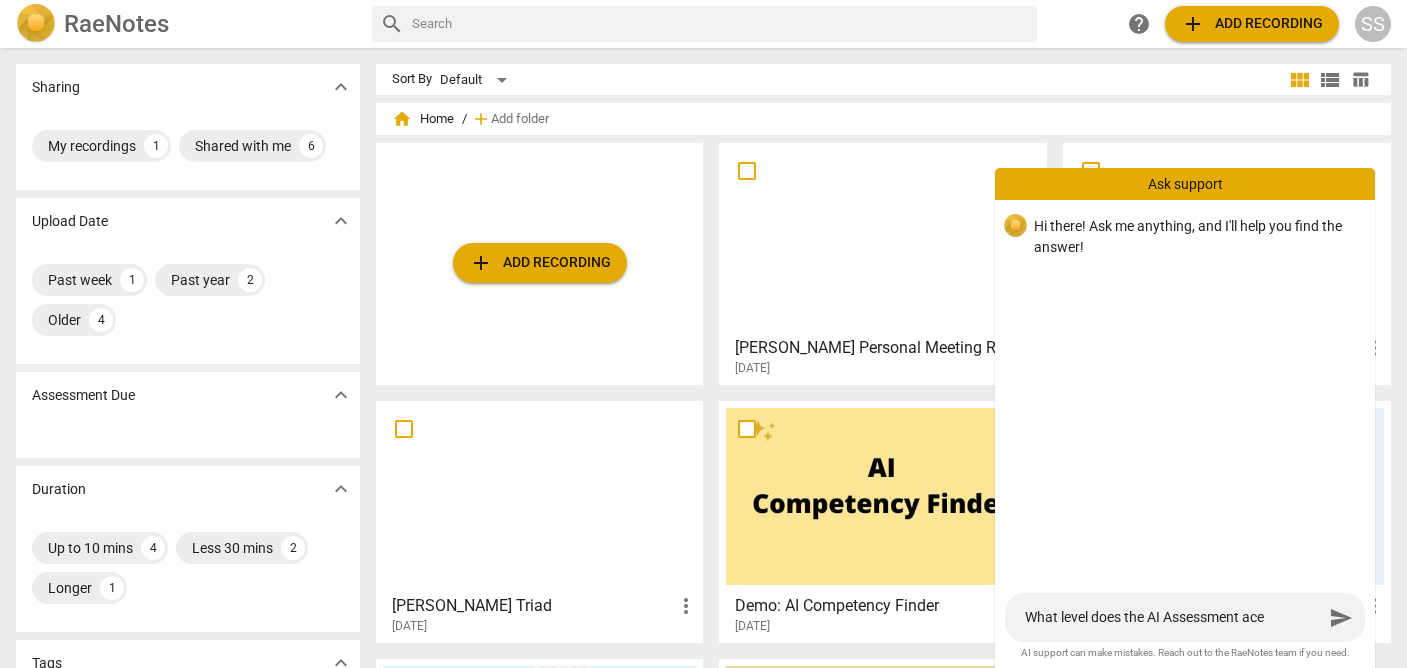 type on "What level does the AI Assessment aces" 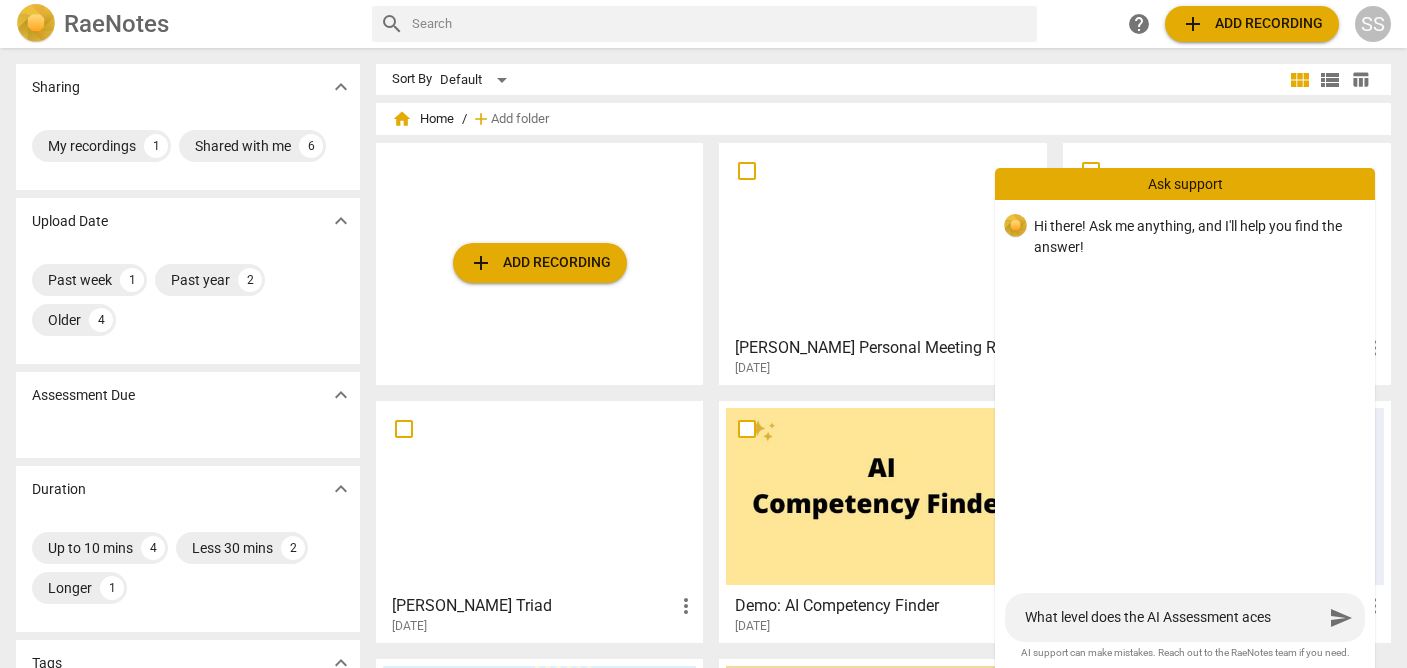 type on "What level does the AI Assessment acess" 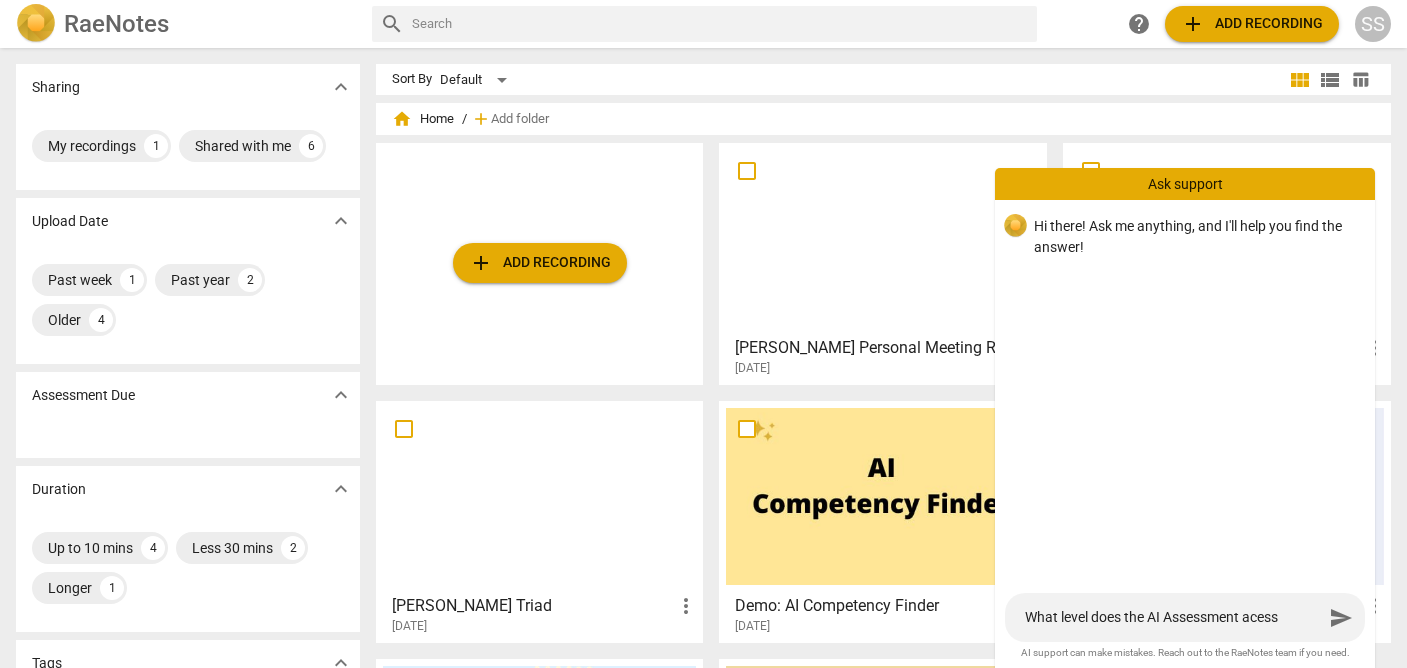 type on "What level does the AI Assessment acess?" 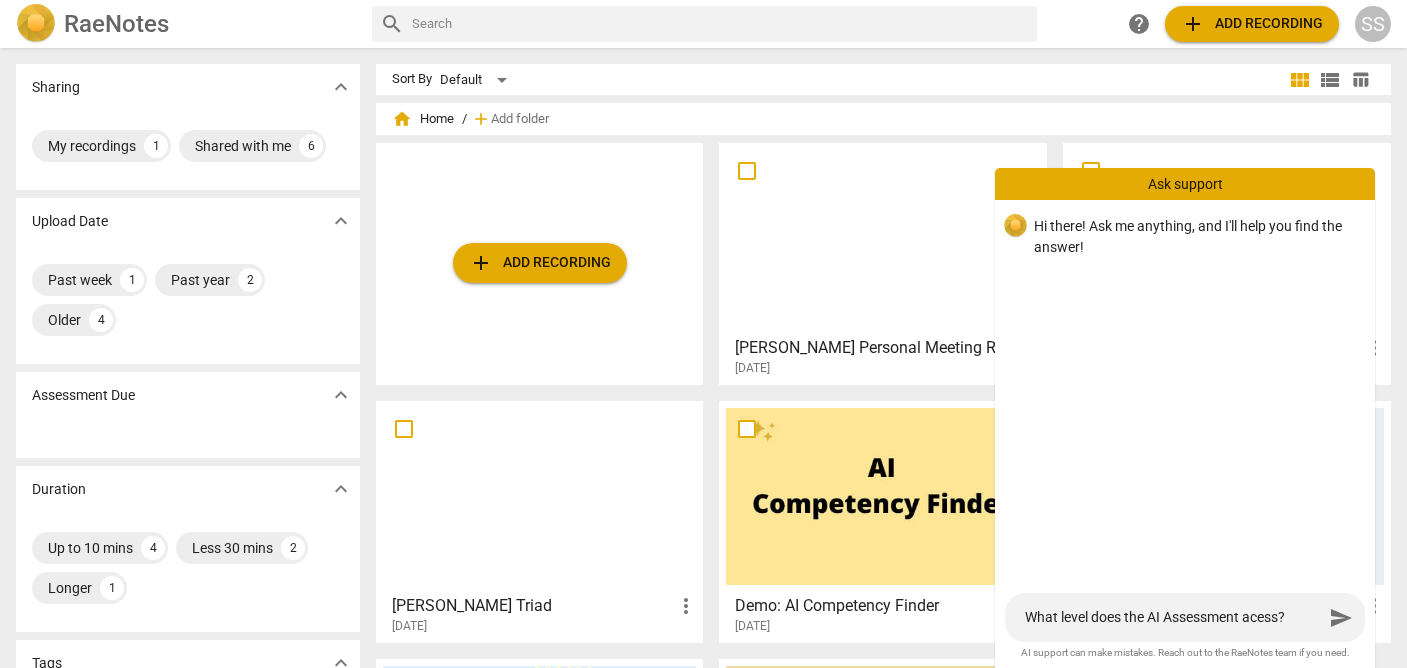 type on "What level does the AI Assessment acess" 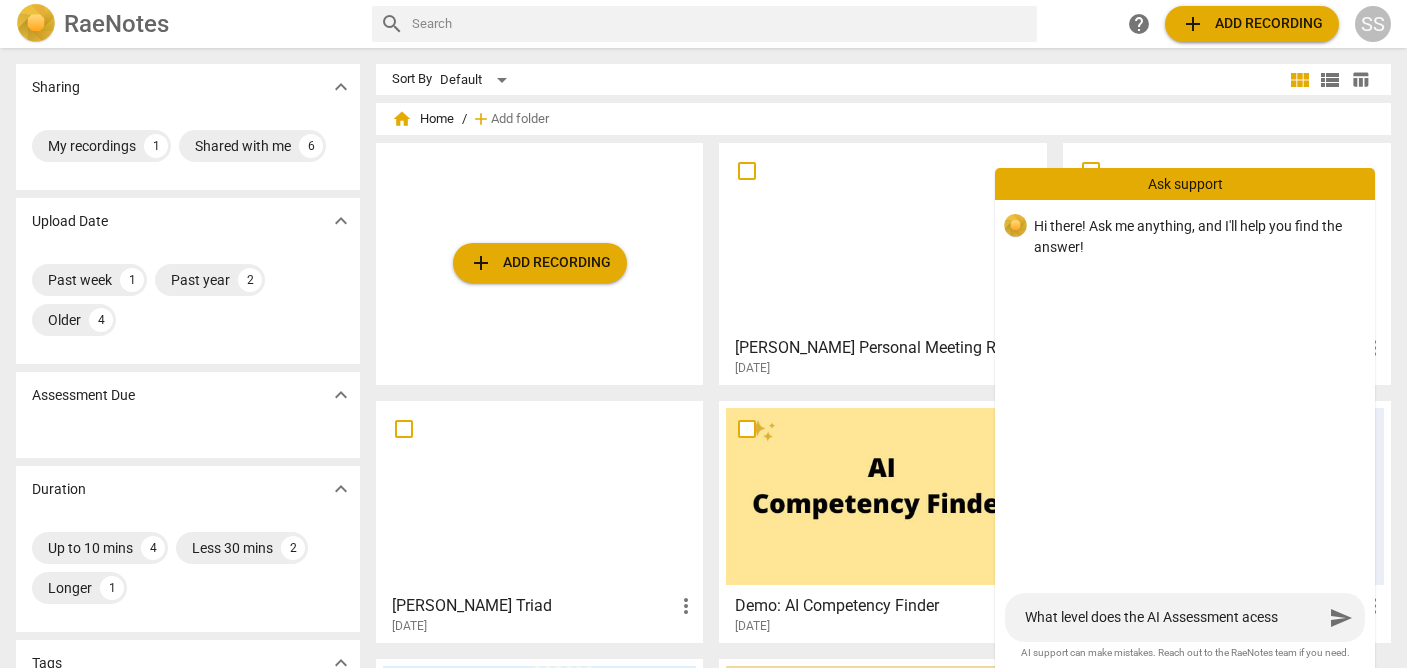 type on "What level does the AI Assessment aces" 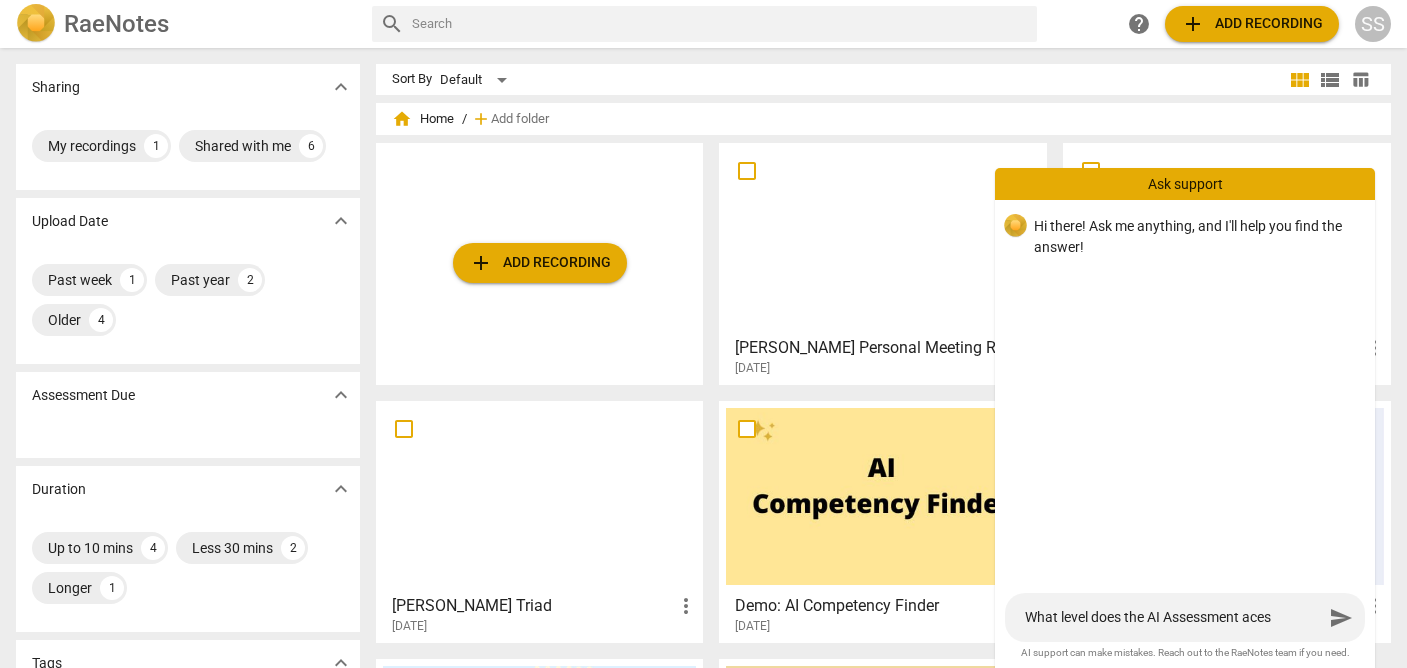 type on "What level does the AI Assessment ace" 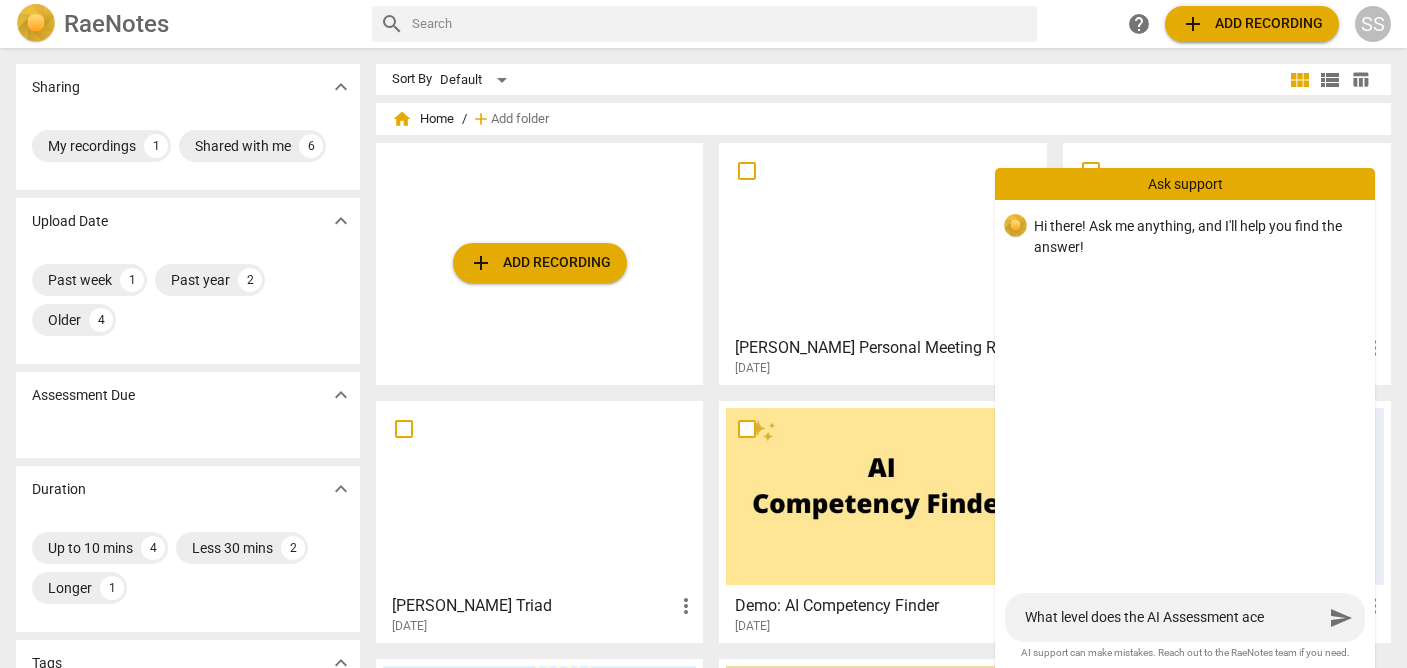 type on "What level does the AI Assessment ac" 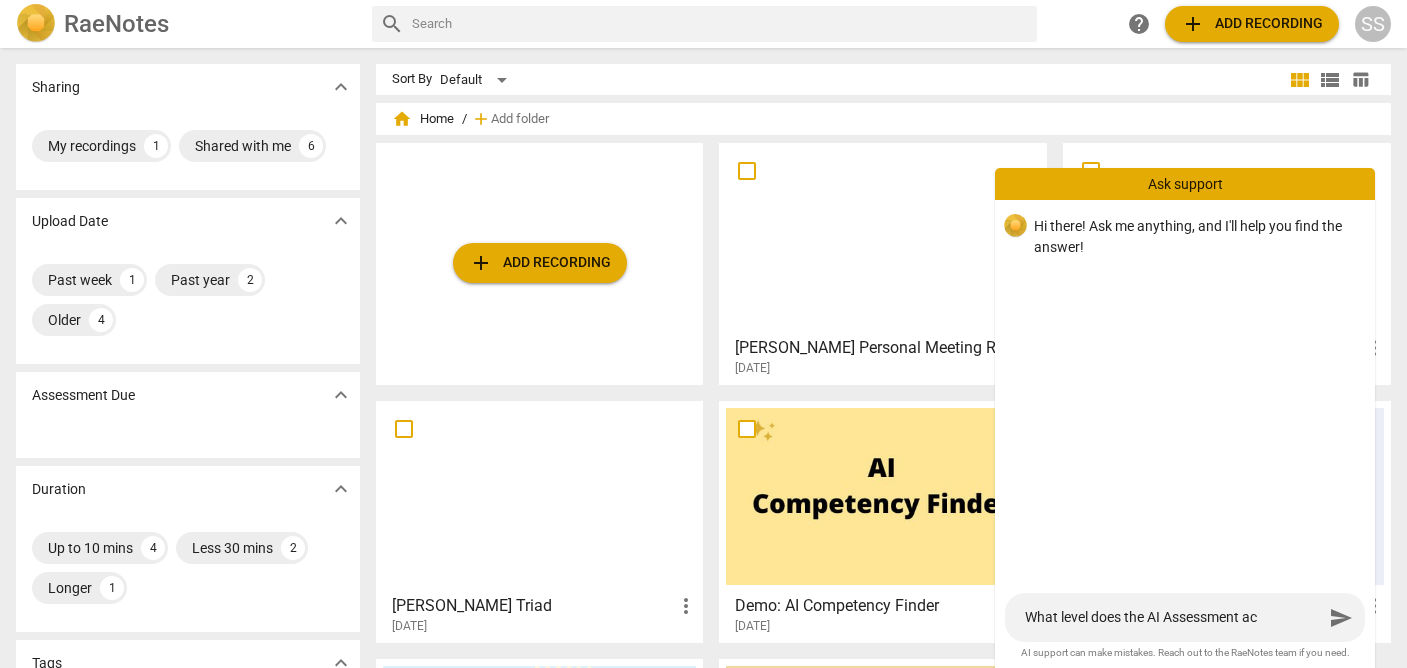 type on "What level does the AI Assessment acc" 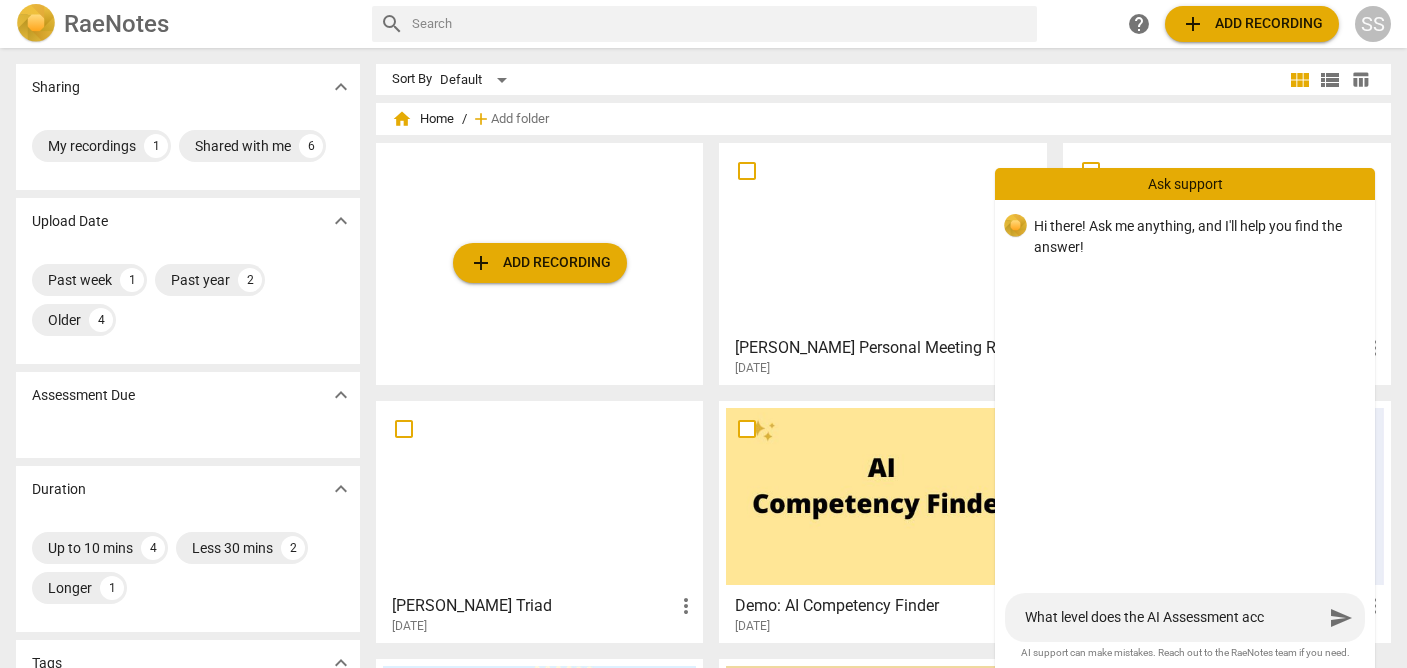 type on "What level does the AI Assessment acce" 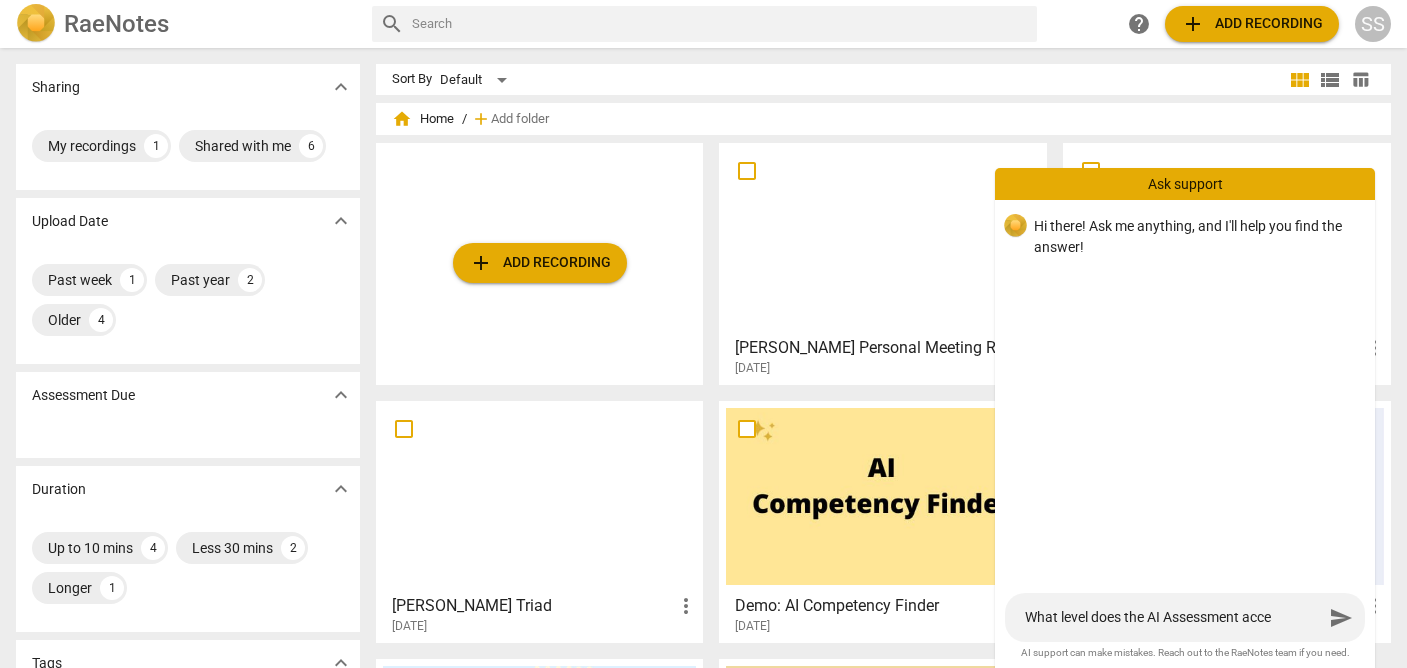 type on "What level does the AI Assessment acces" 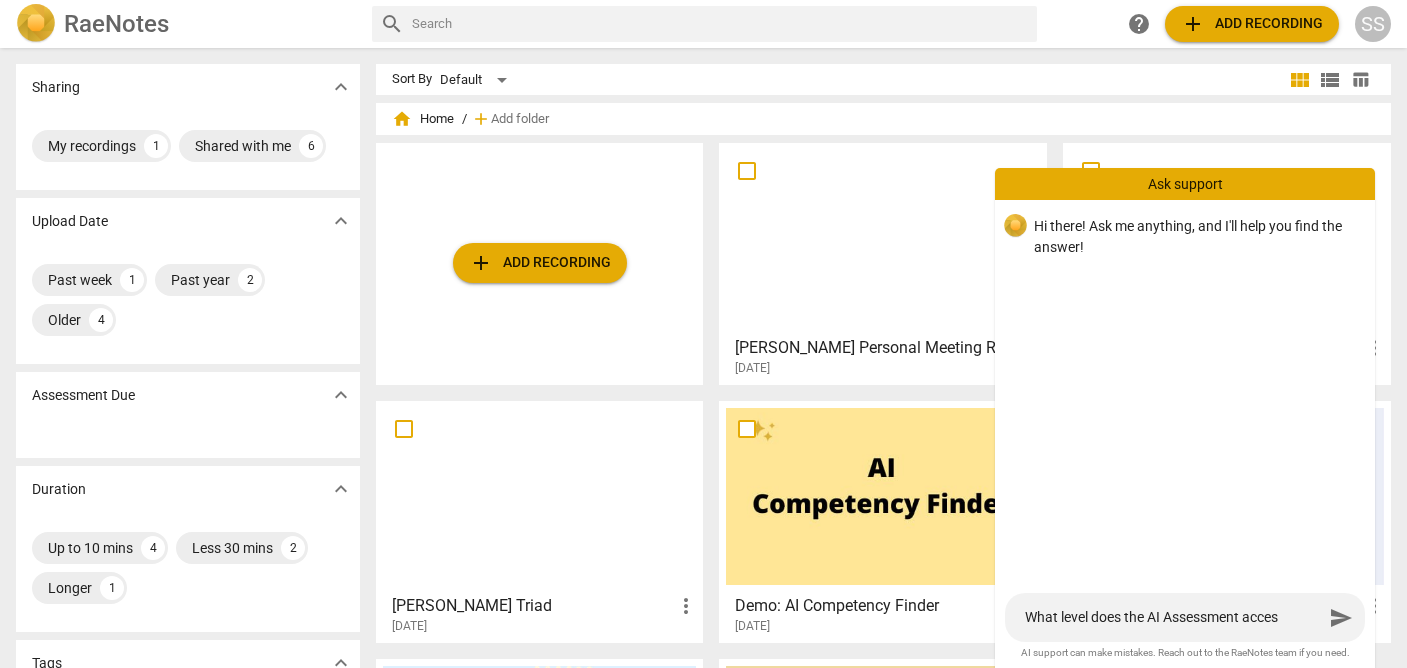 type on "What level does the AI Assessment access" 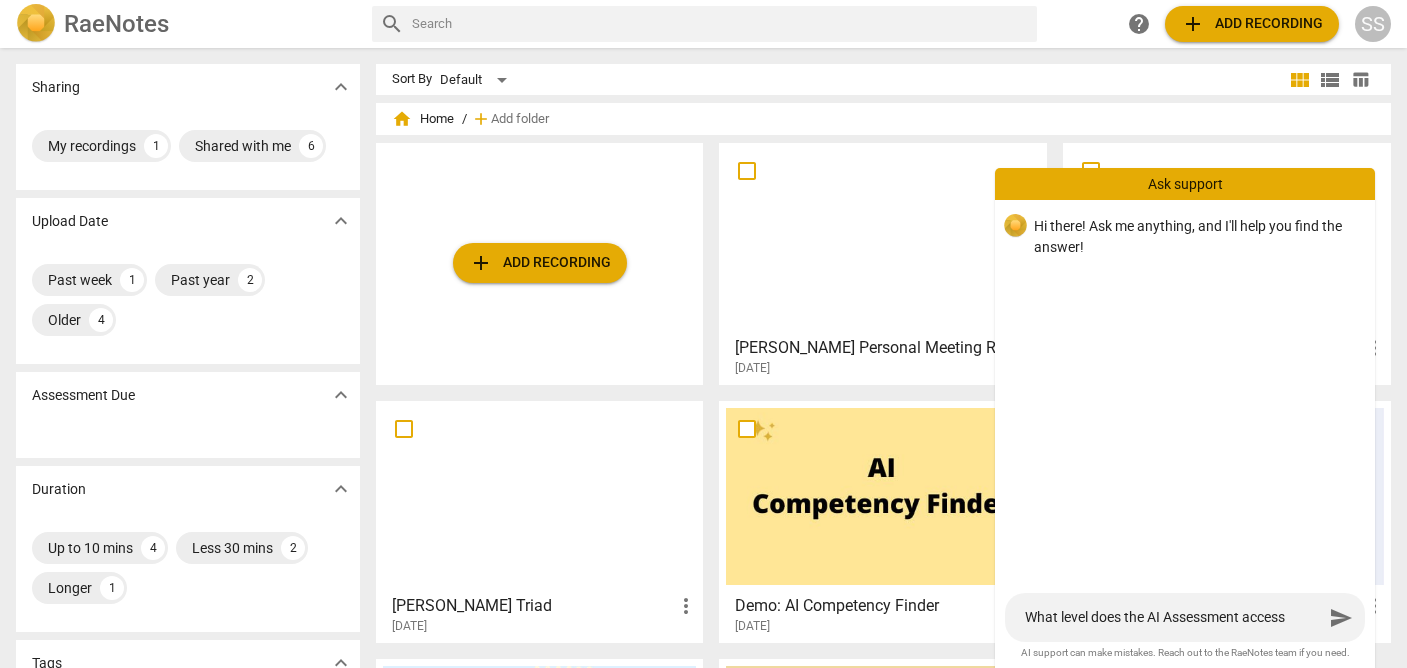 type on "What level does the AI Assessment access?" 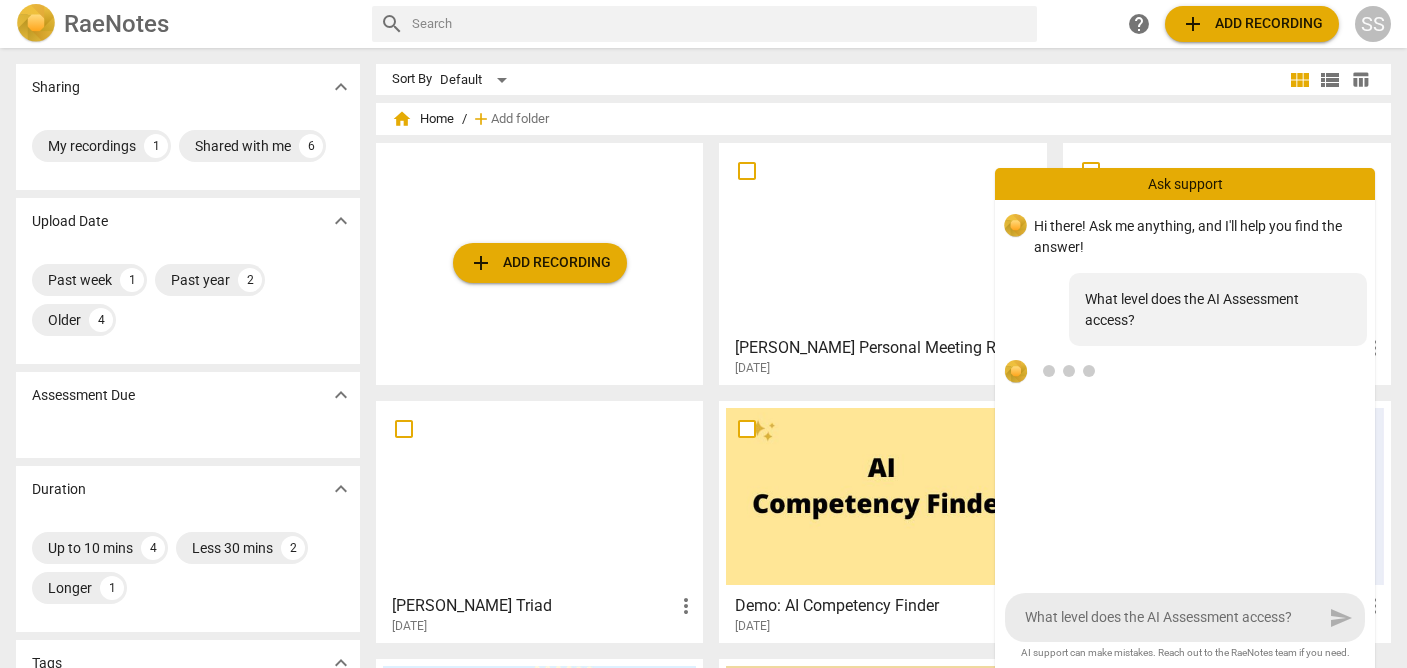 type 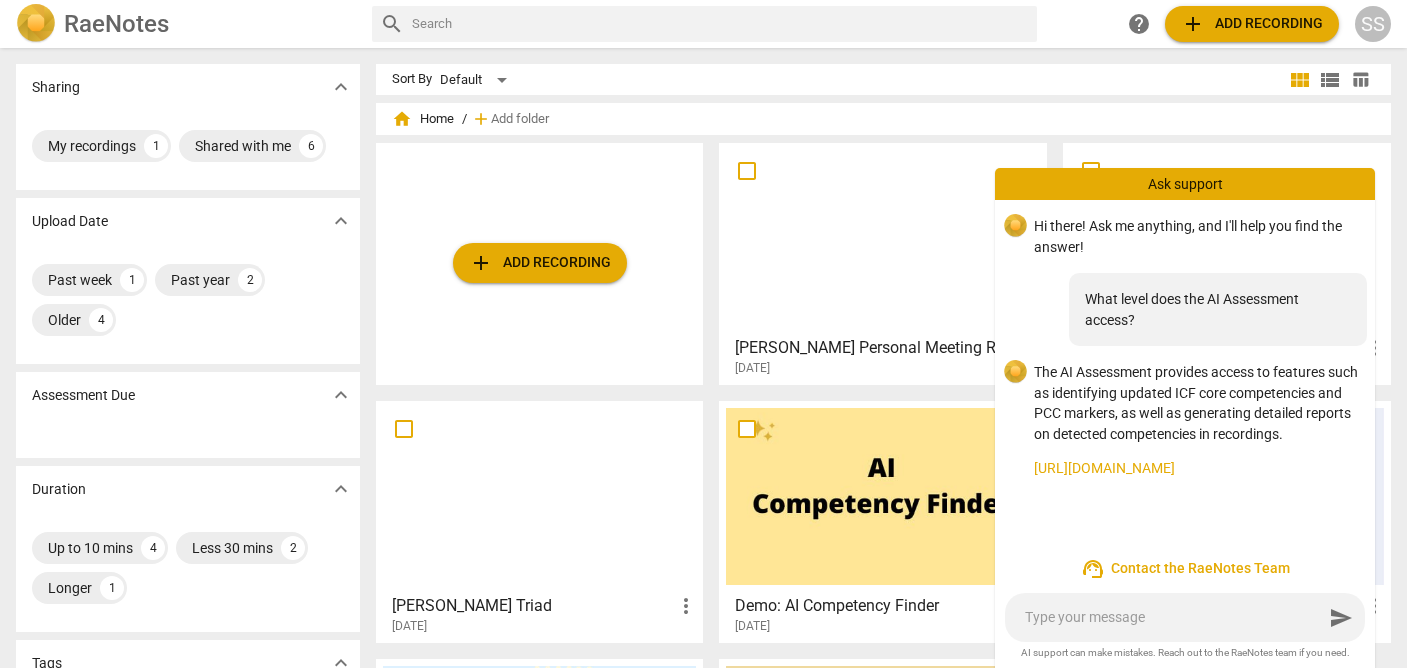 click on "What level does the AI Assessment access?" at bounding box center (1218, 309) 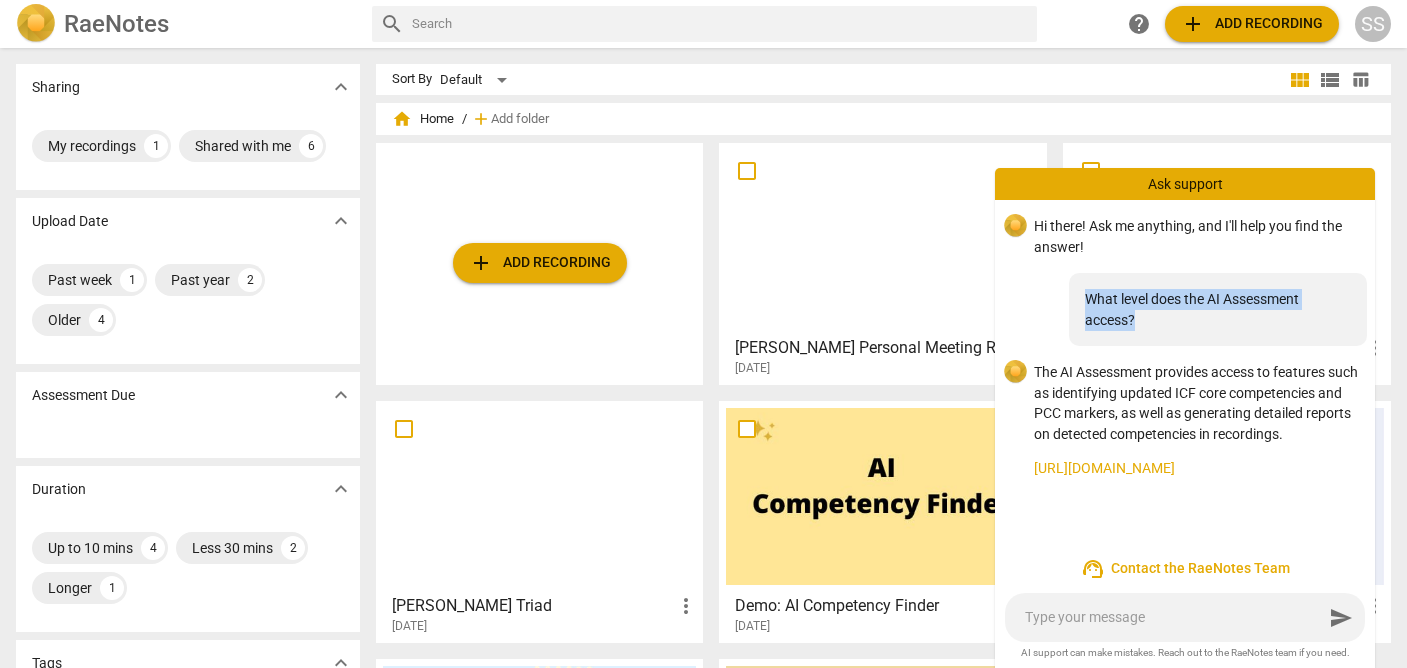 drag, startPoint x: 1215, startPoint y: 313, endPoint x: 1063, endPoint y: 289, distance: 153.88307 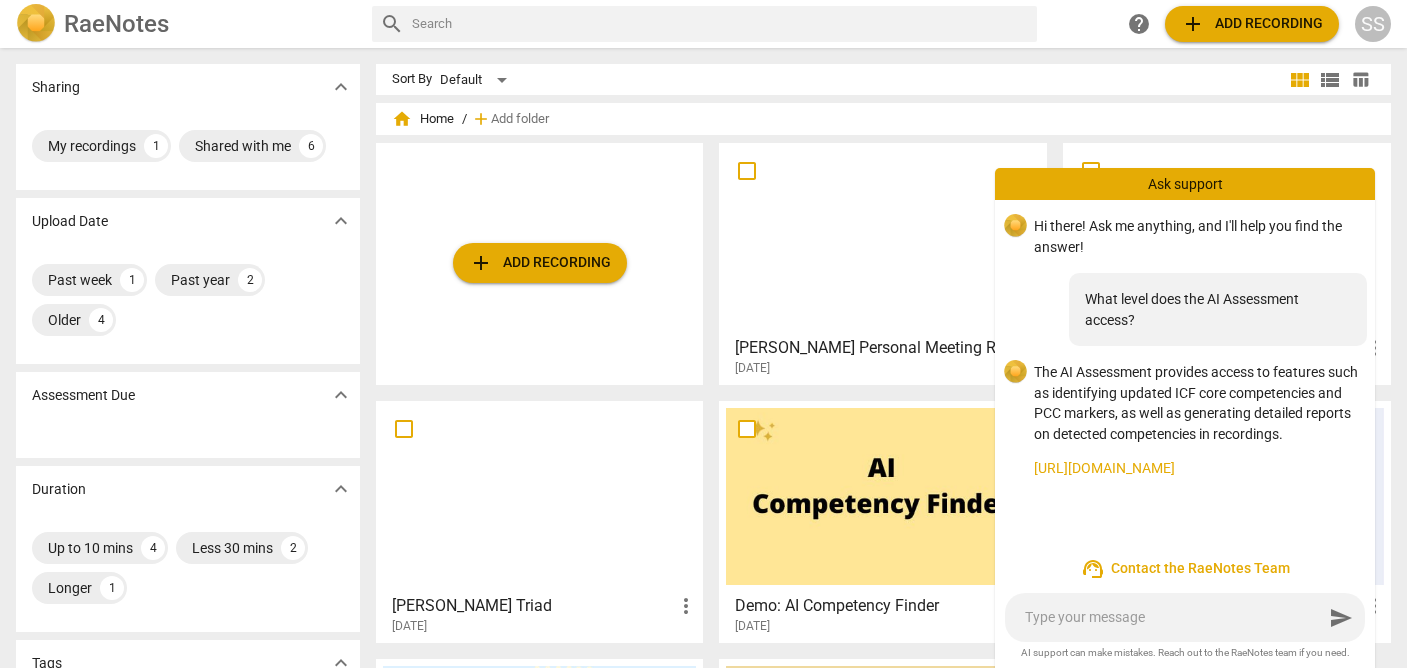 click on "send" at bounding box center [1185, 617] 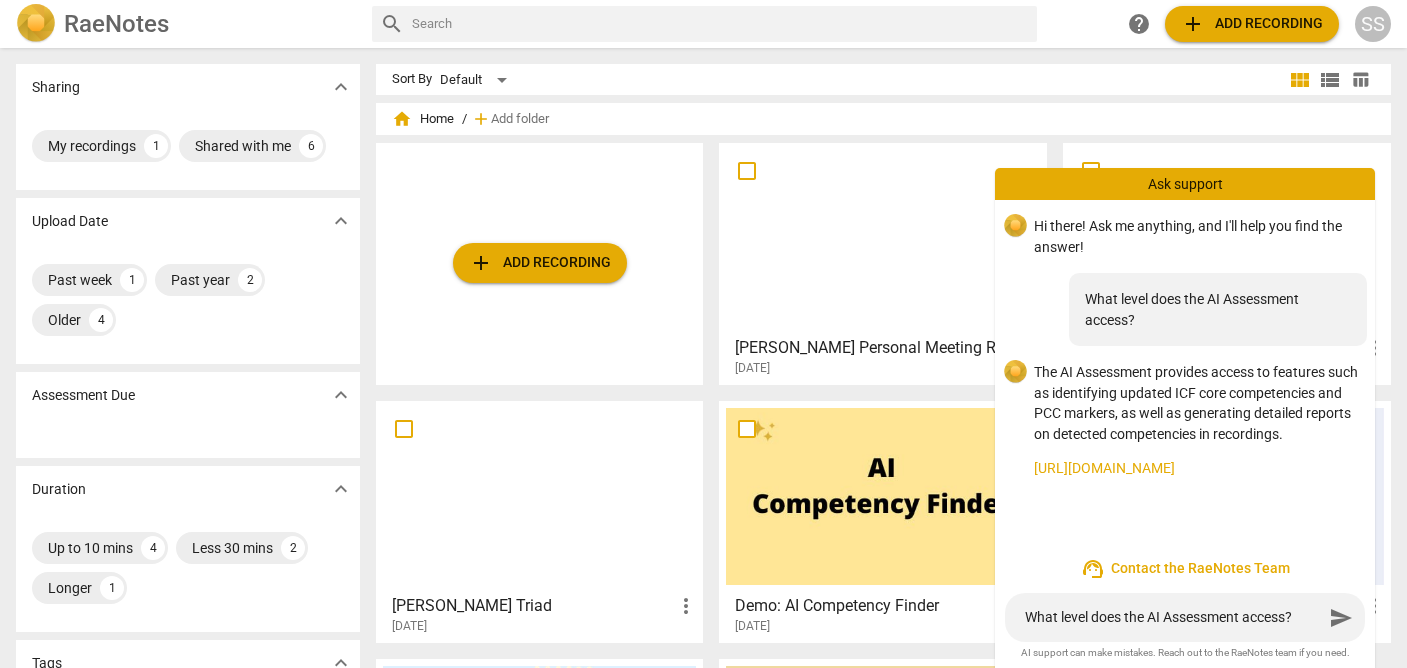 click on "What level does the AI Assessment access?" at bounding box center [1174, 617] 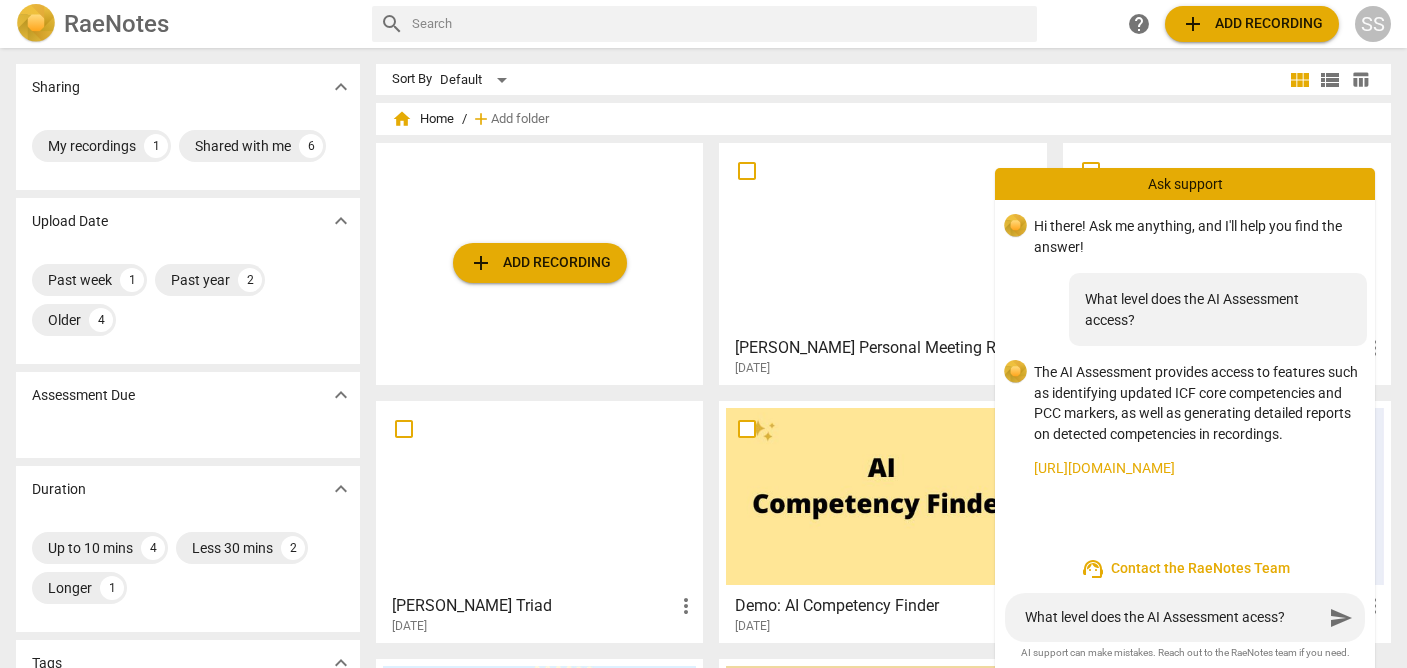 type on "What level does the AI Assessment aess?" 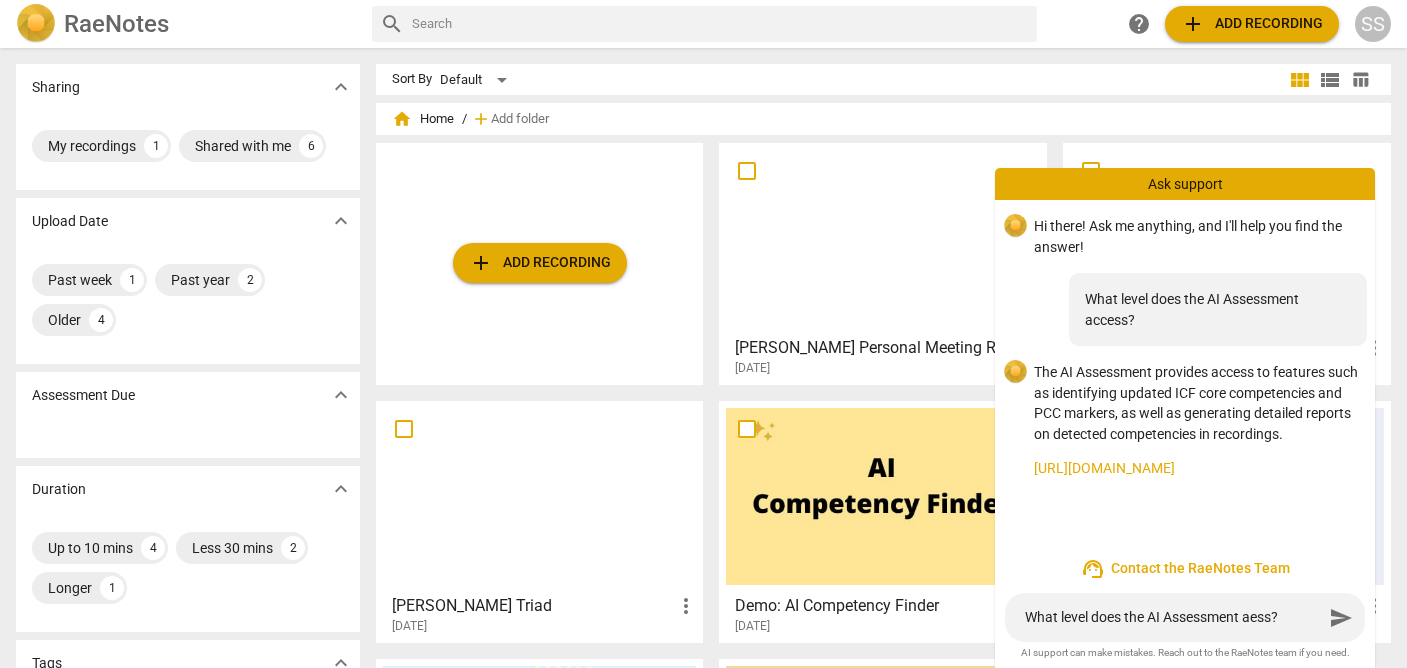 type on "What level does the AI Assessment asess?" 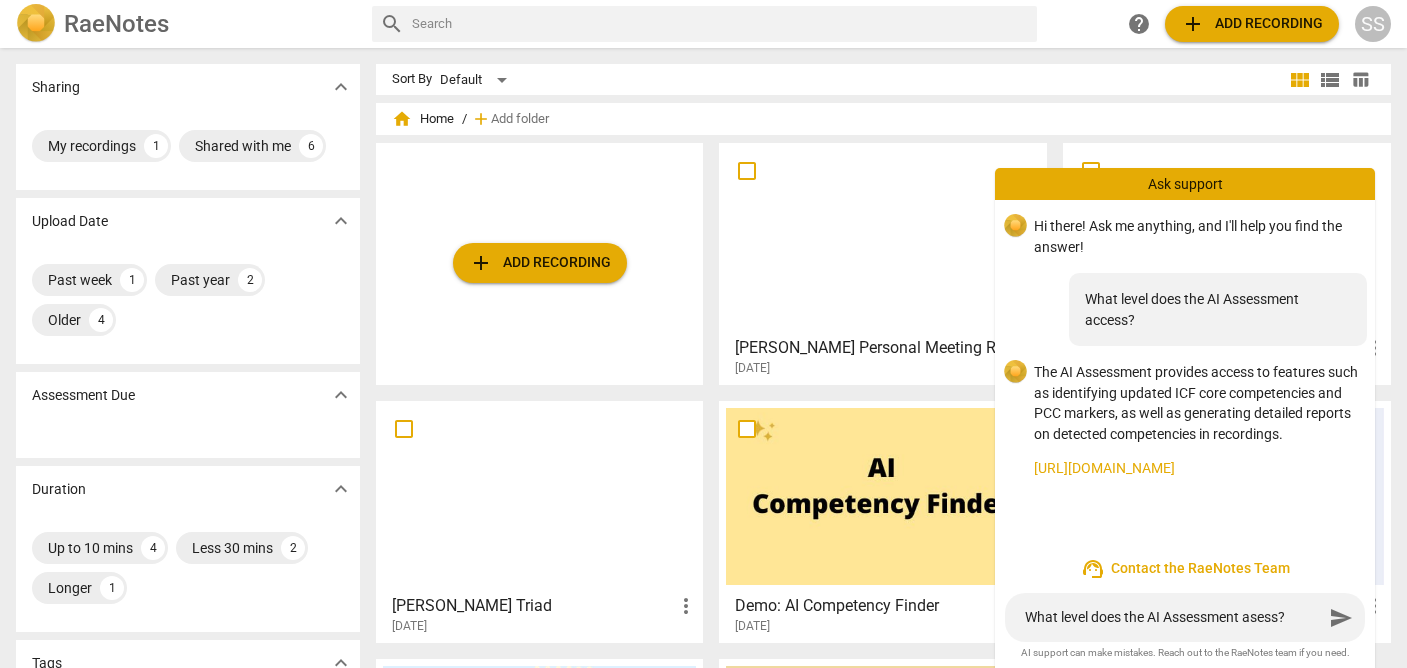type on "What level does the AI Assessment aseess?" 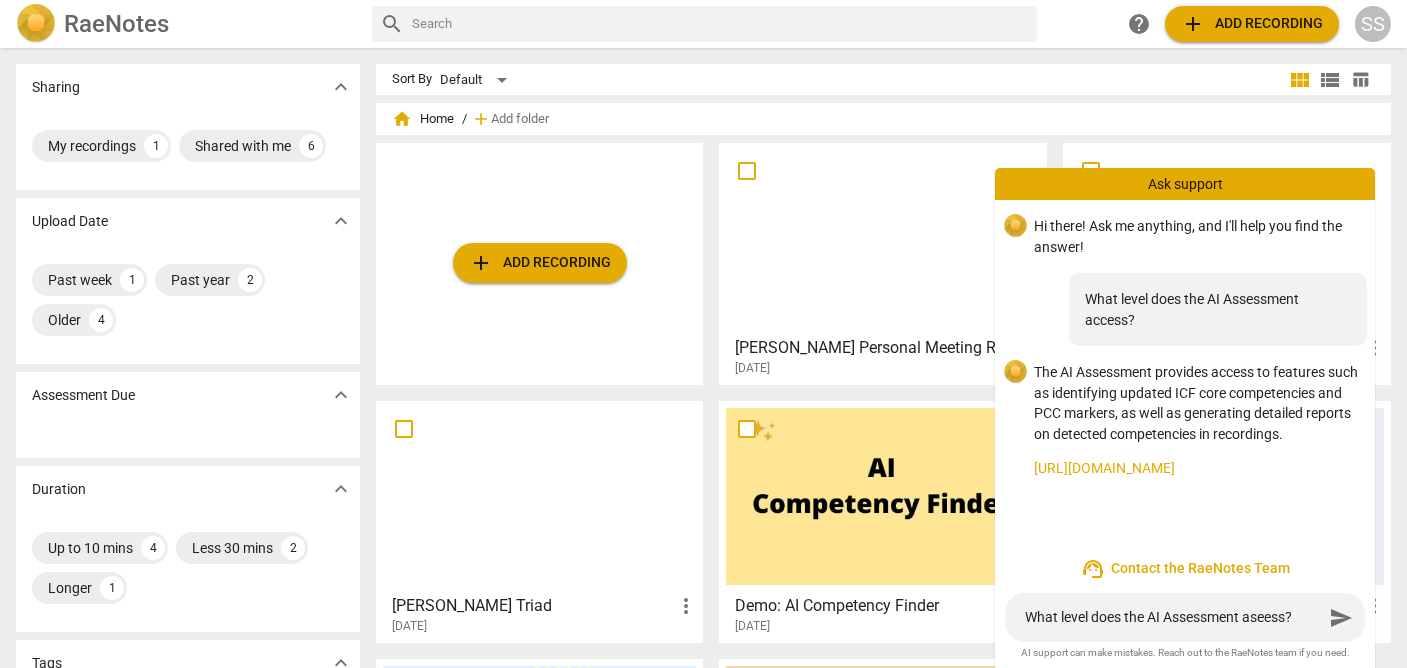 type on "What level does the AI Assessment asess?" 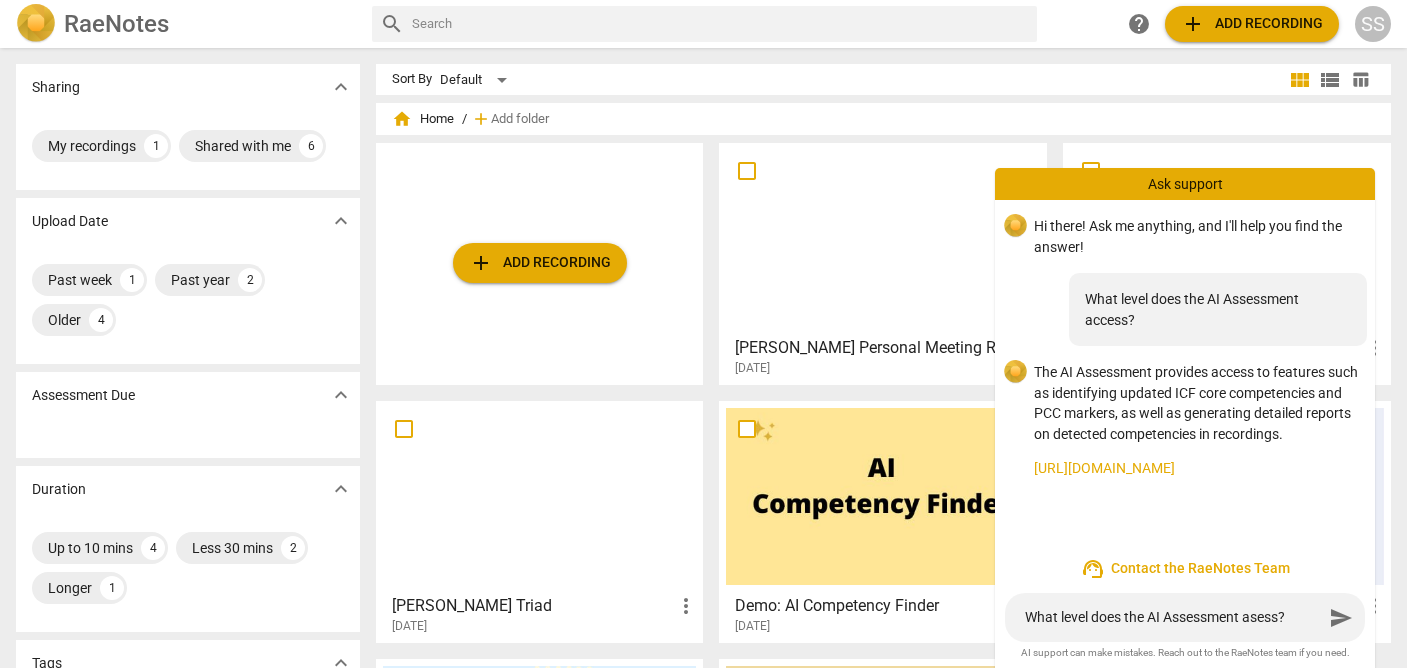 type on "What level does the AI Assessment assess?" 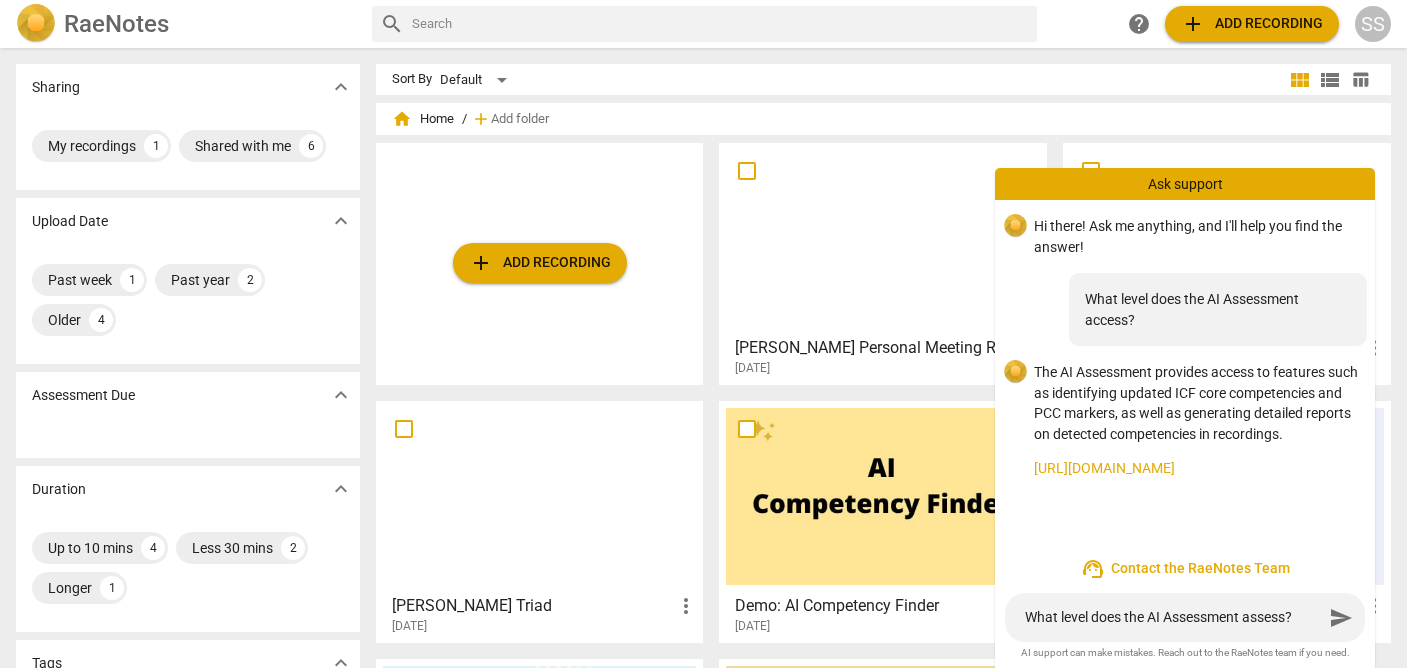 type on "What level does the AI Assessment asseess?" 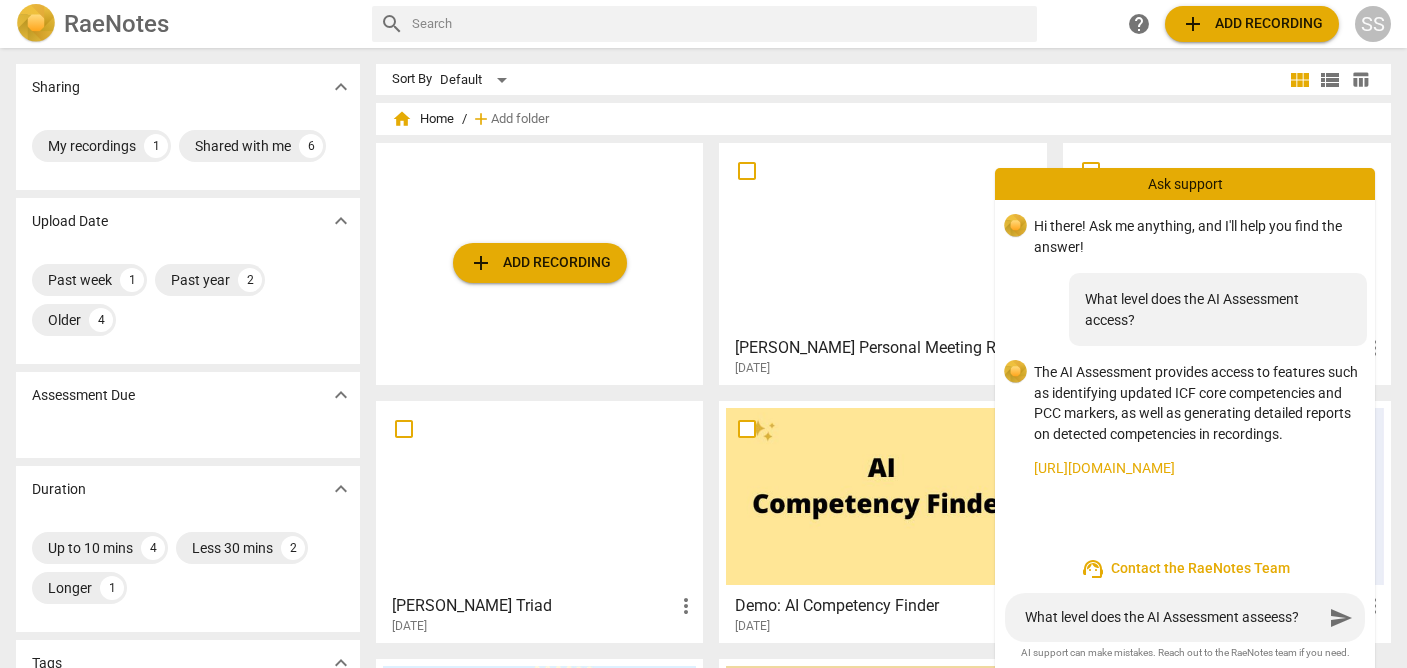 type on "What level does the AI Assessment assesess?" 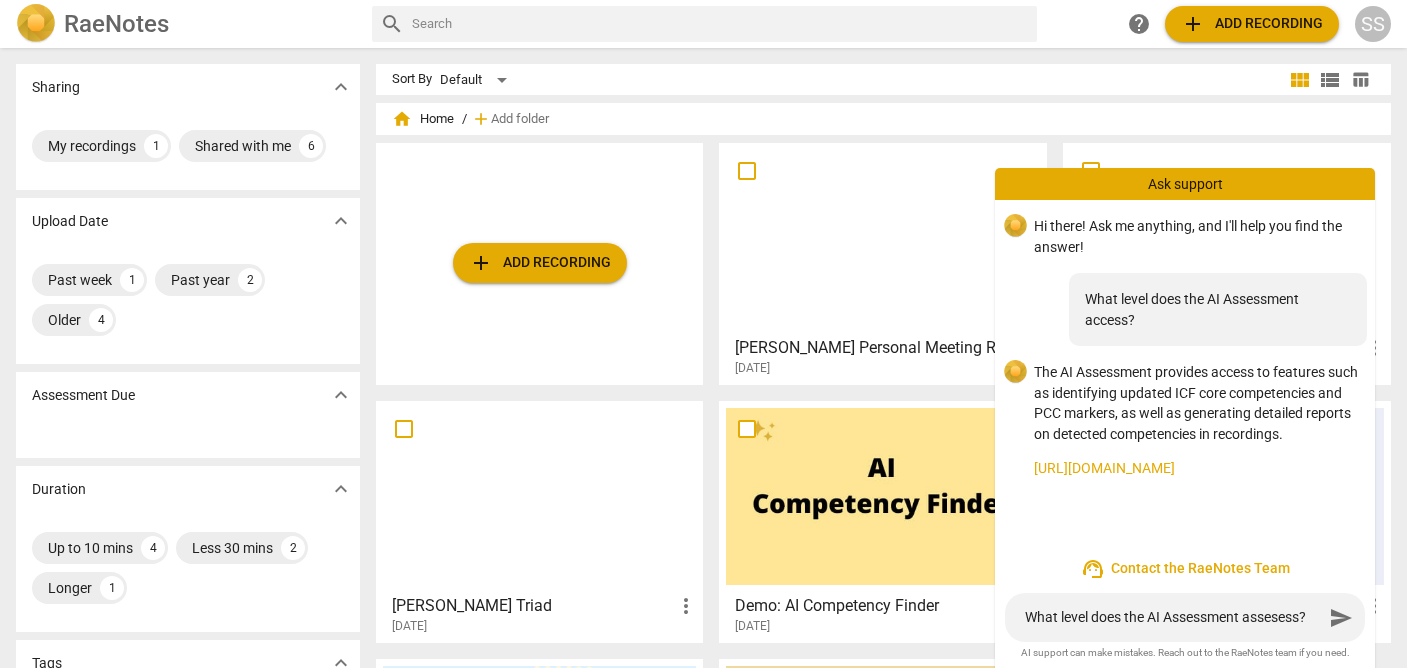type on "What level does the AI Assessment assessess?" 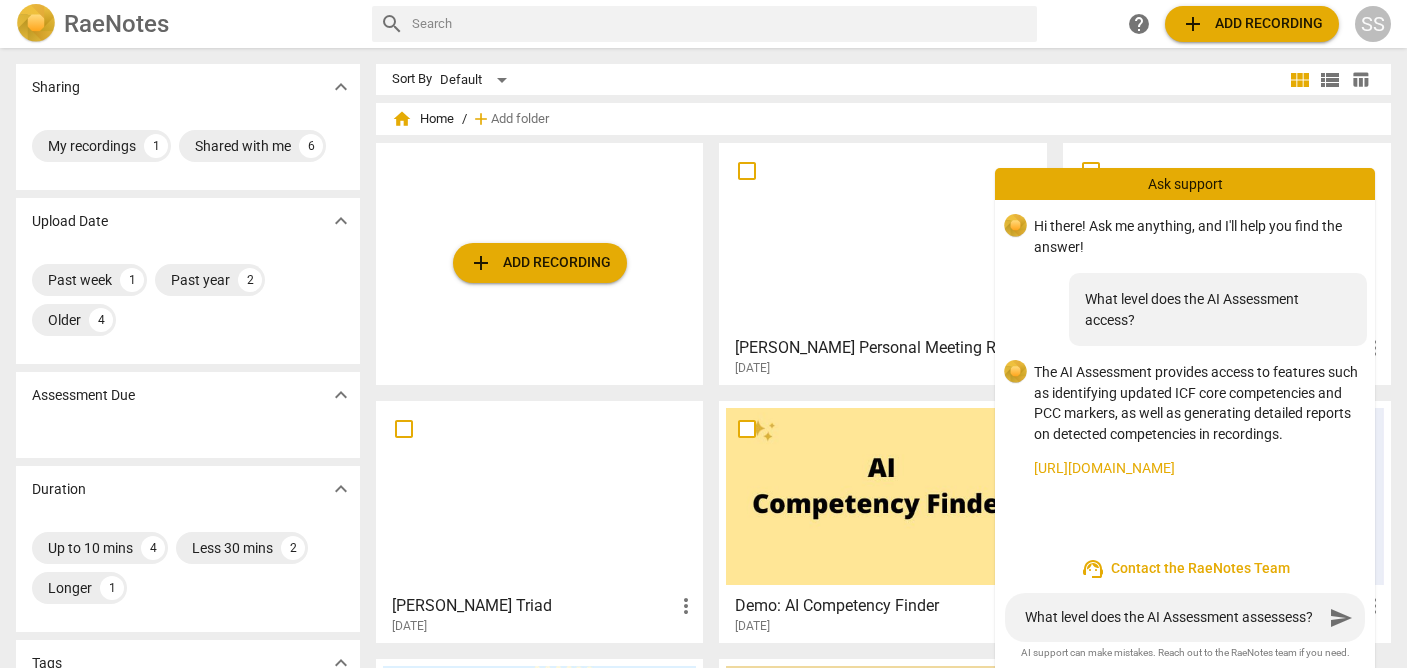 type on "What level does the AI Assessment assesess?" 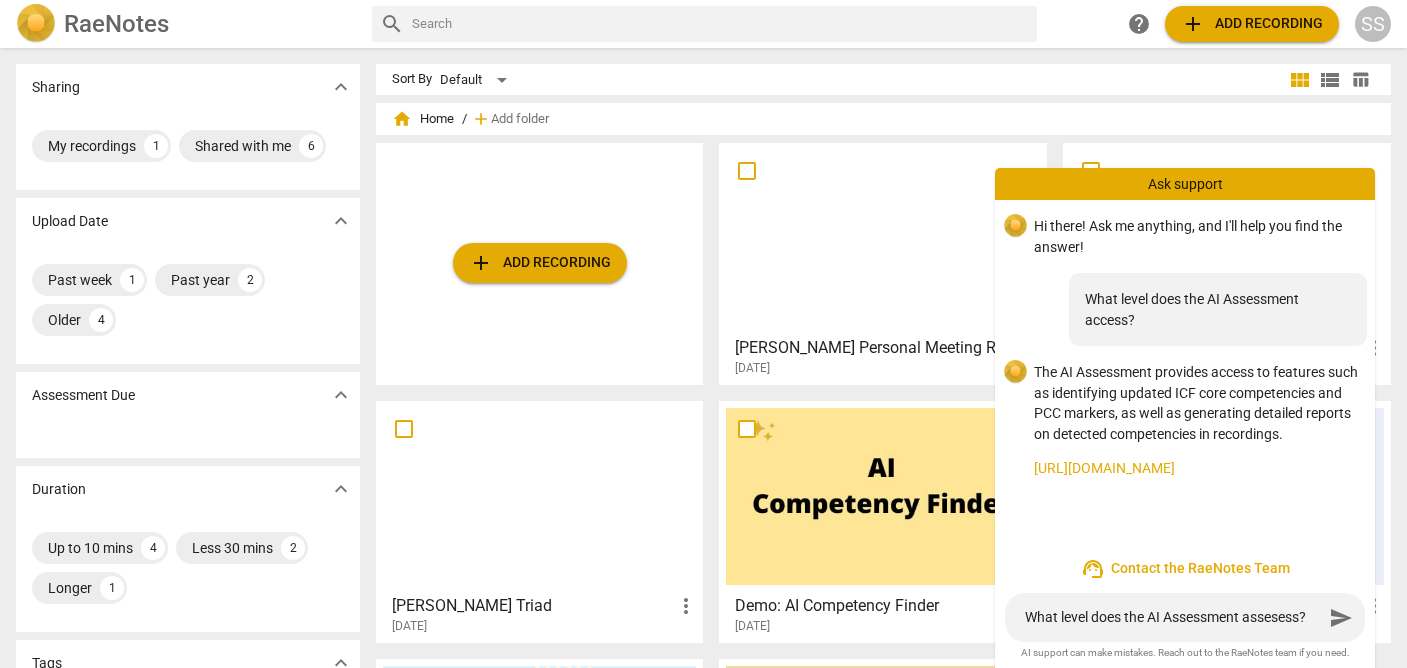 type on "What level does the AI Assessment asseess?" 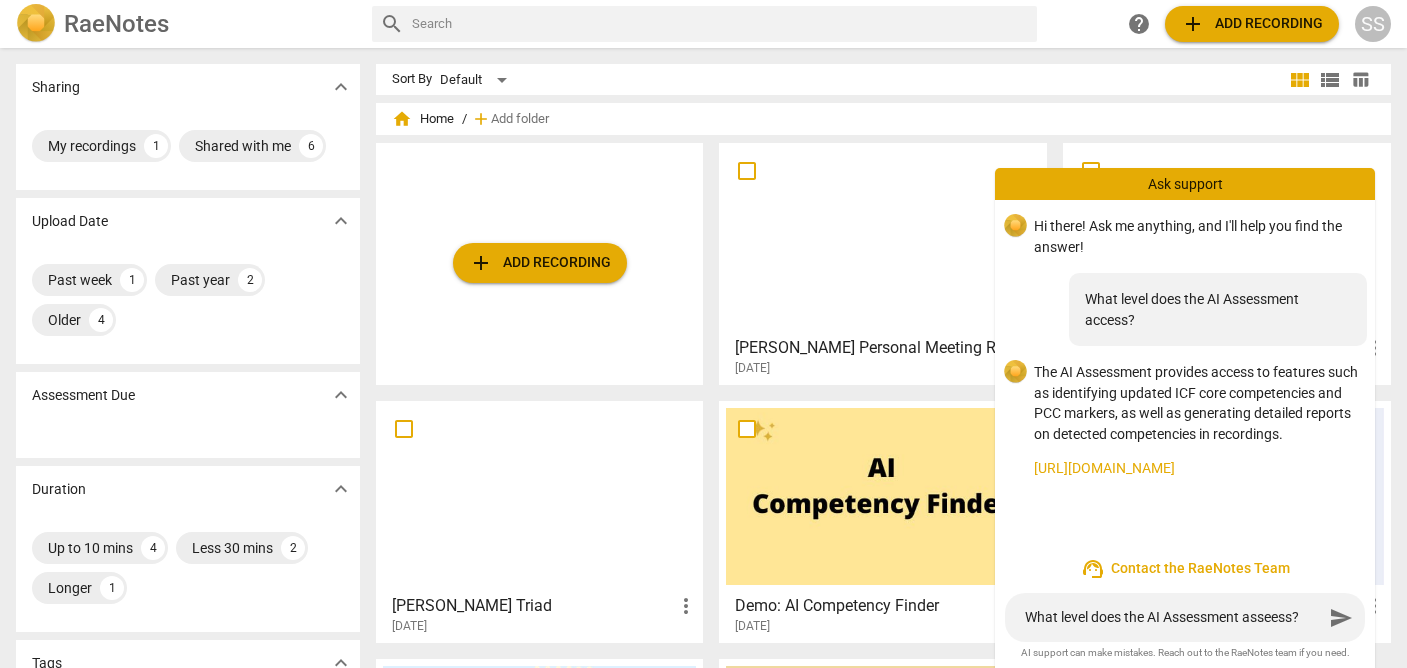 type on "What level does the AI Assessment assess?" 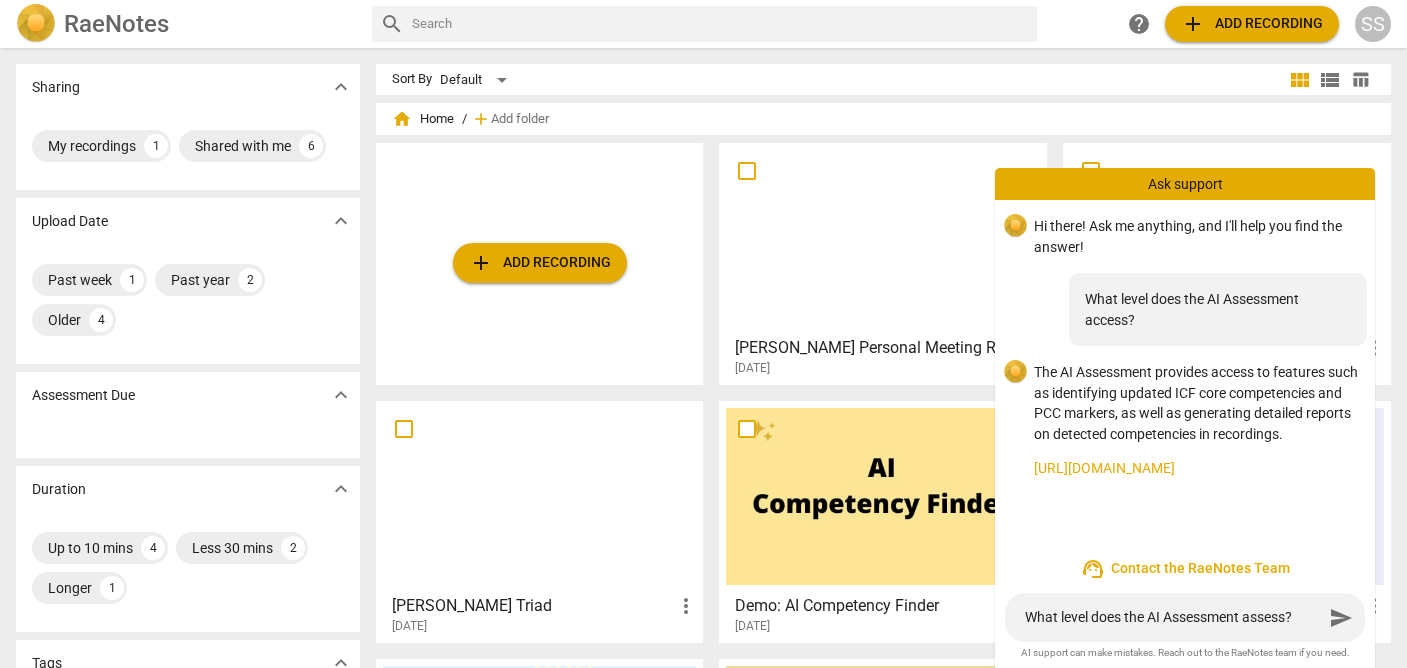 scroll, scrollTop: 93, scrollLeft: 0, axis: vertical 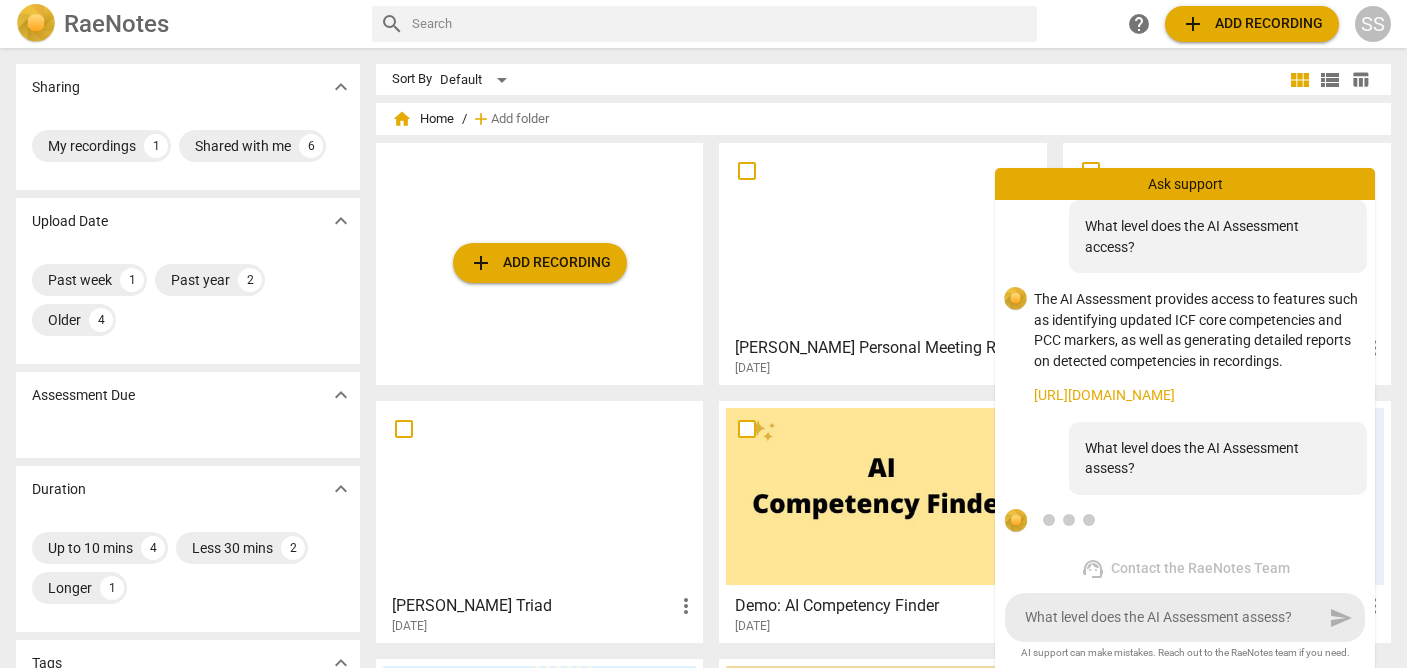 type 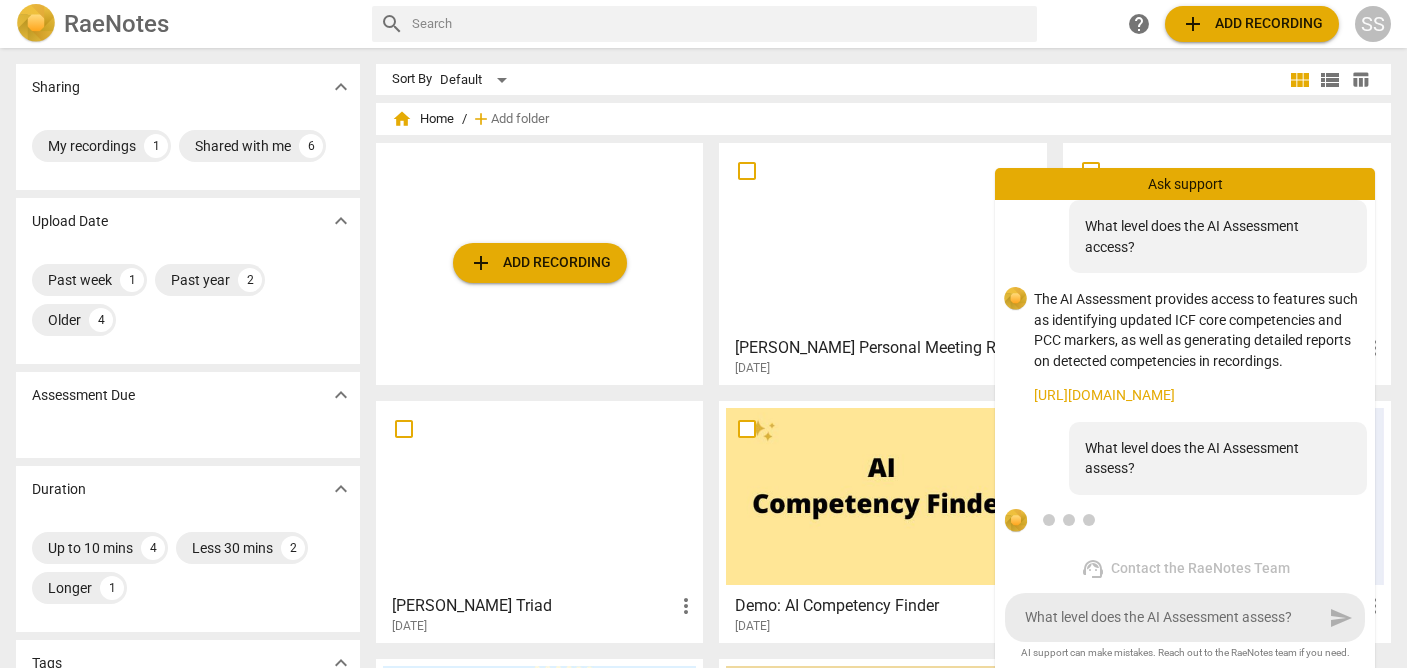 type 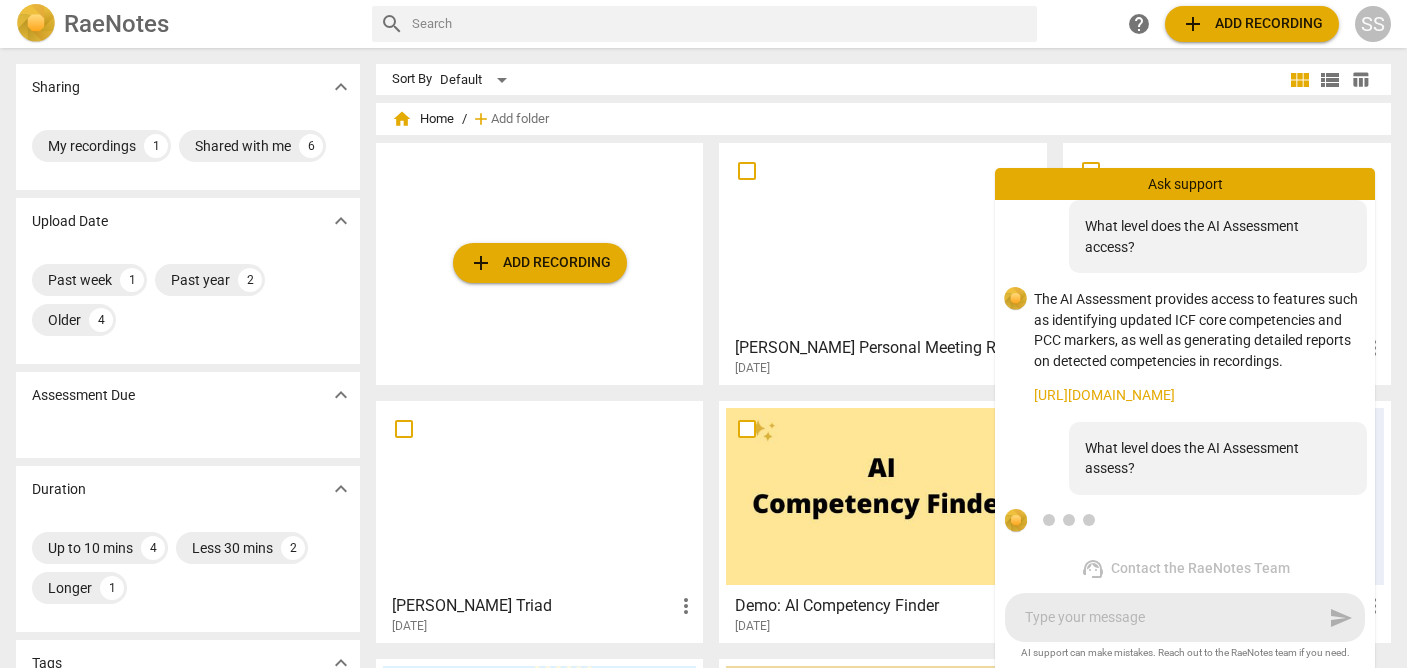 scroll, scrollTop: 249, scrollLeft: 0, axis: vertical 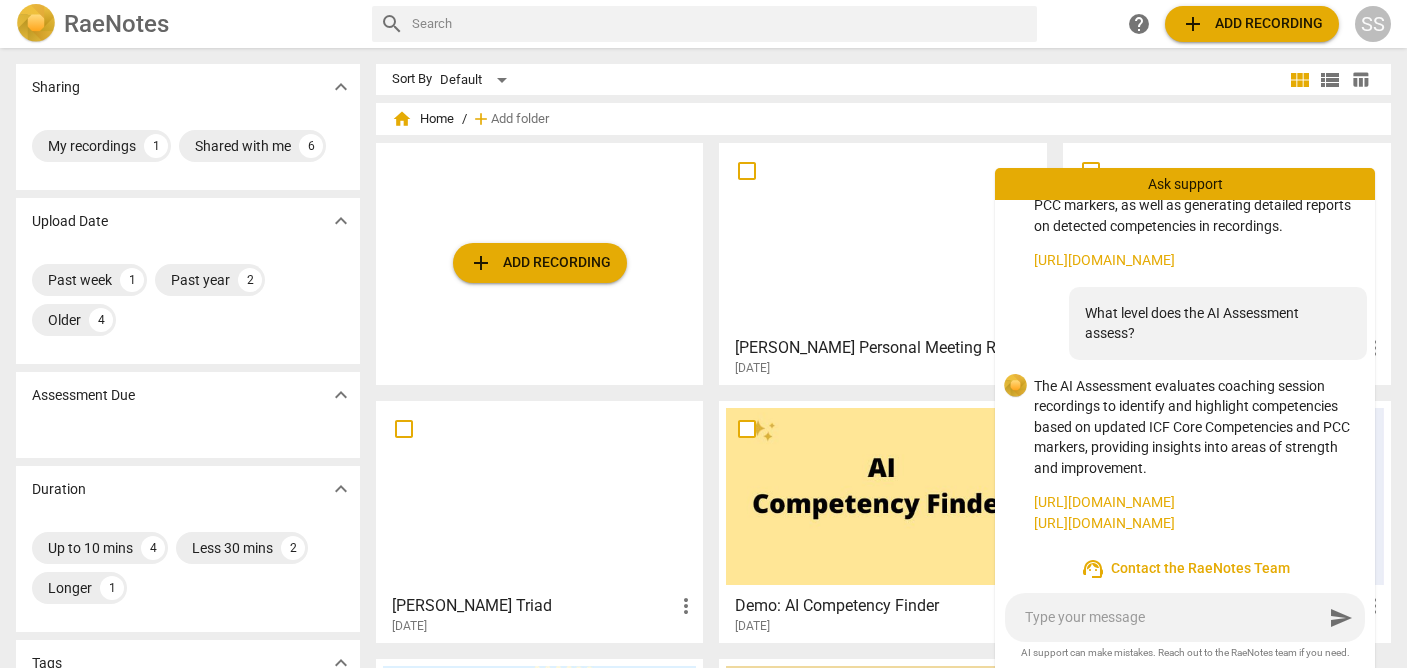type on "S" 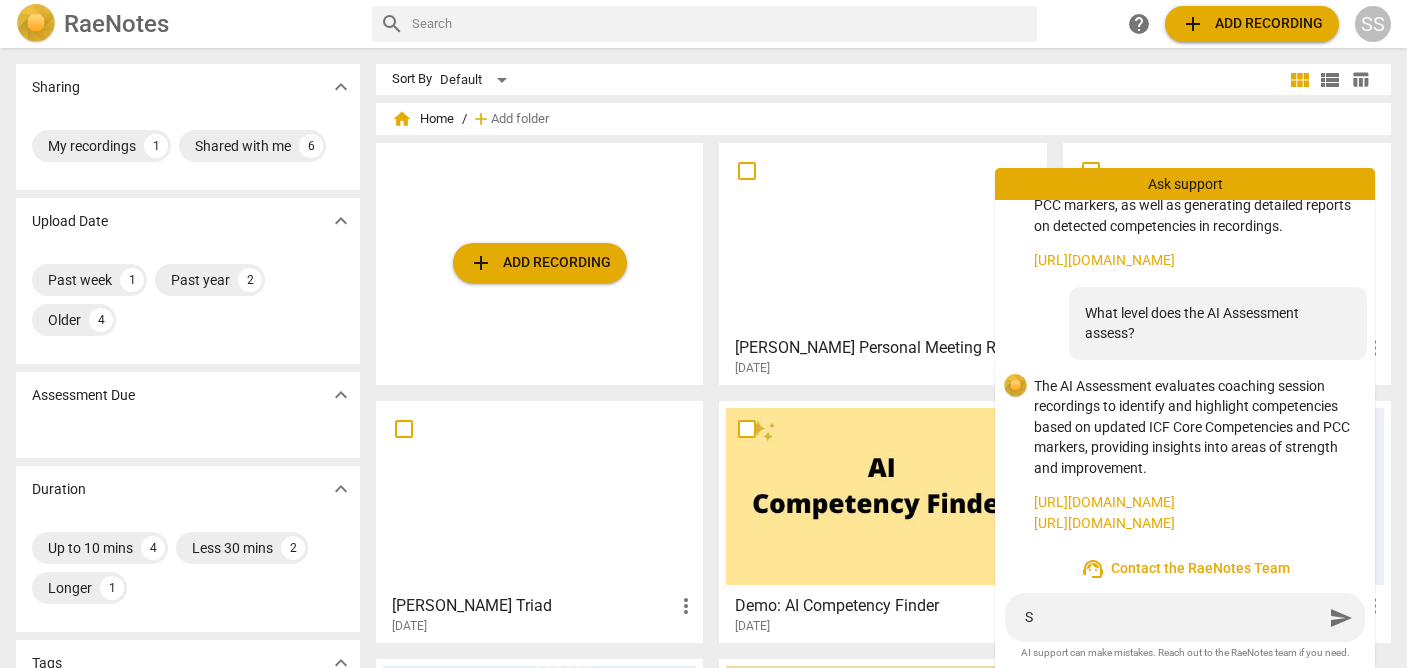 type on "So" 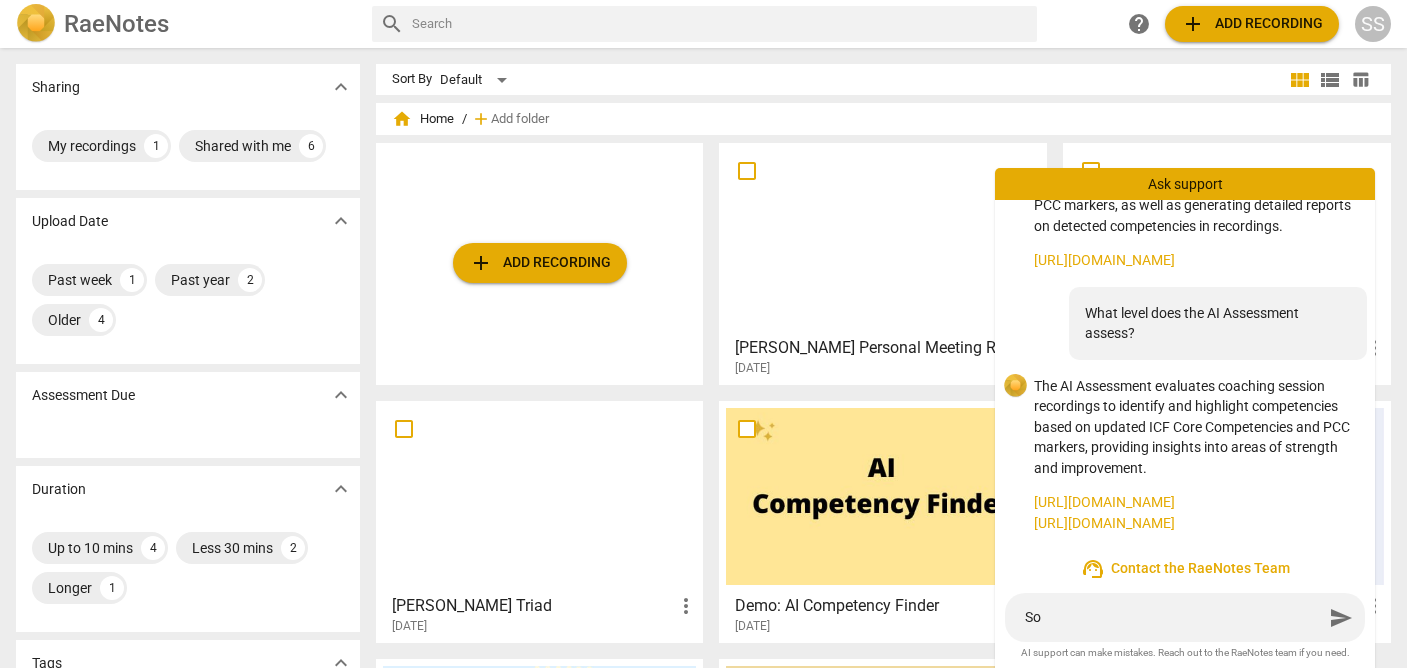 type on "So," 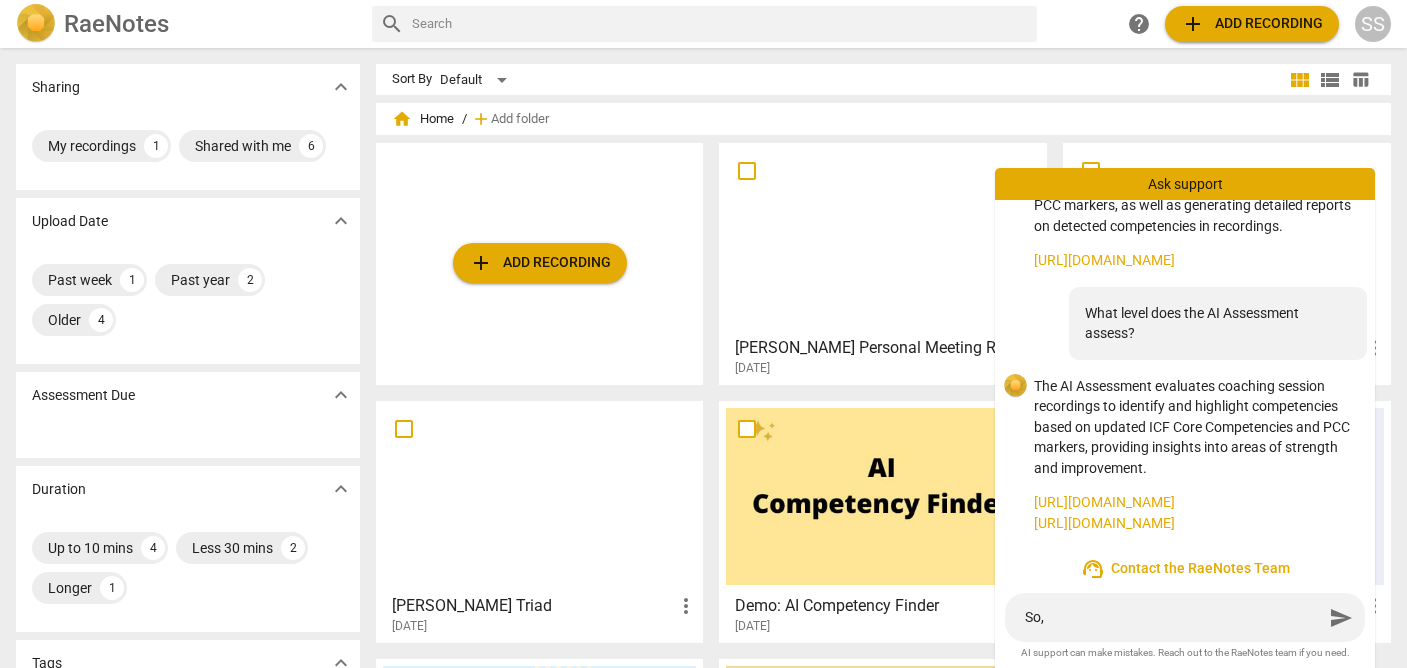 type on "So," 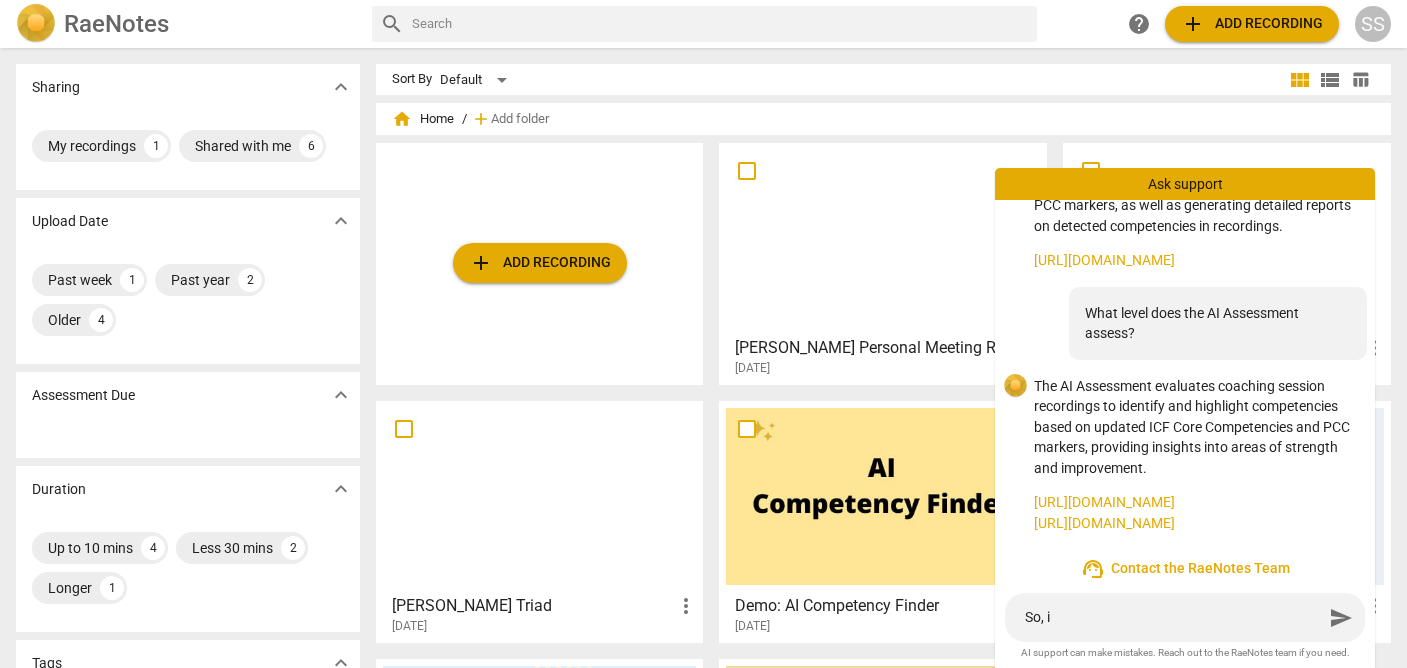 type on "So, it" 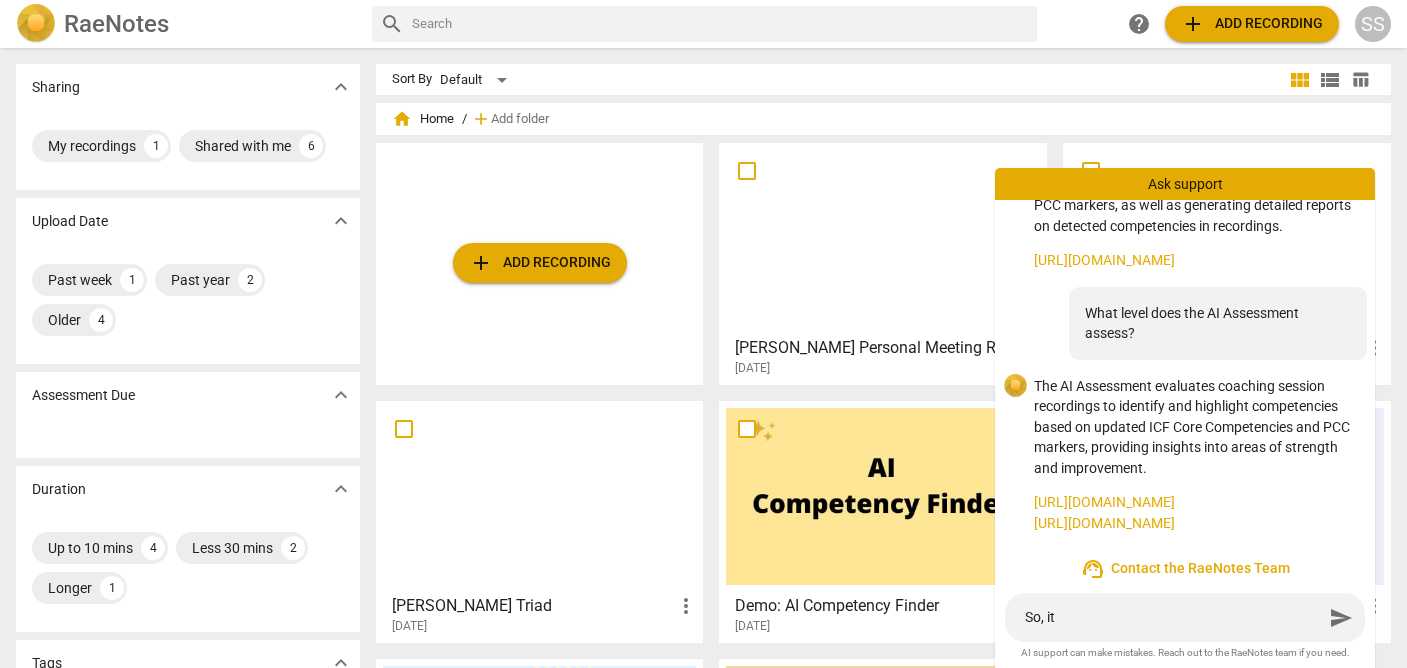 type on "So, it" 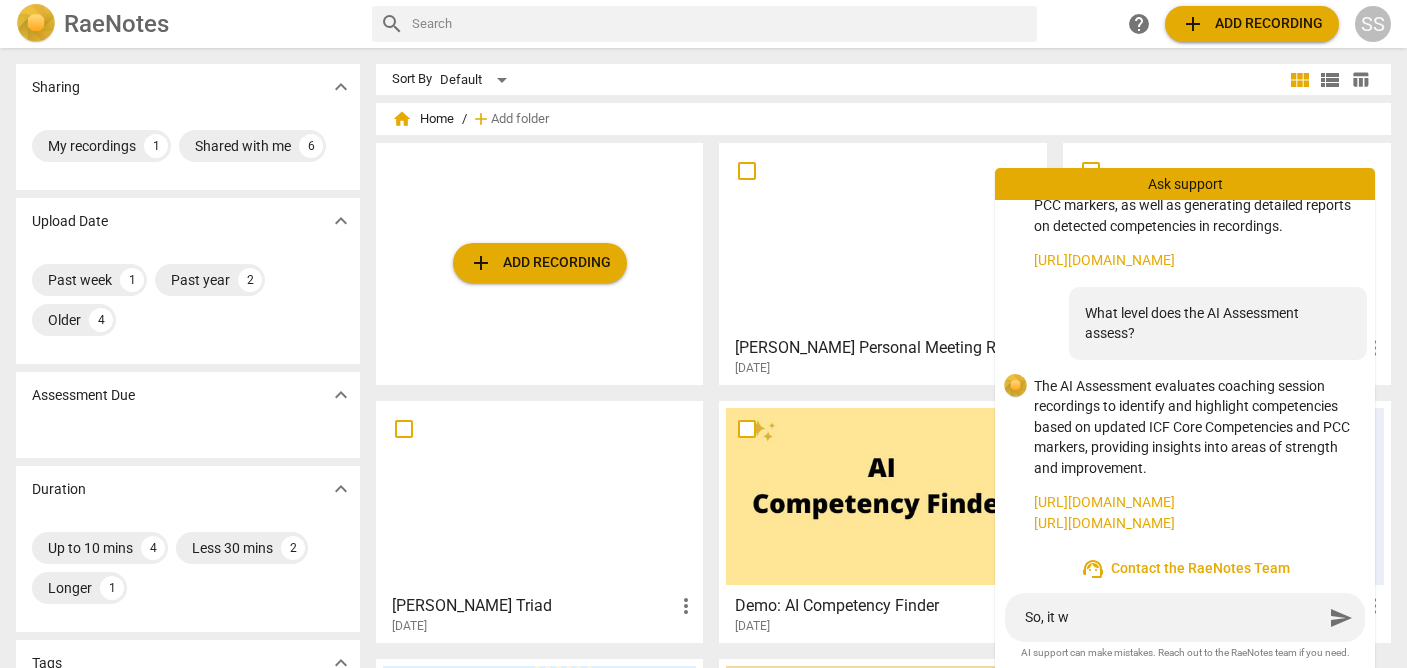 type on "So, it wo" 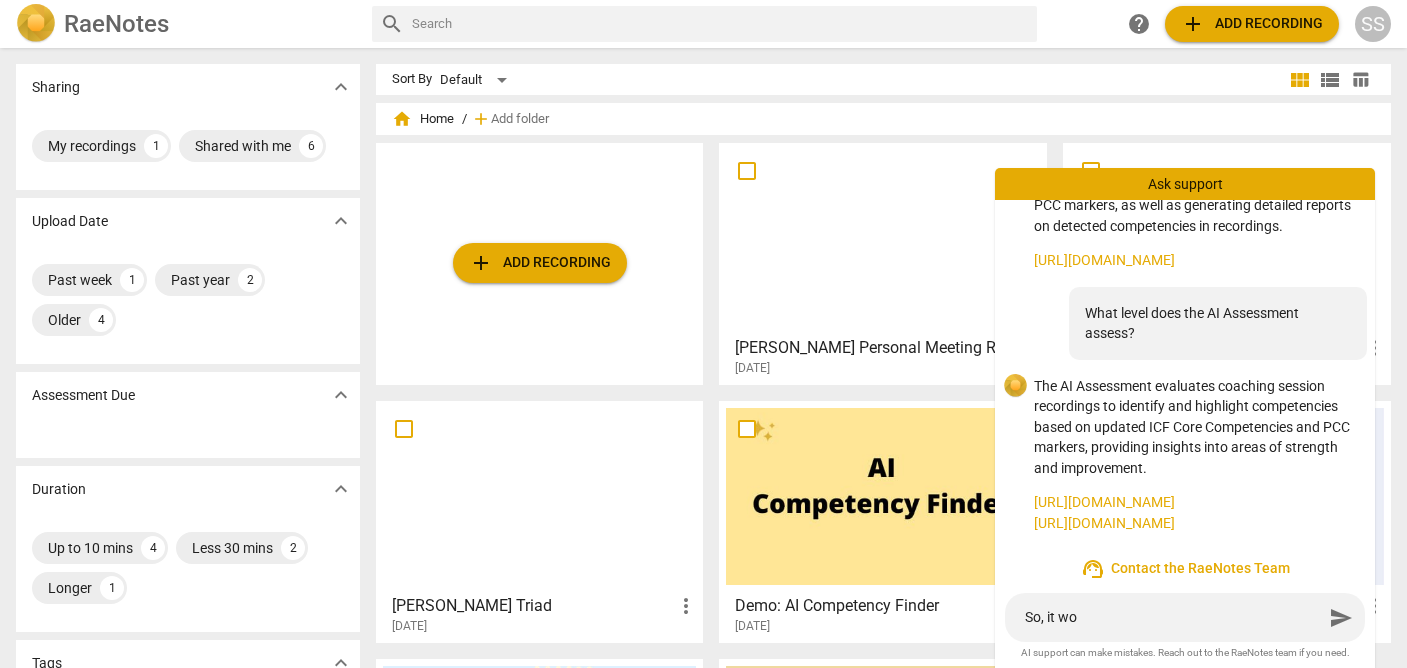 type on "So, it woi" 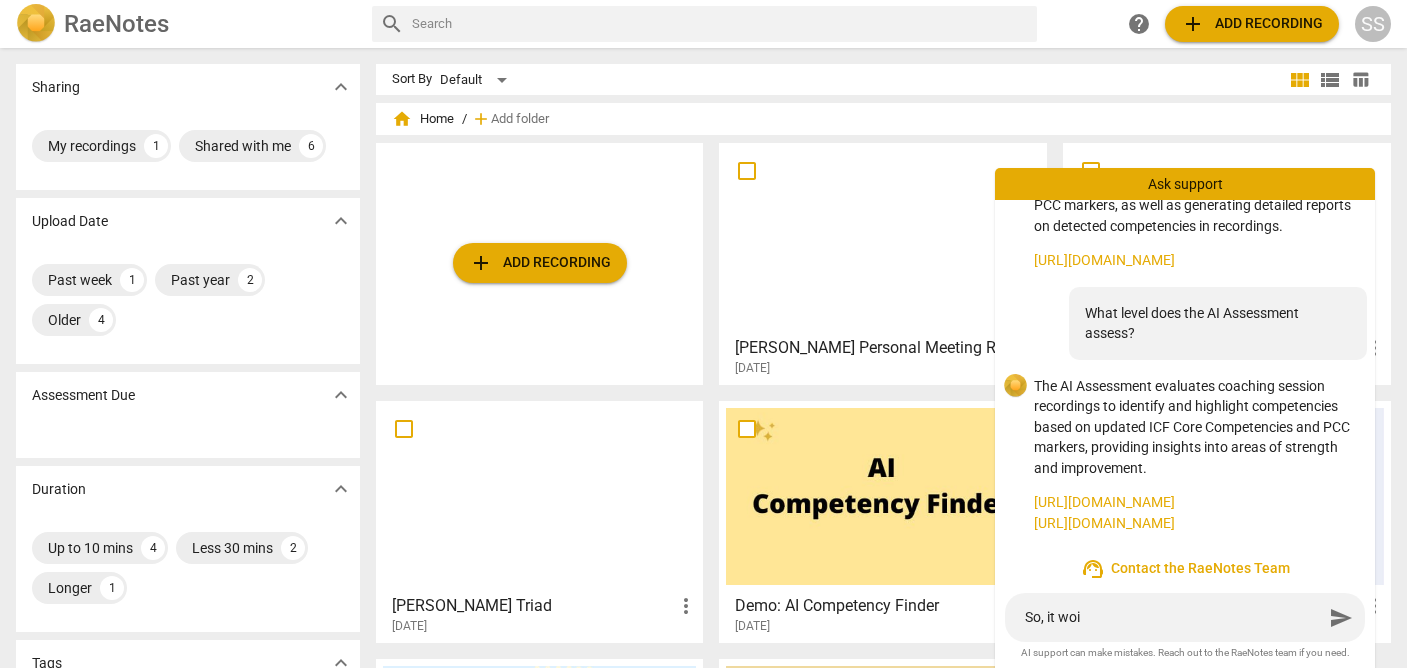 type on "So, it wo" 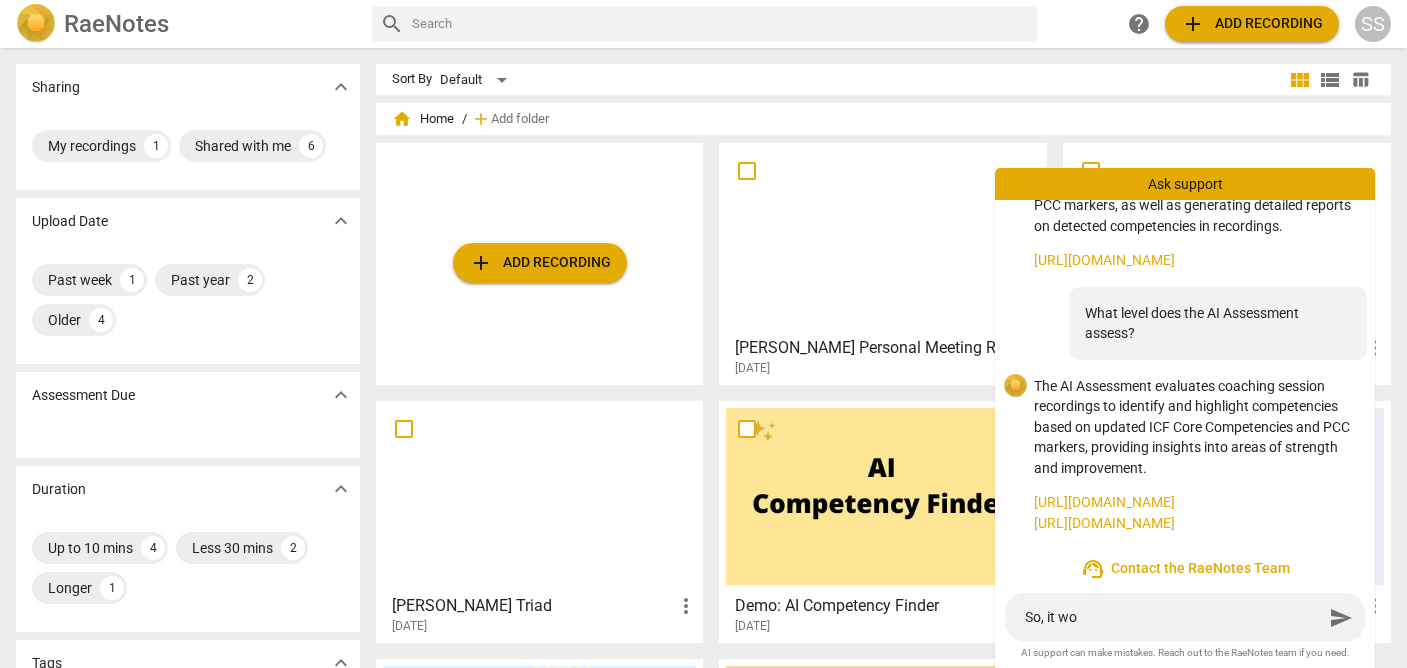 type on "So, it wou" 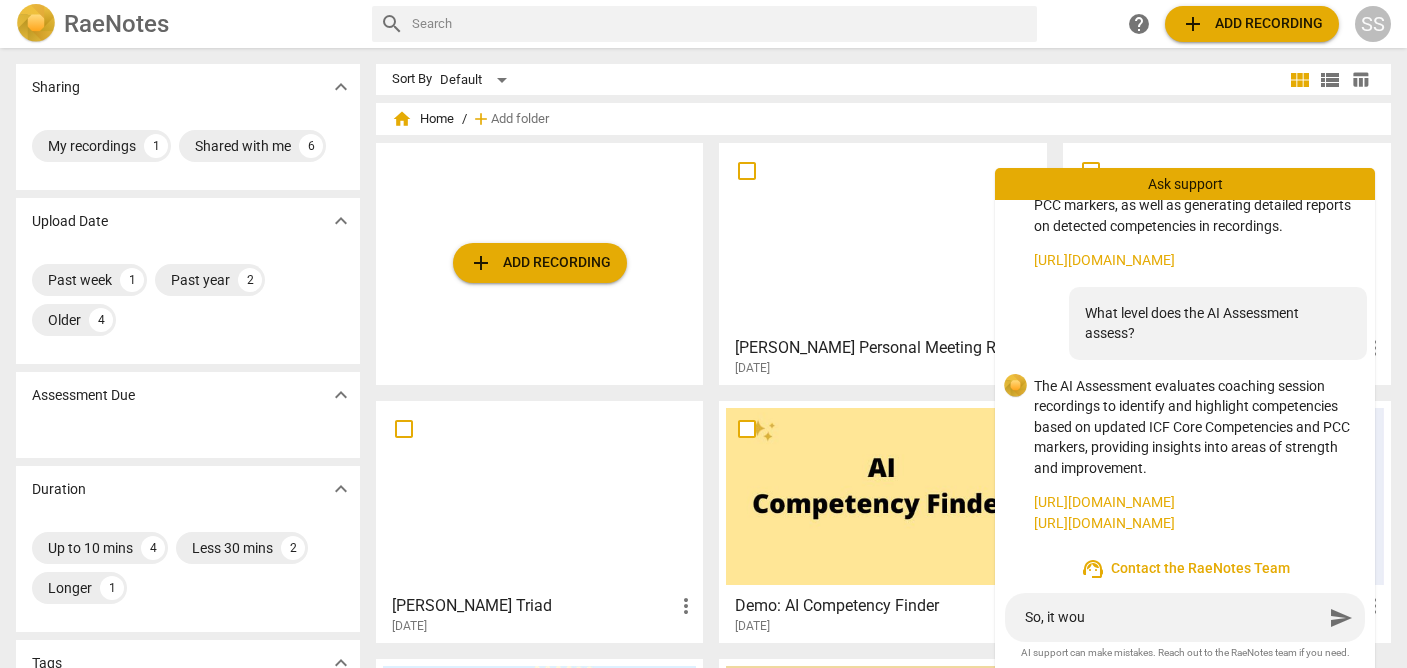 type on "So, it woul" 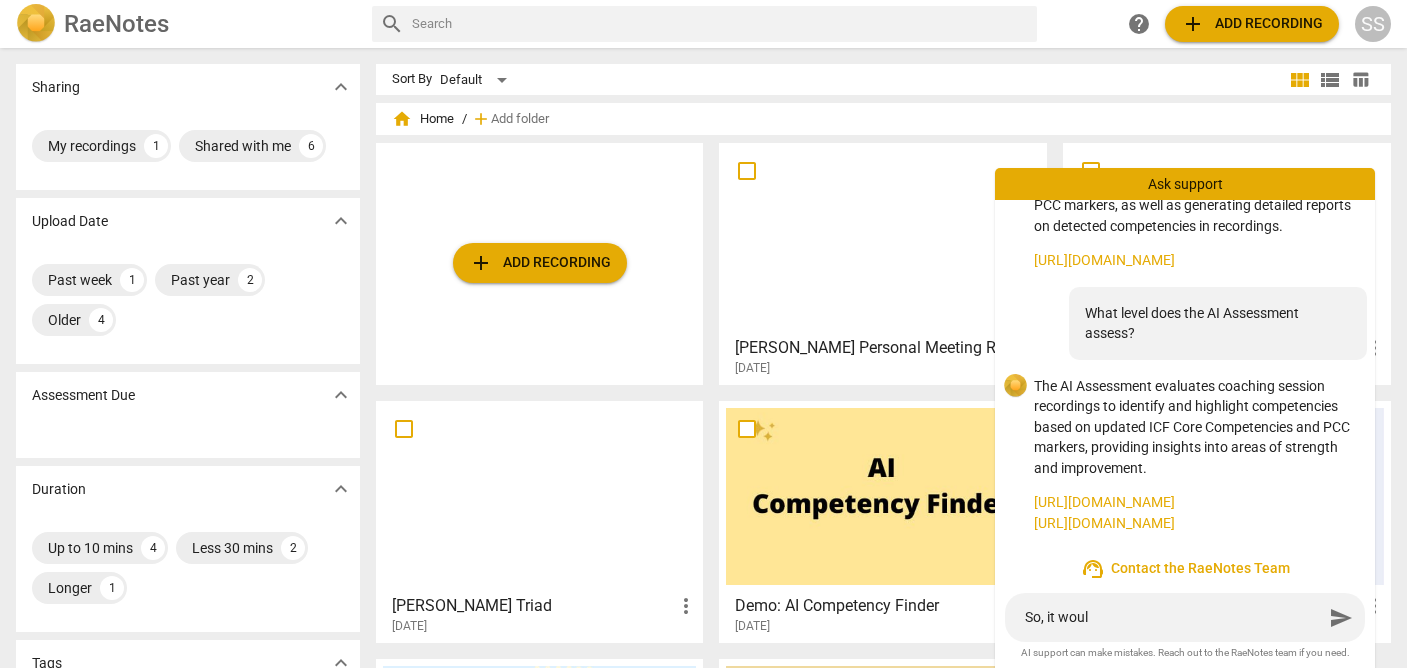 type on "So, it would" 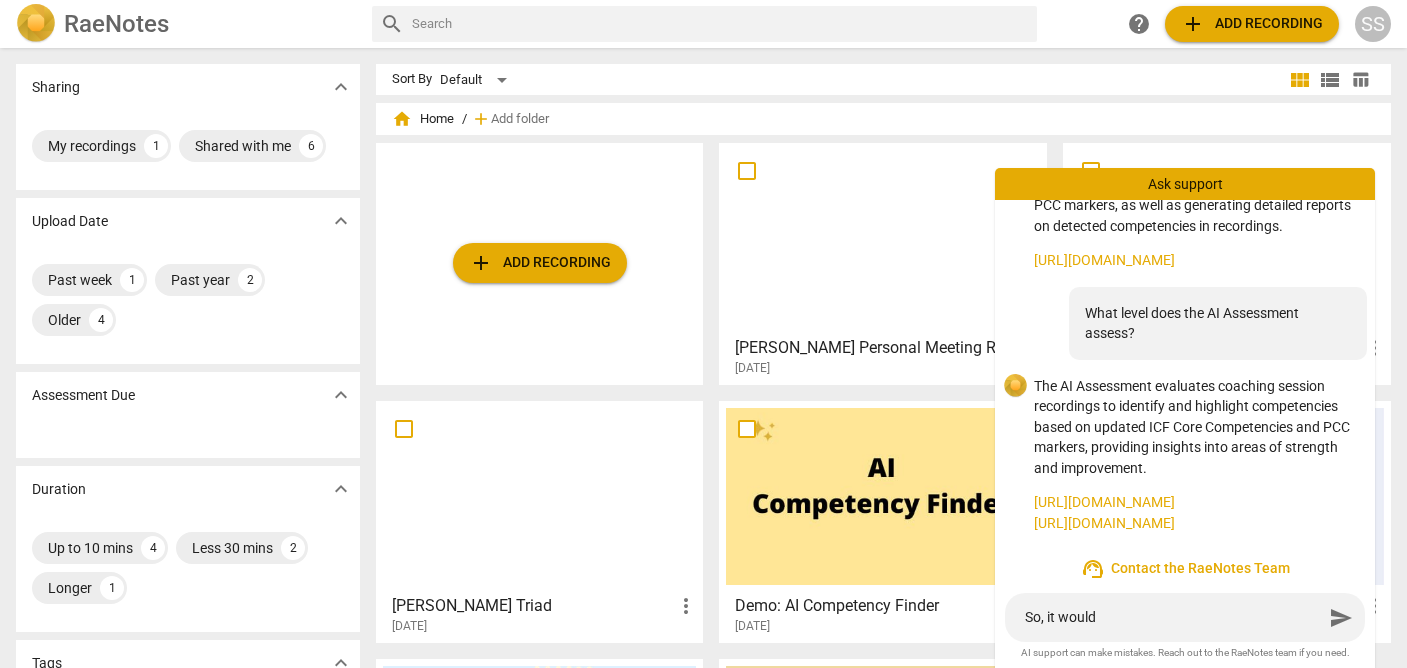 type on "So, it would" 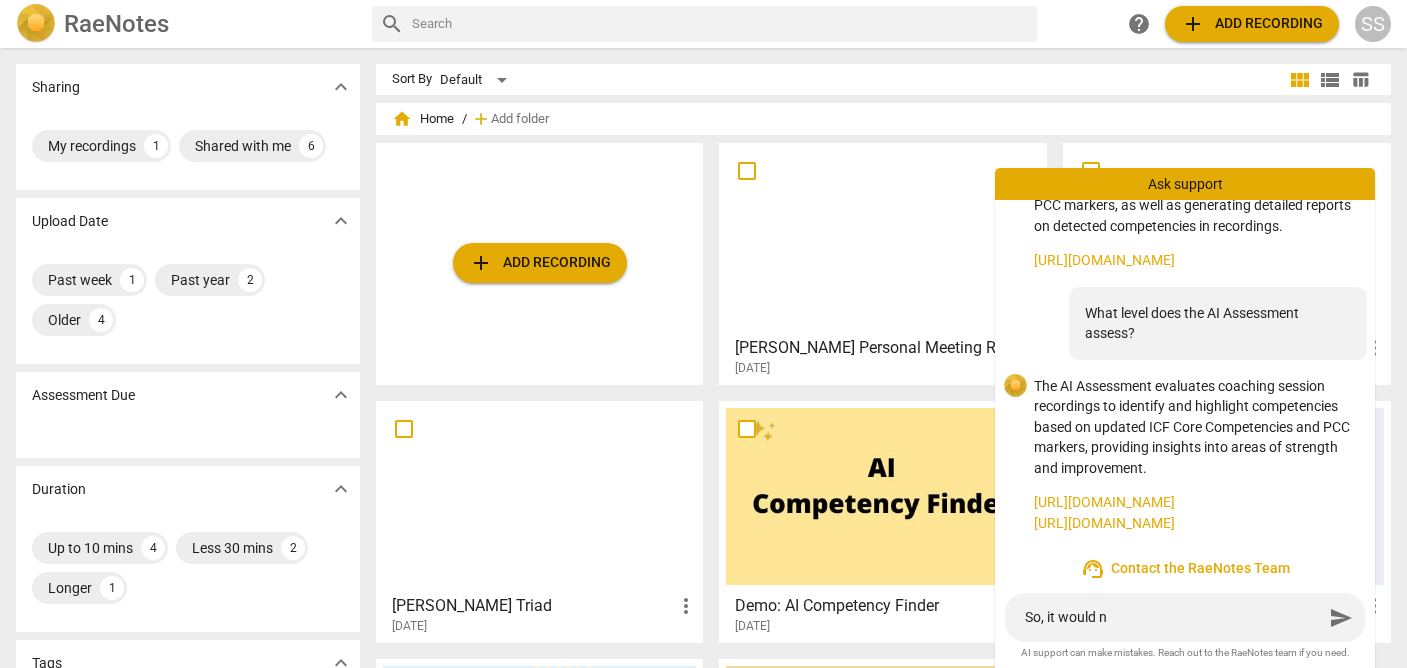type on "So, it would no" 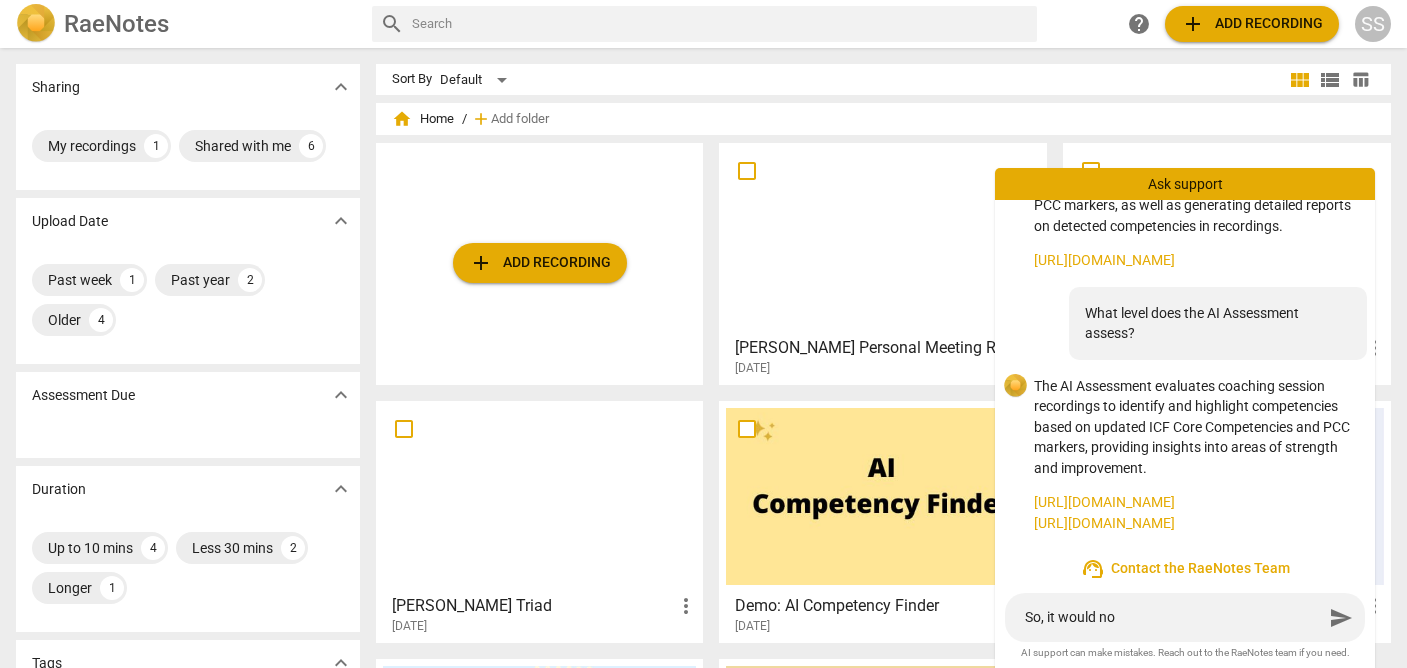 type on "So, it would not" 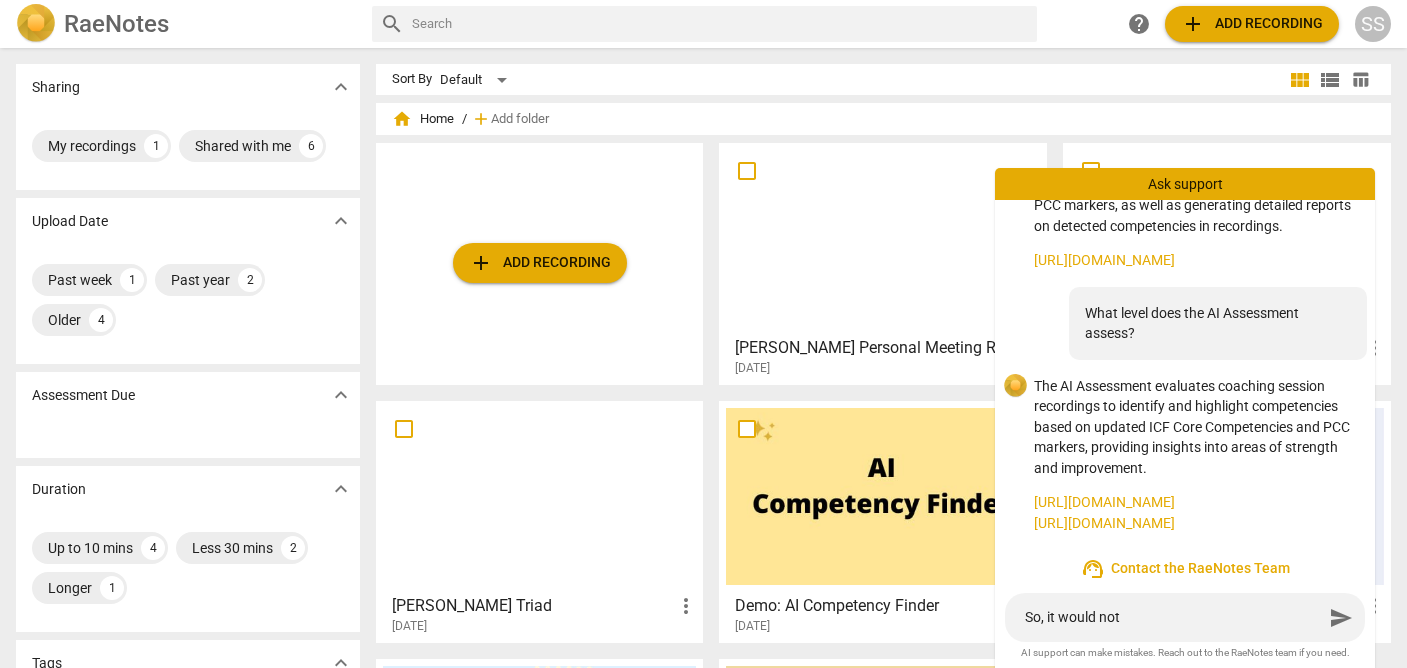 type on "So, it would not" 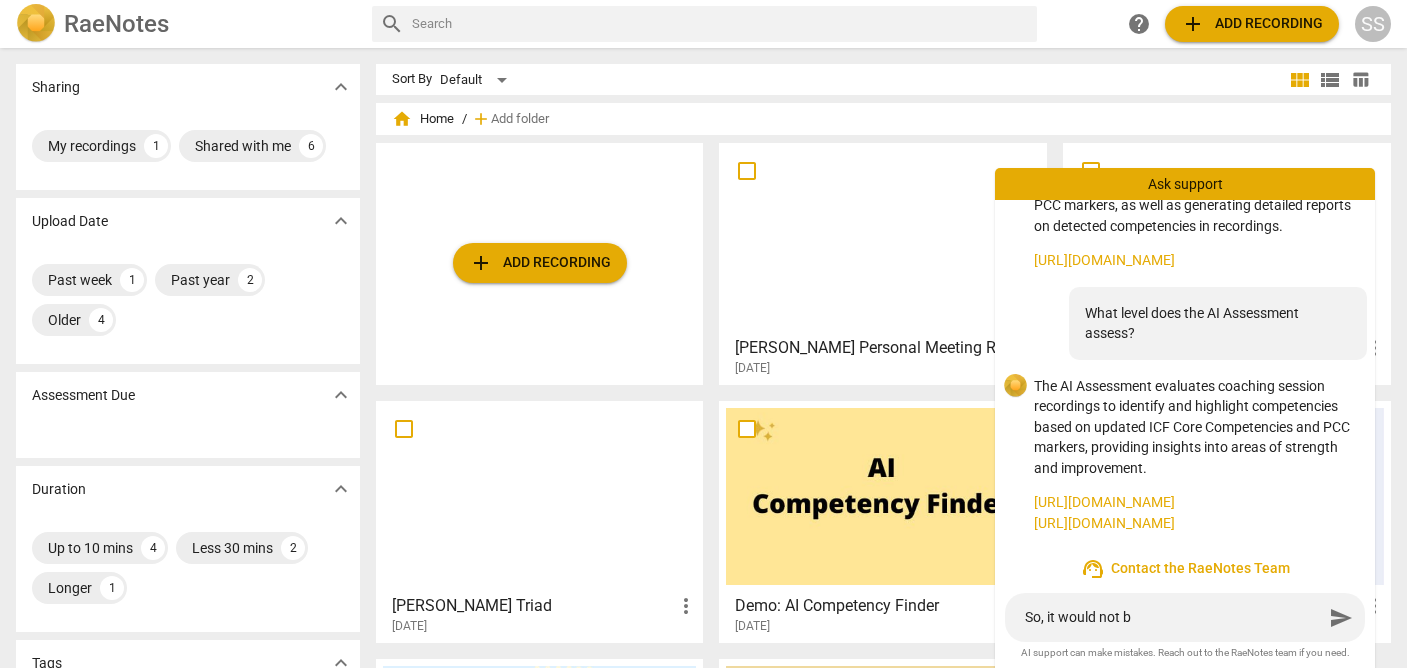 type on "So, it would not be" 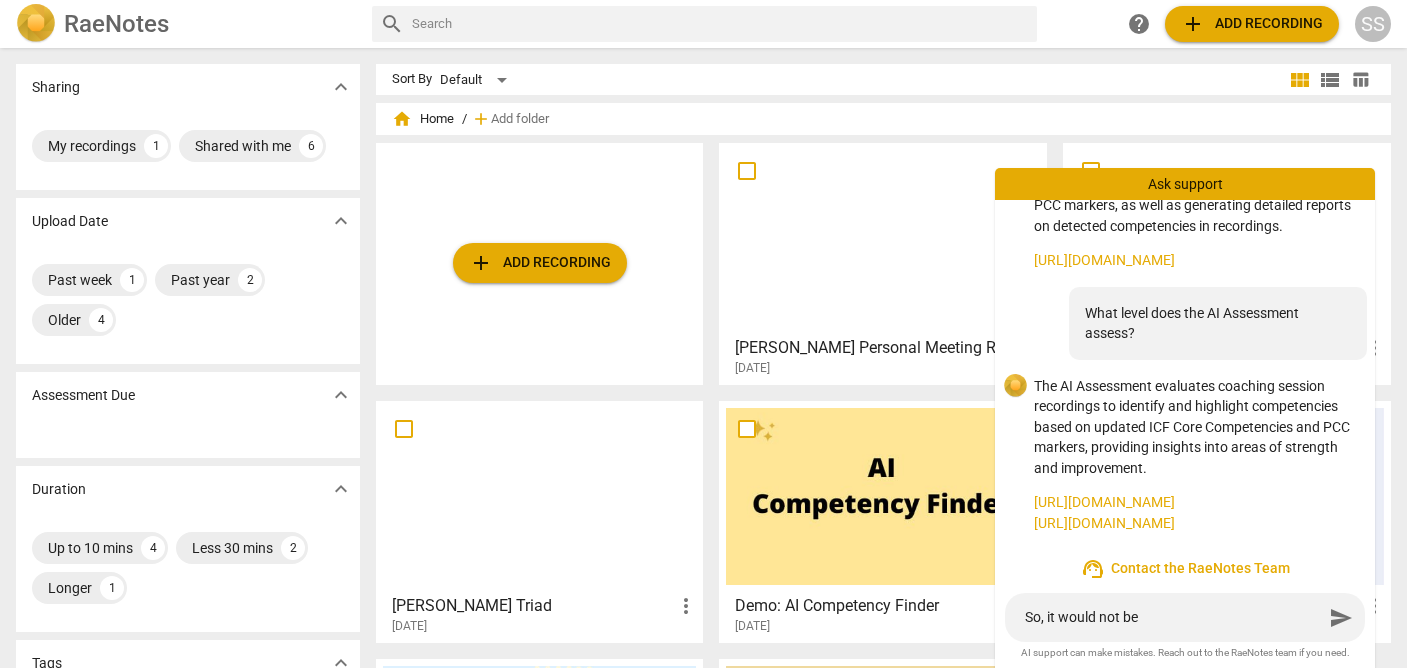 type on "So, it would not be" 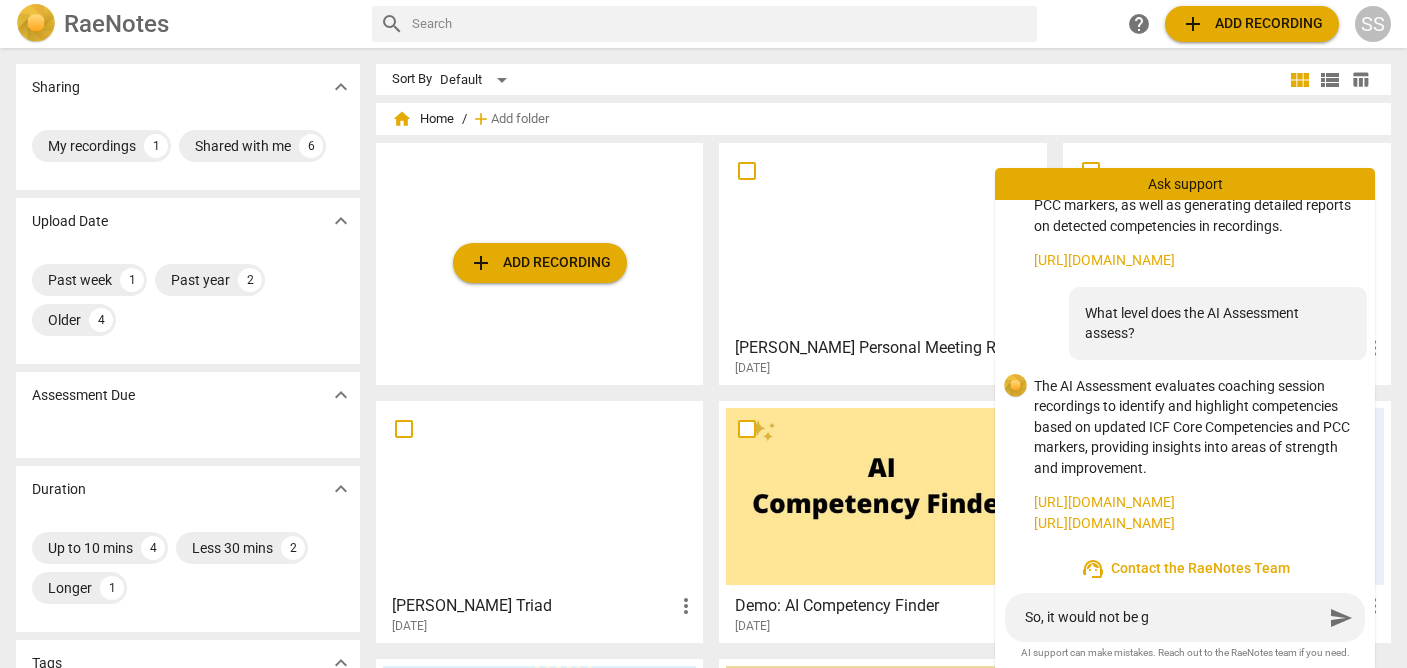 type on "So, it would not be go" 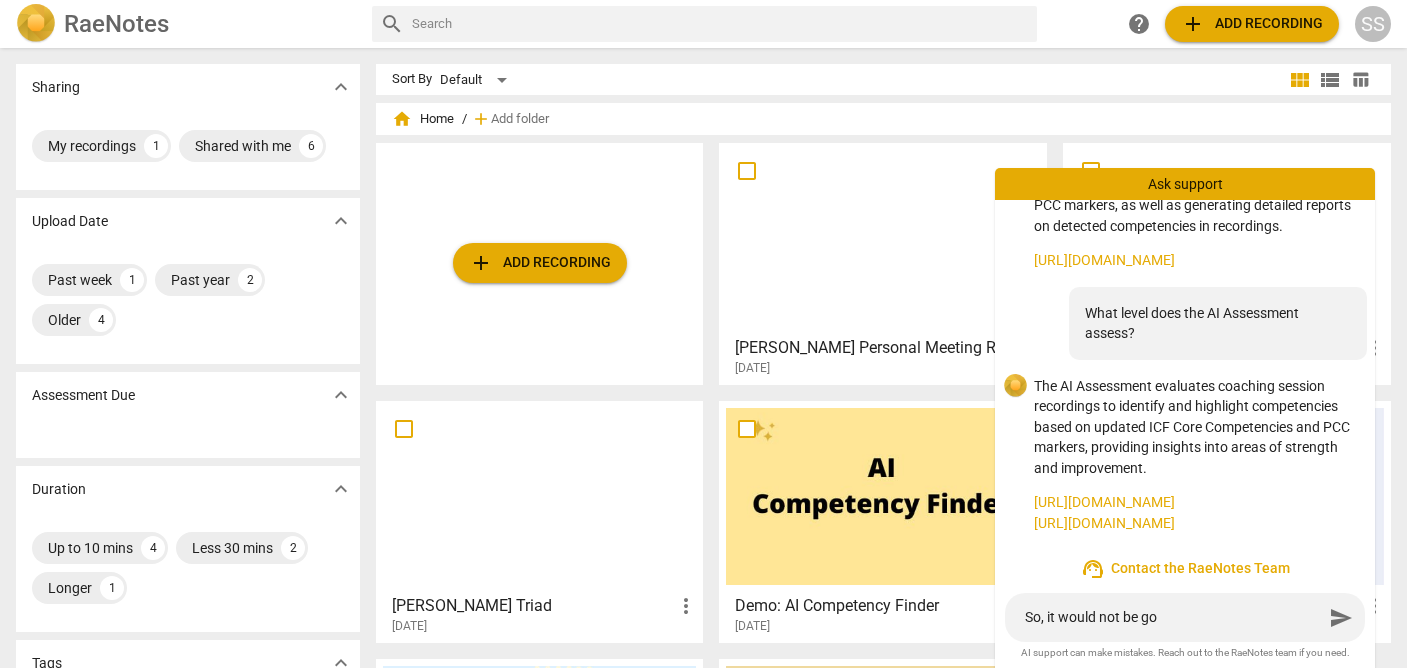 type on "So, it would not be goo" 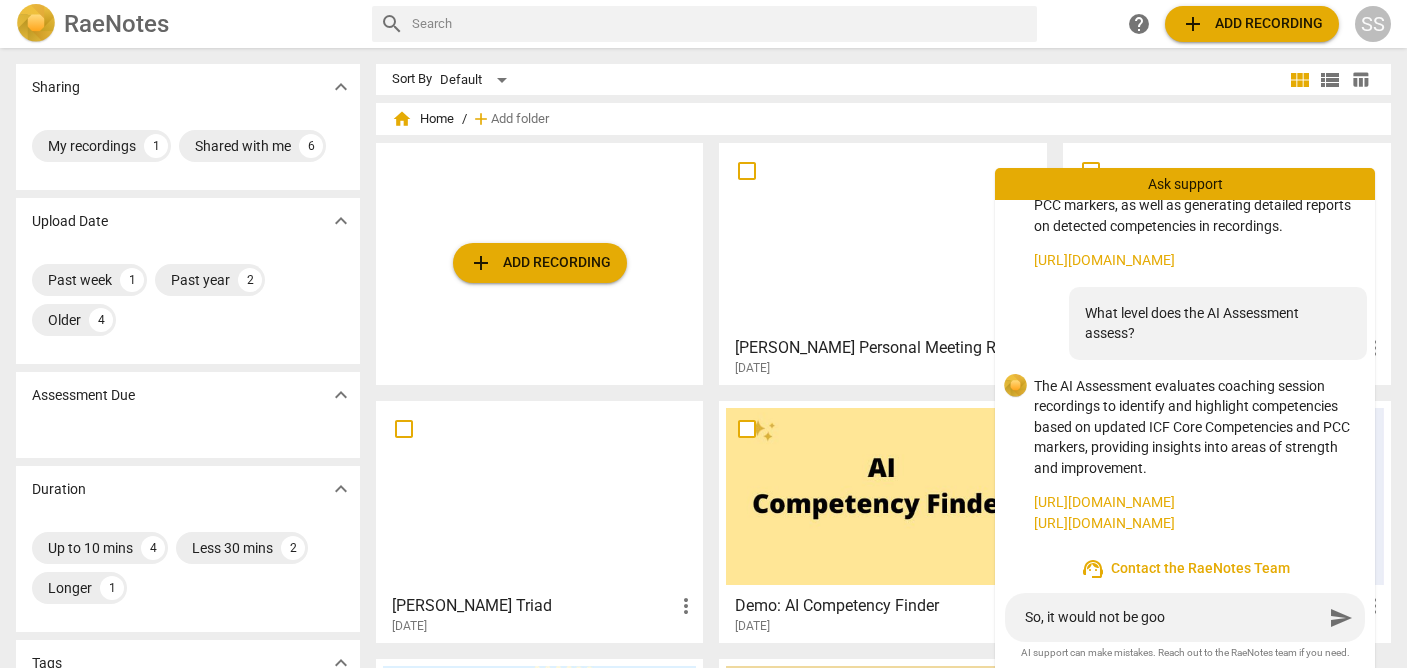 type on "So, it would not be good" 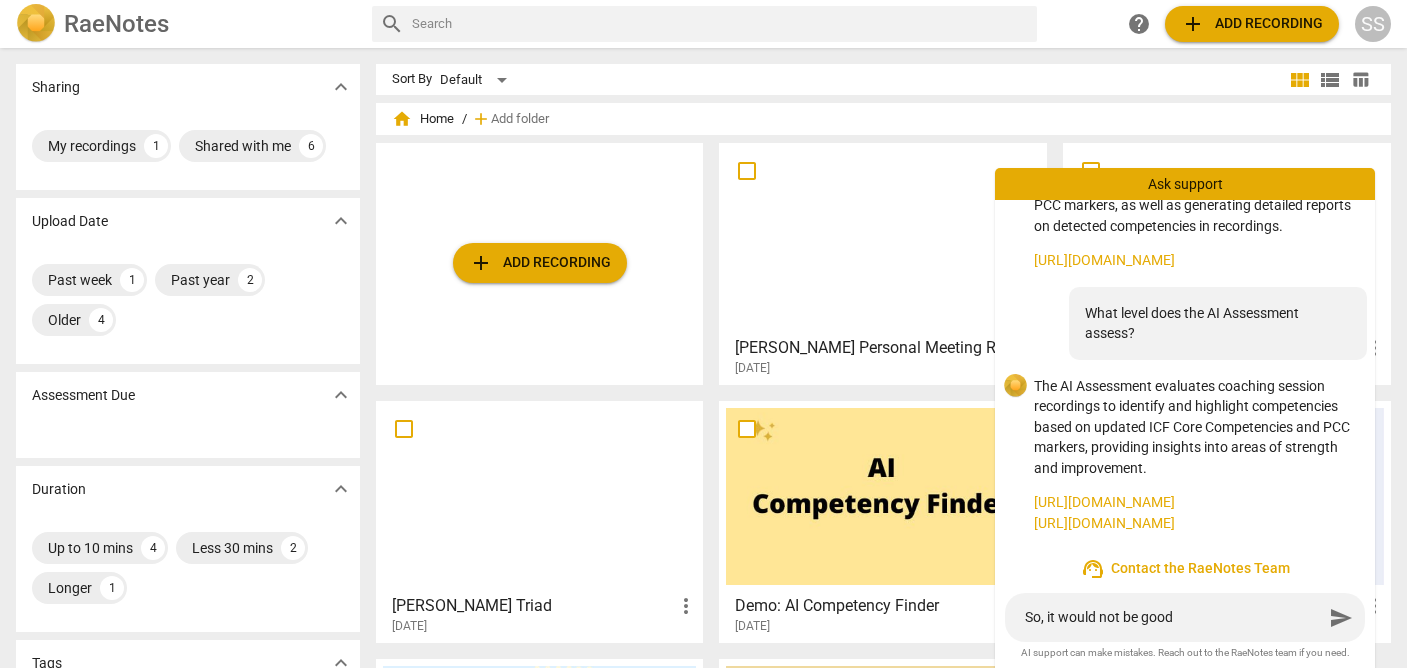 type on "So, it would not be good" 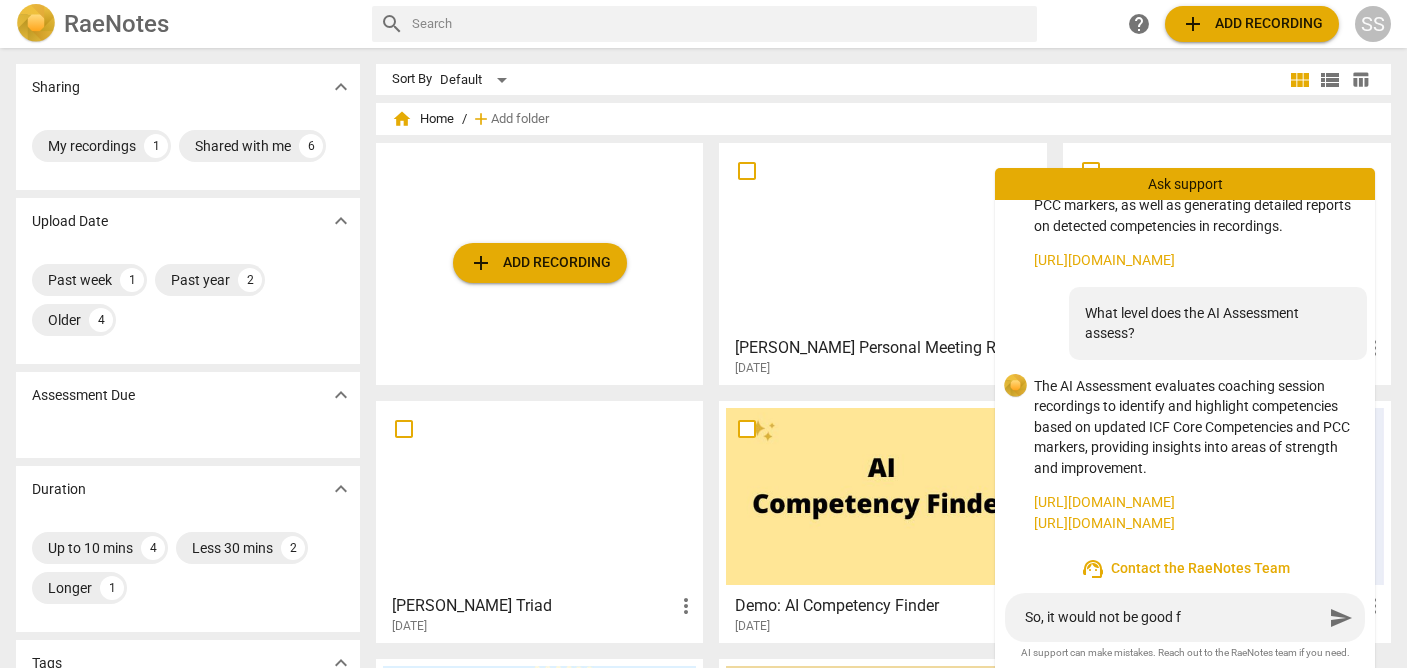 type on "So, it would not be good fo" 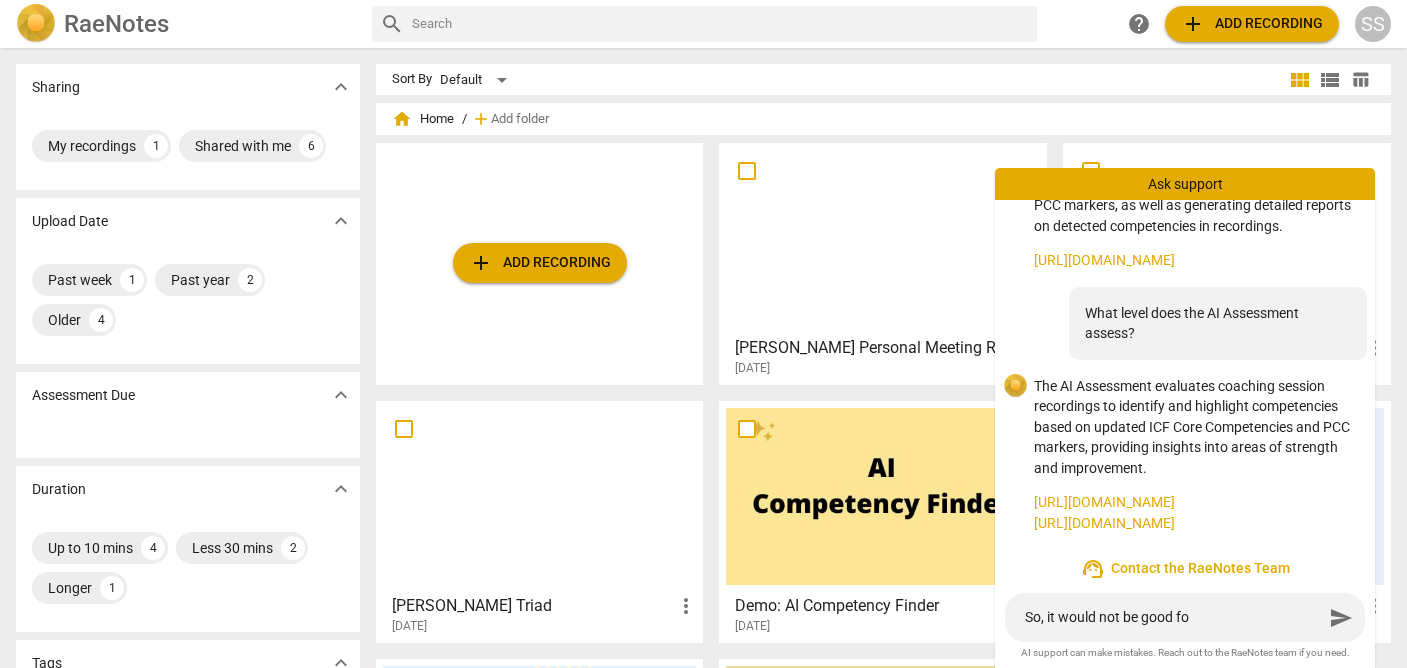 type on "So, it would not be good for" 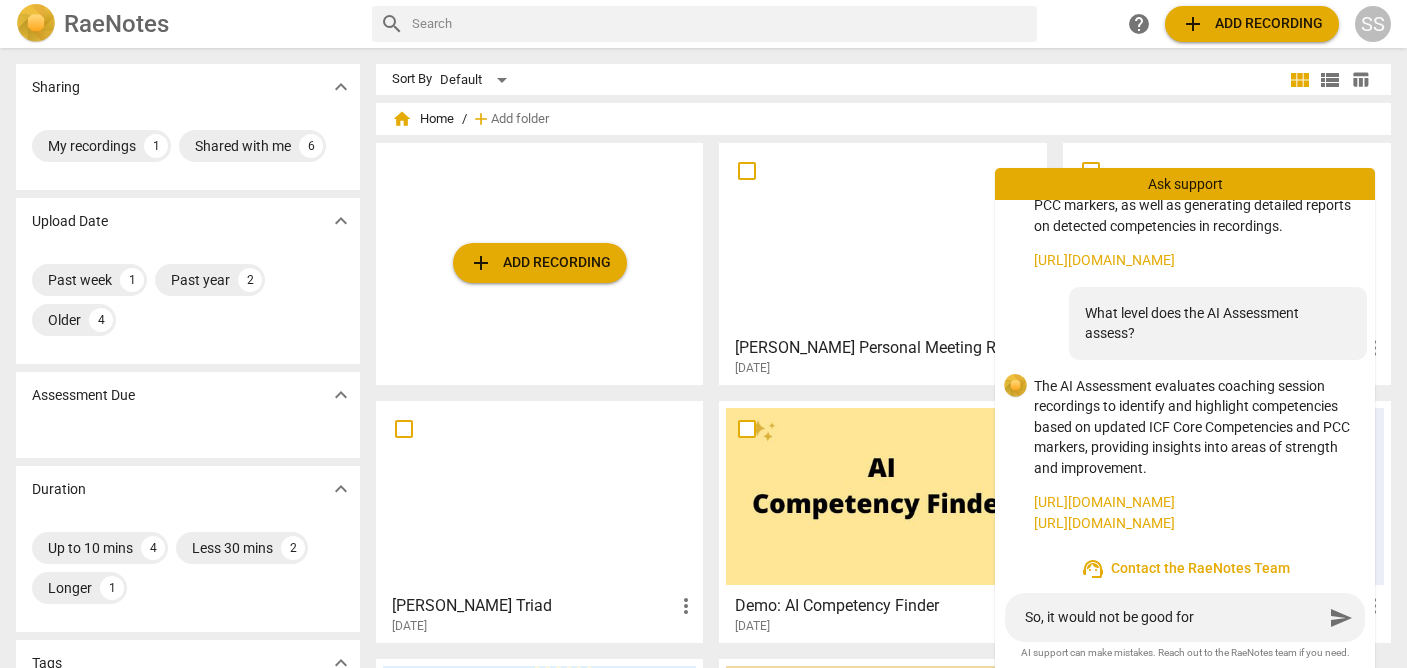 type on "So, it would not be good for" 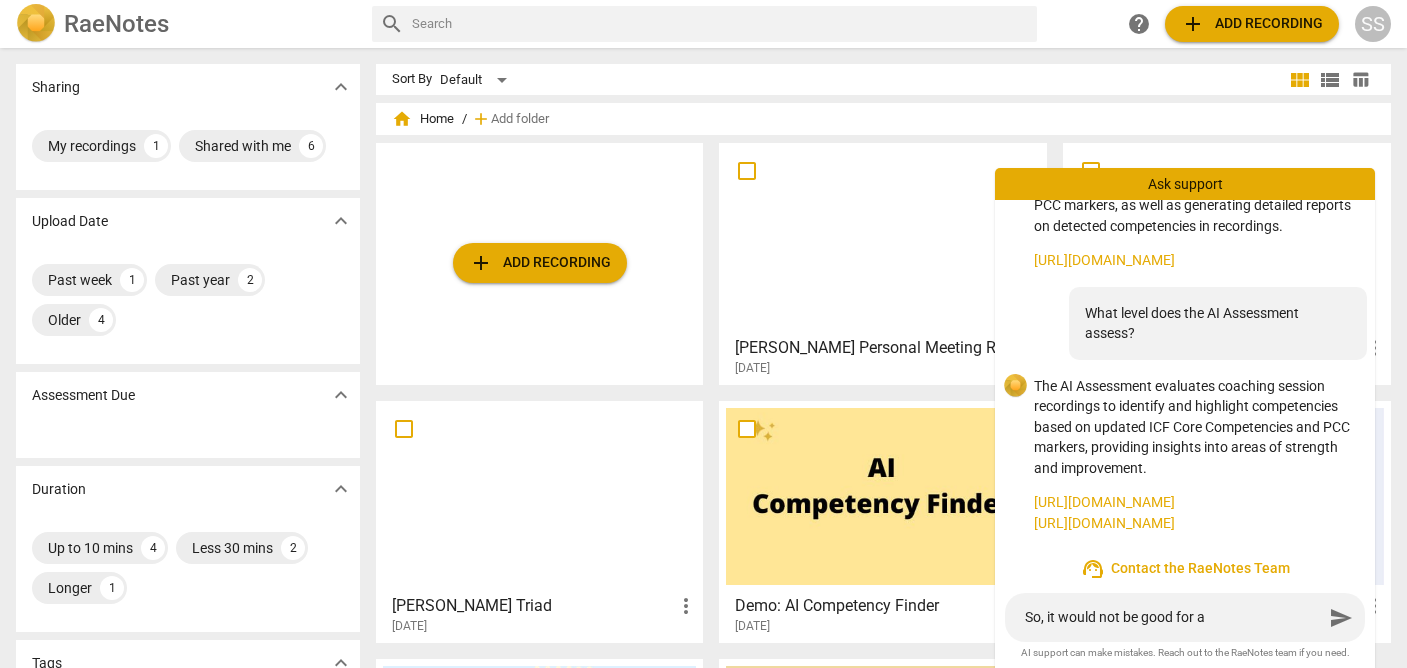 type on "So, it would not be good for as" 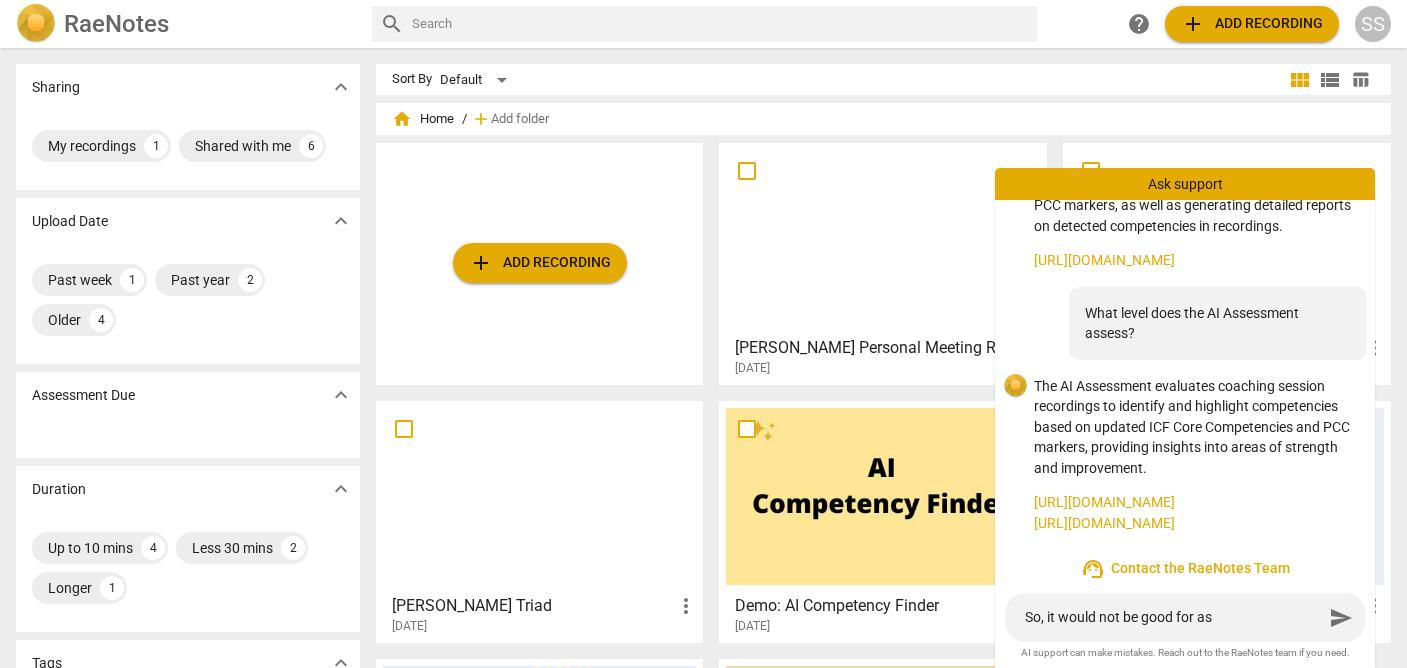 type on "So, it would not be good for ass" 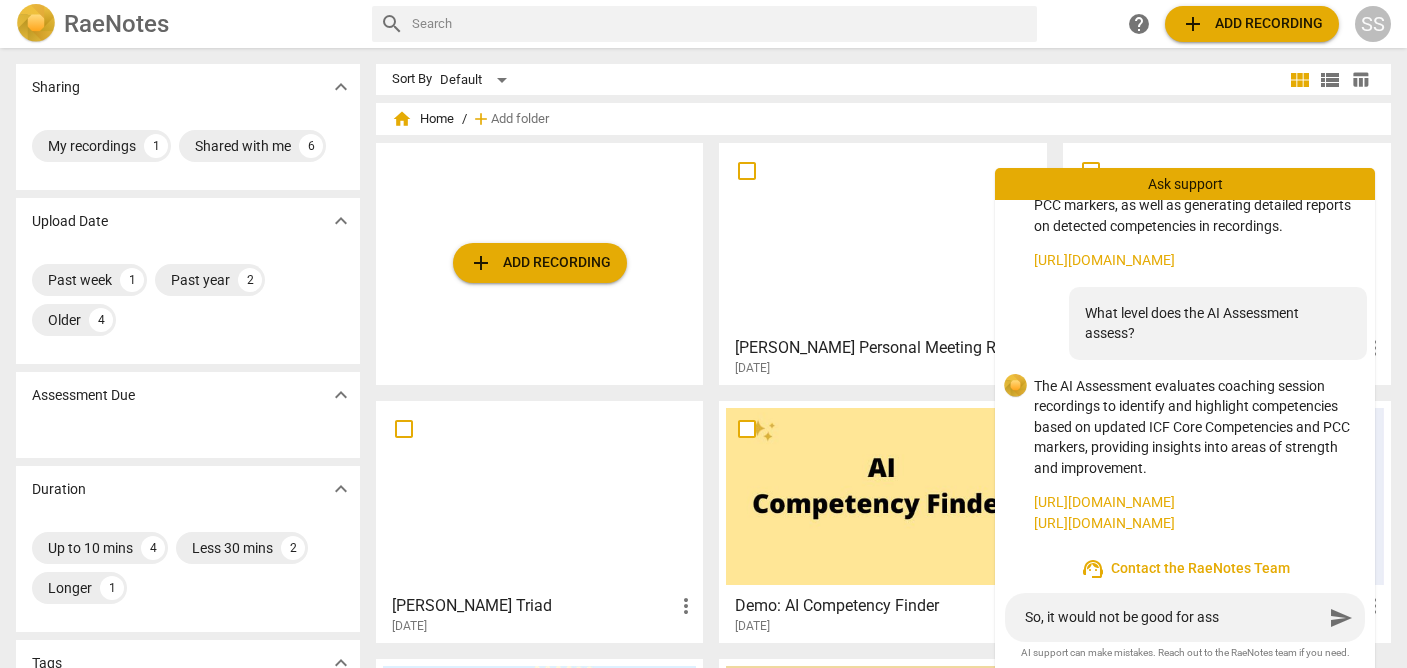 type on "So, it would not be good for asse" 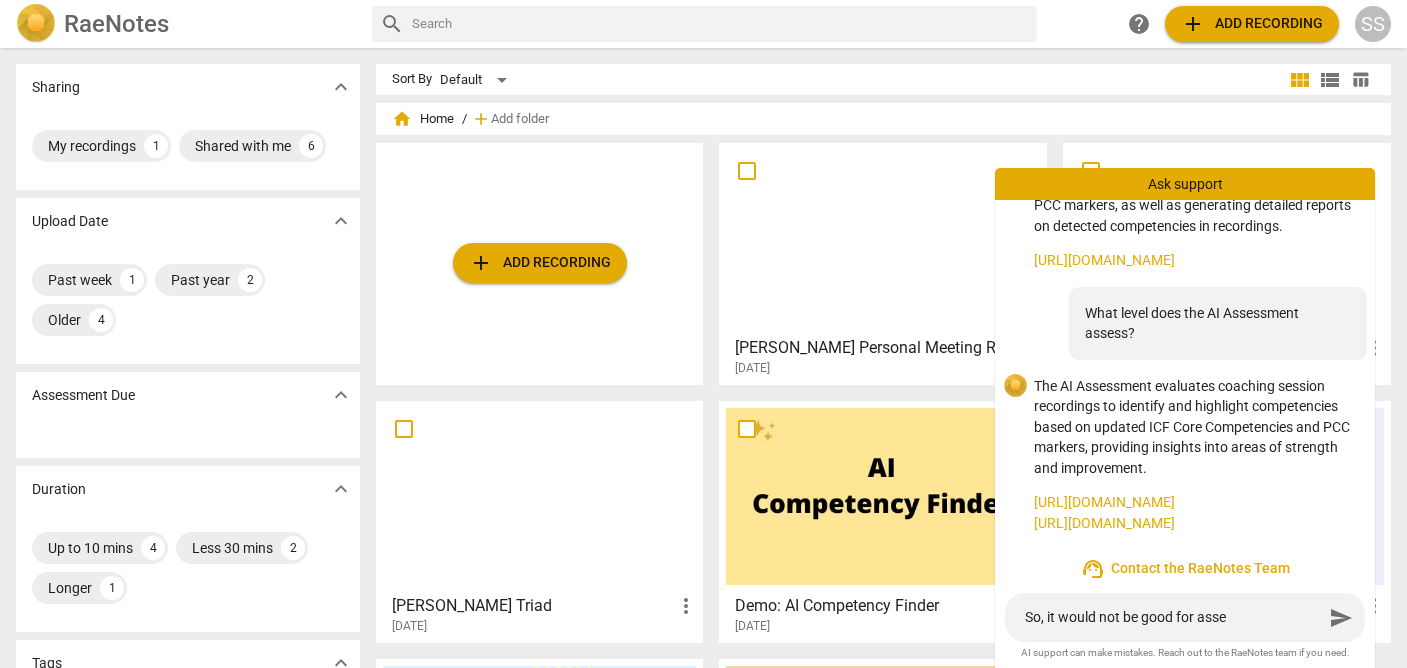 type on "So, it would not be good for asses" 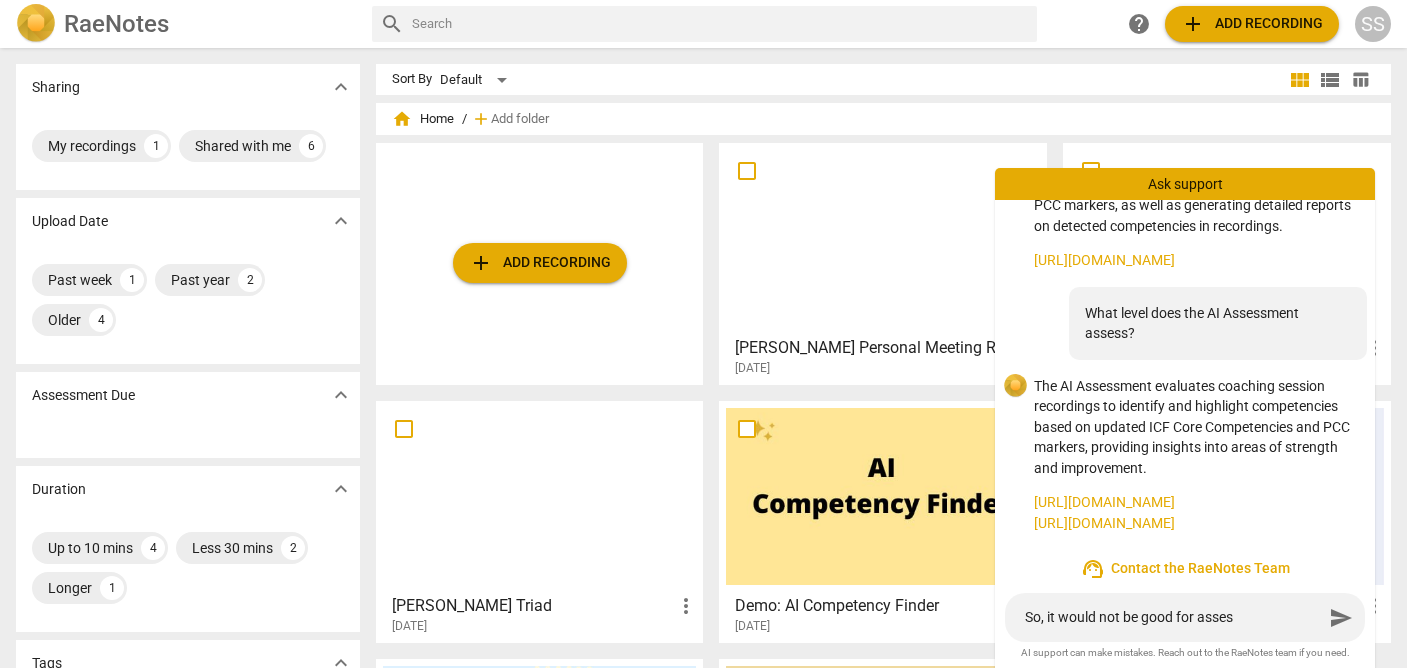 type on "So, it would not be good for assess" 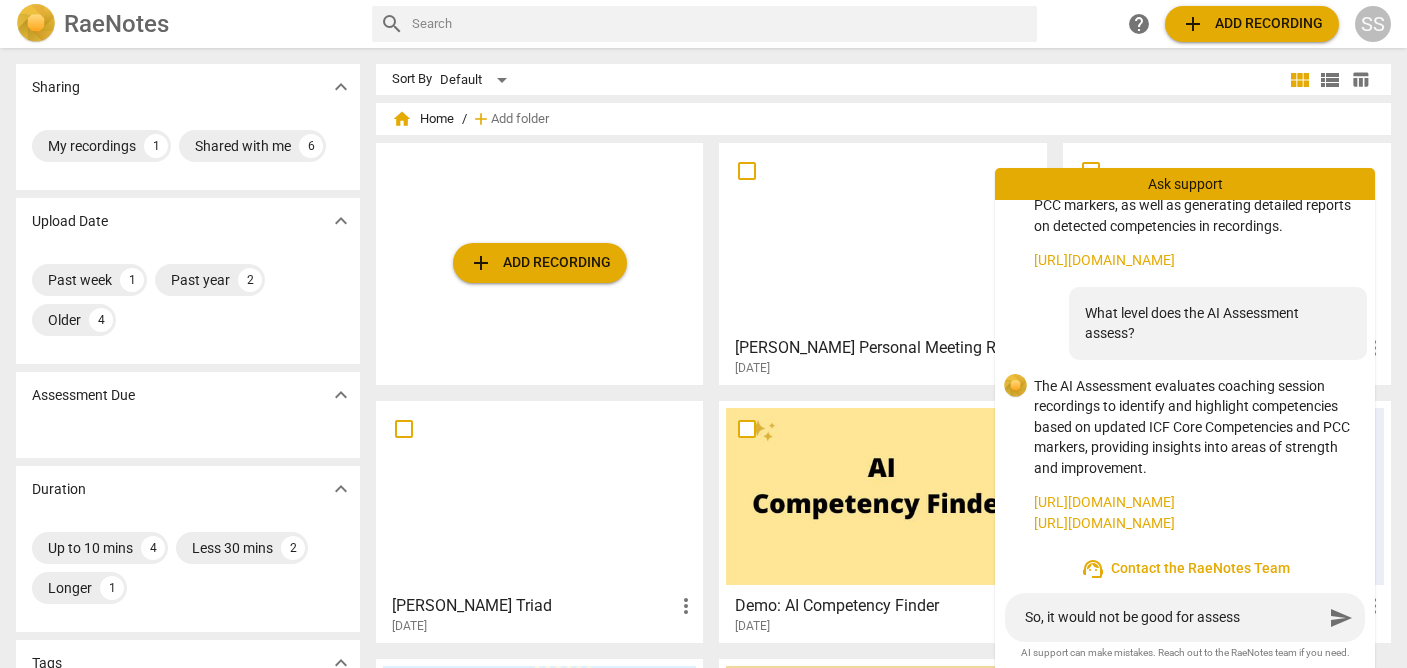 type on "So, it would not be good for assessi" 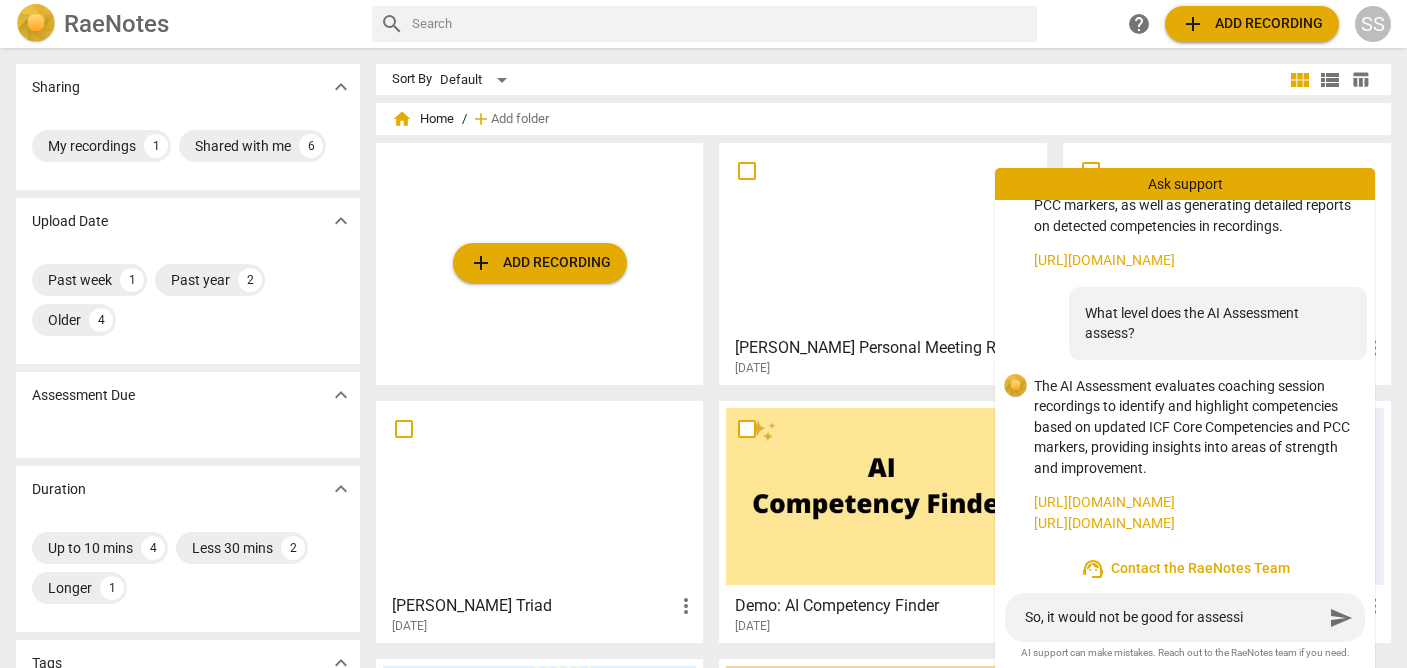 type on "So, it would not be good for assessin" 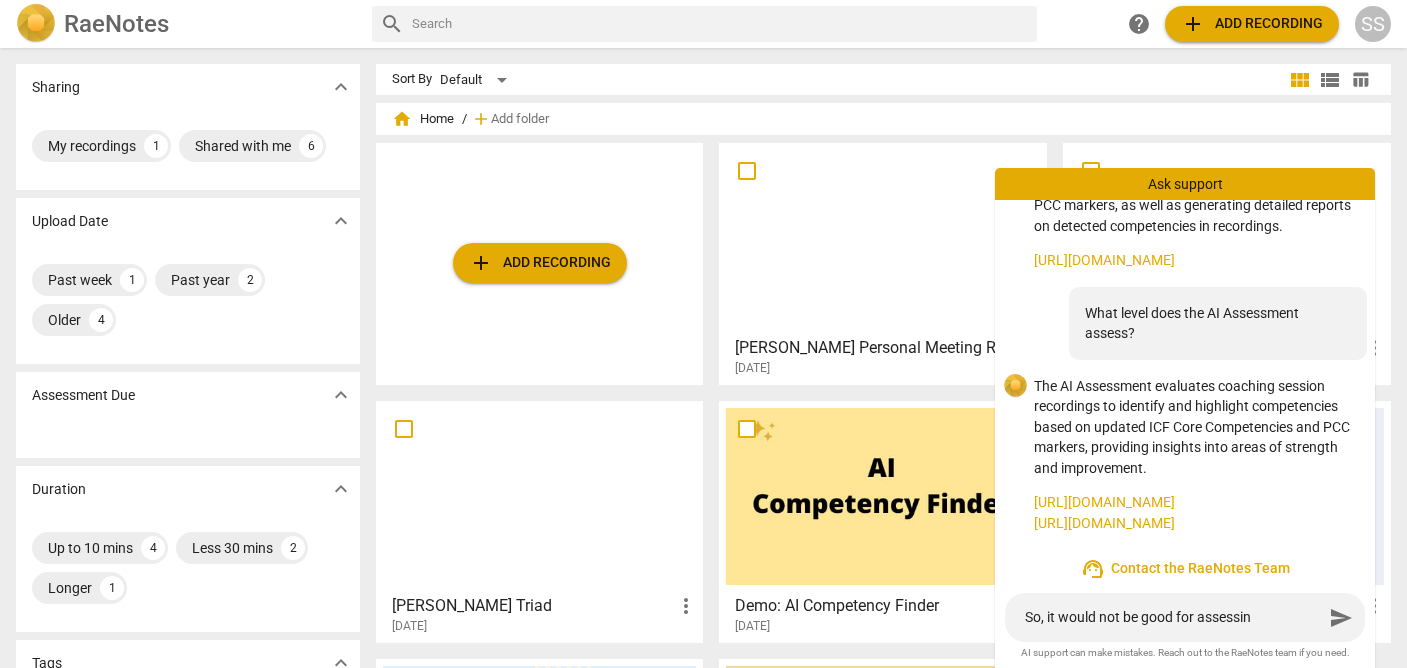 type 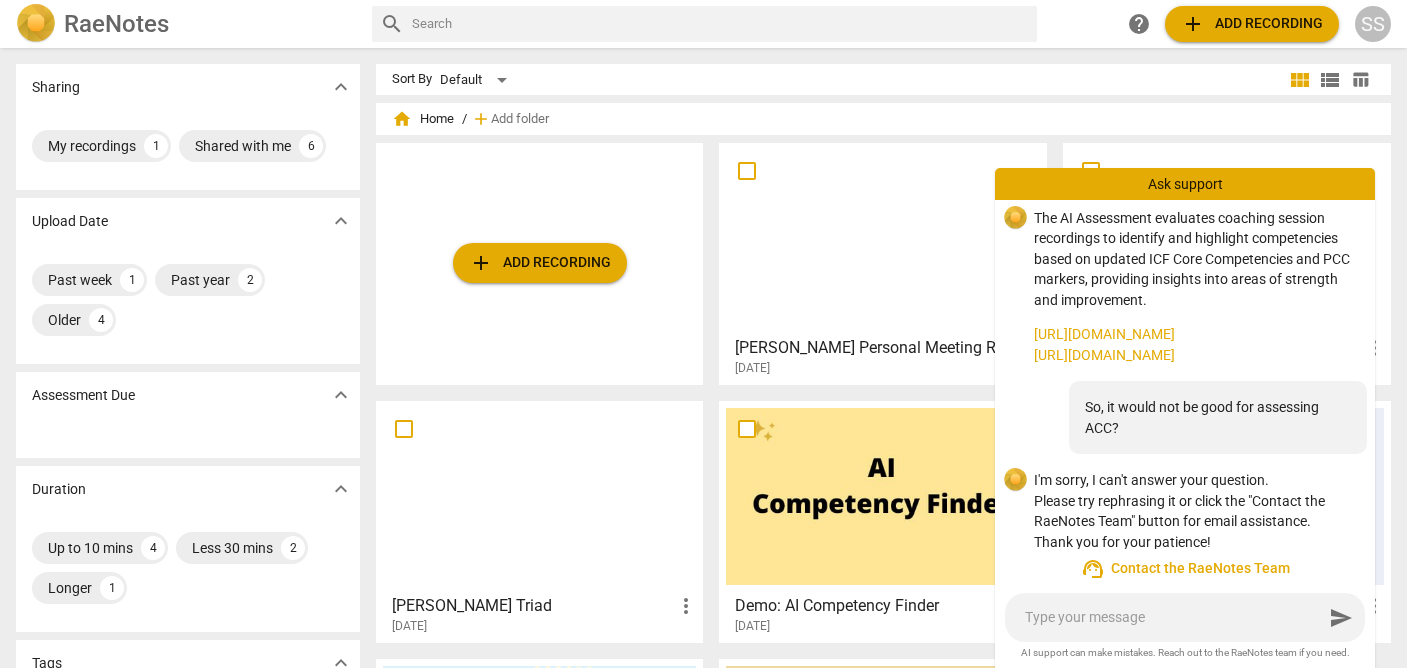 scroll, scrollTop: 436, scrollLeft: 0, axis: vertical 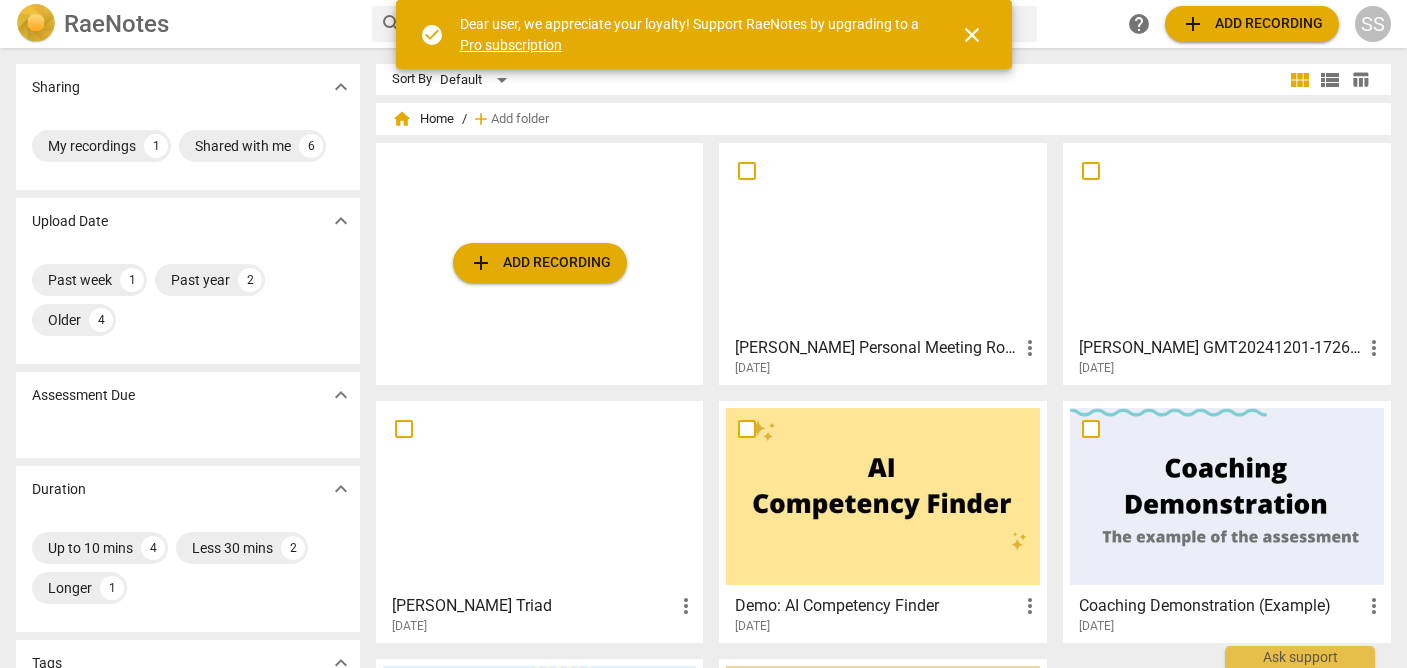 click at bounding box center (883, 238) 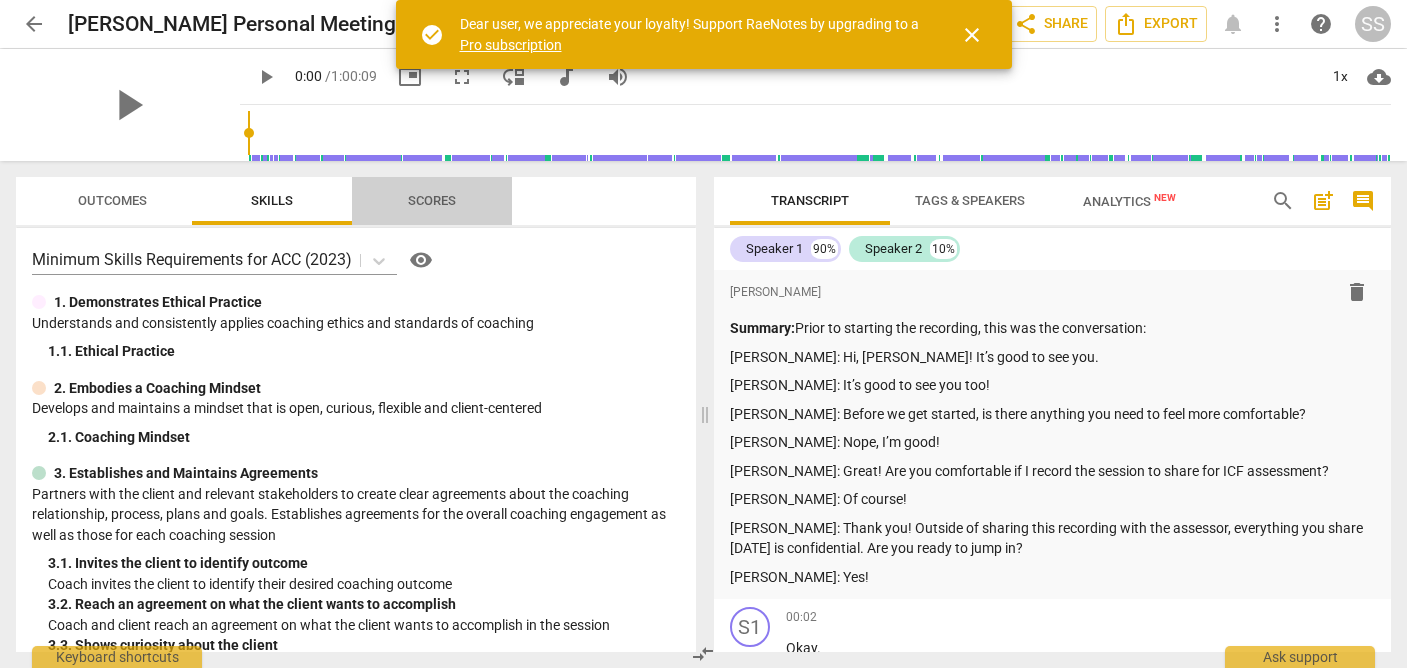 click on "Scores" at bounding box center (432, 201) 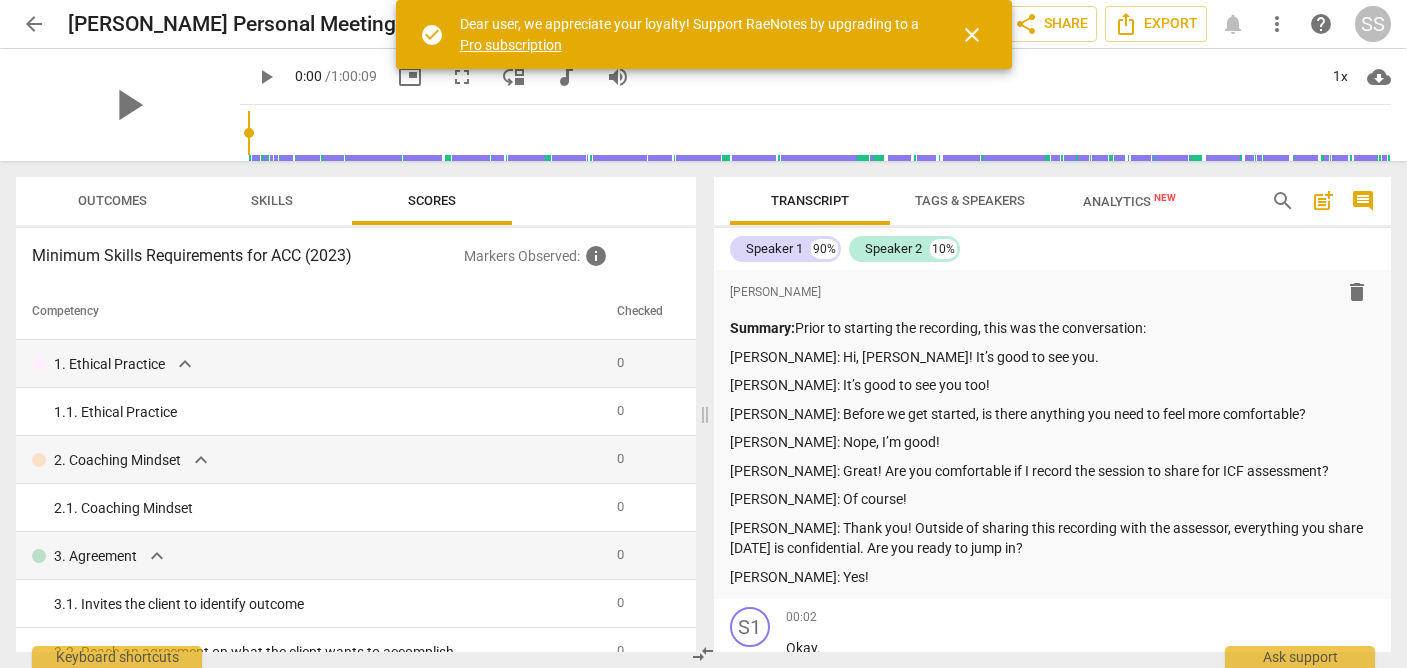 click on "Skills" at bounding box center (272, 201) 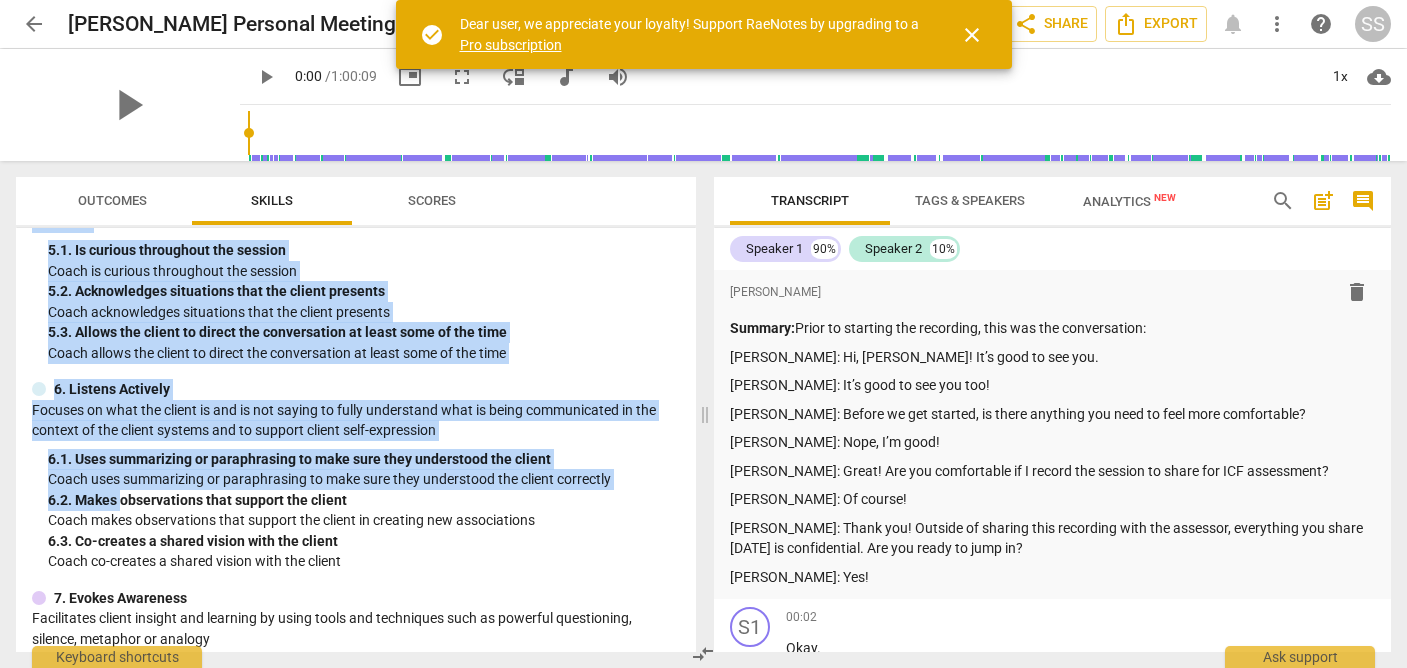 scroll, scrollTop: 1205, scrollLeft: 0, axis: vertical 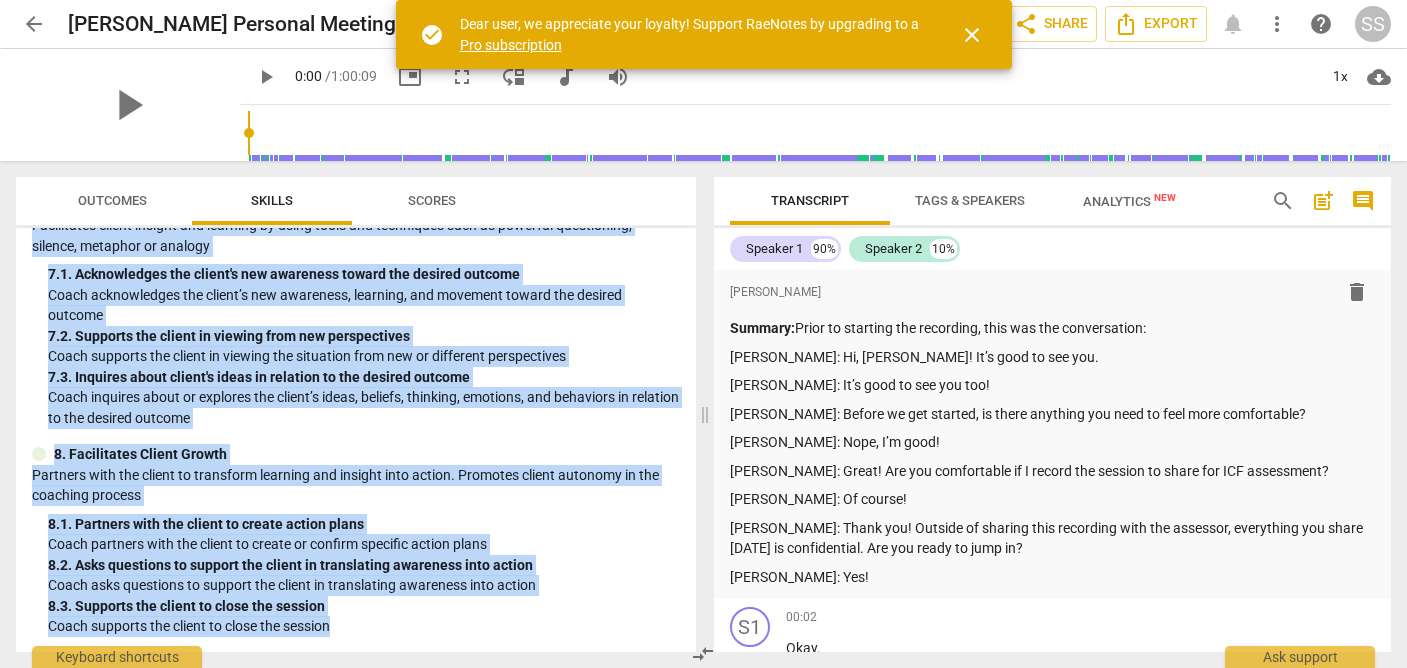 drag, startPoint x: 29, startPoint y: 261, endPoint x: 354, endPoint y: 635, distance: 495.48056 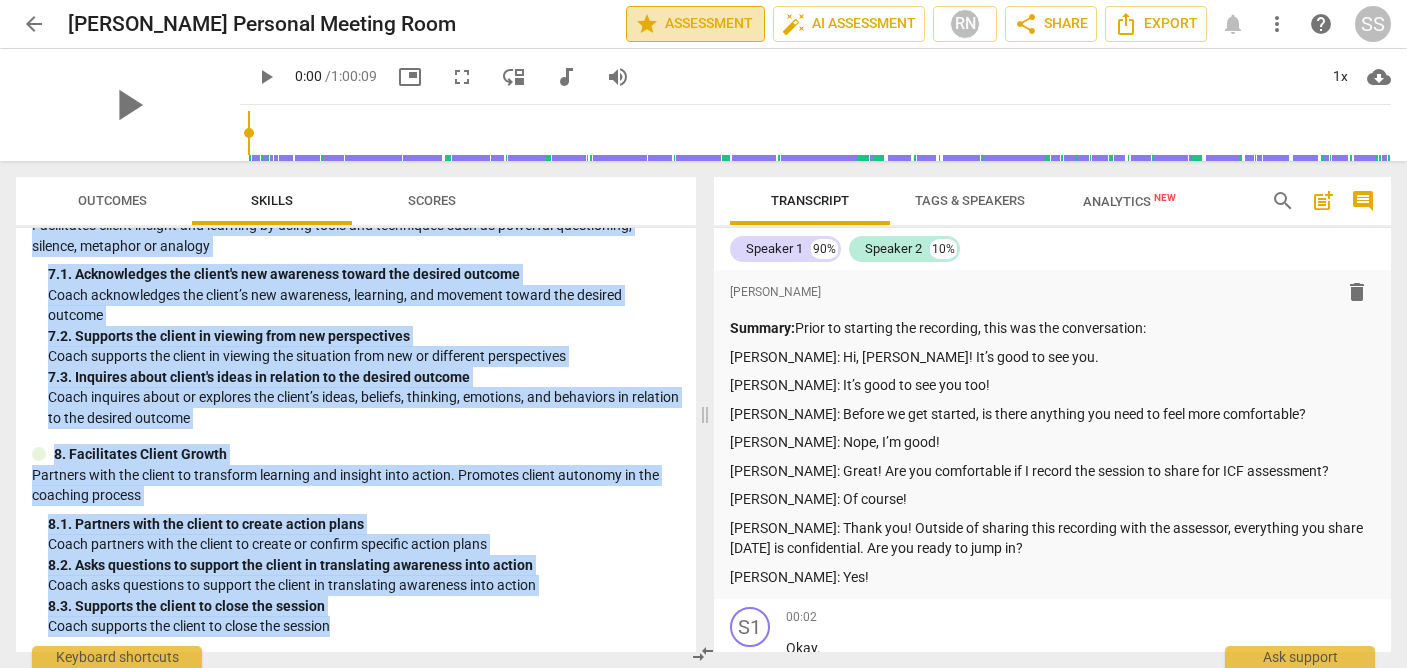 click on "star    Assessment" at bounding box center (695, 24) 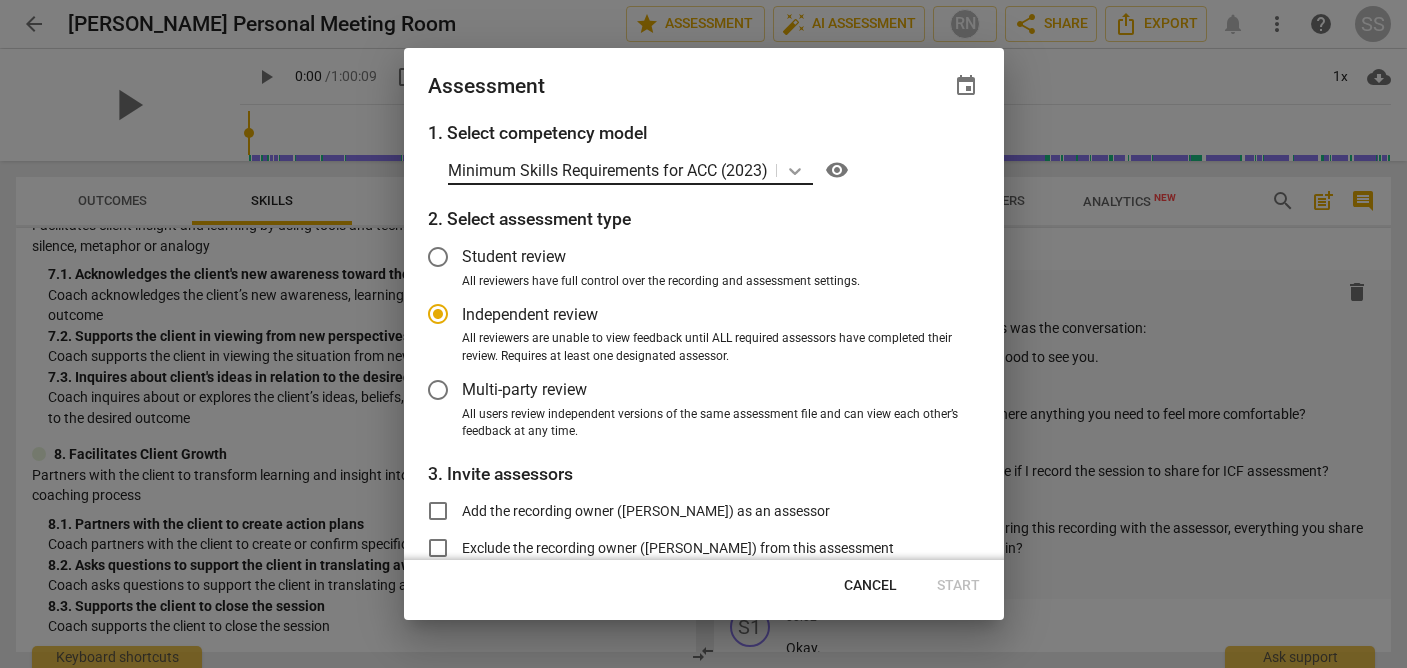 click 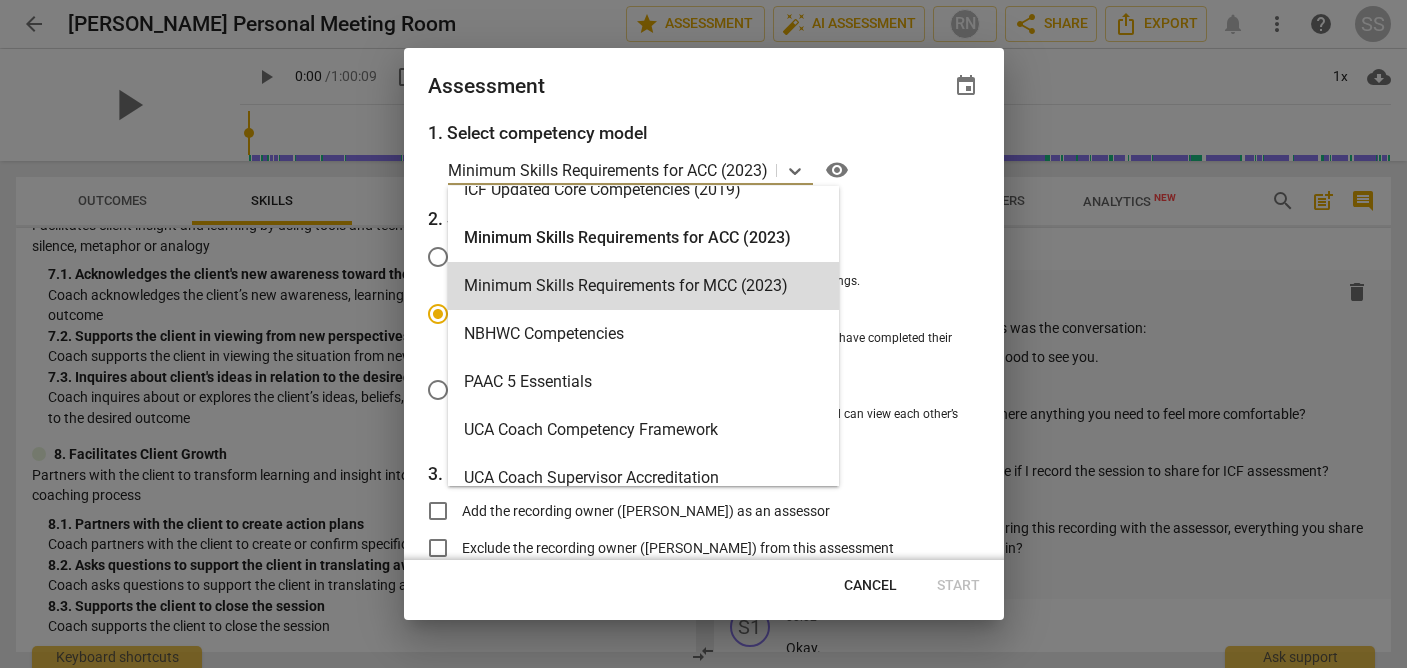 scroll, scrollTop: 428, scrollLeft: 0, axis: vertical 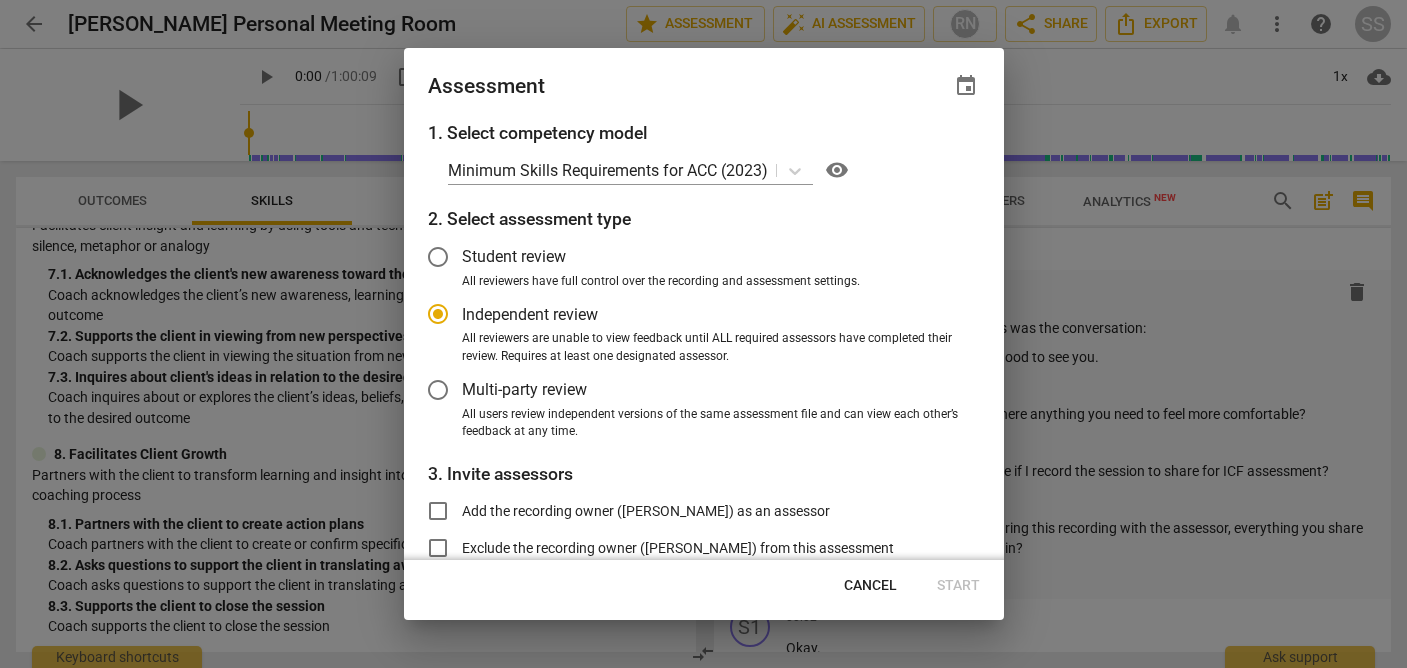 click at bounding box center (703, 334) 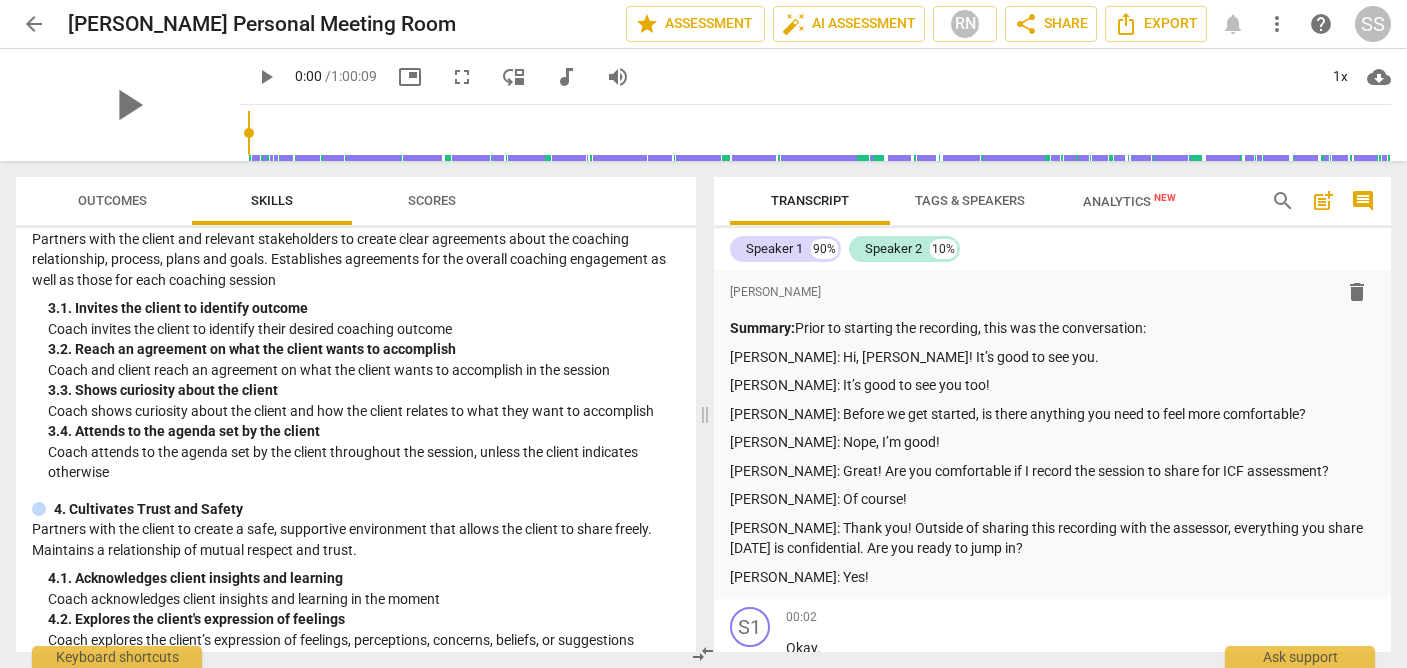 scroll, scrollTop: 0, scrollLeft: 0, axis: both 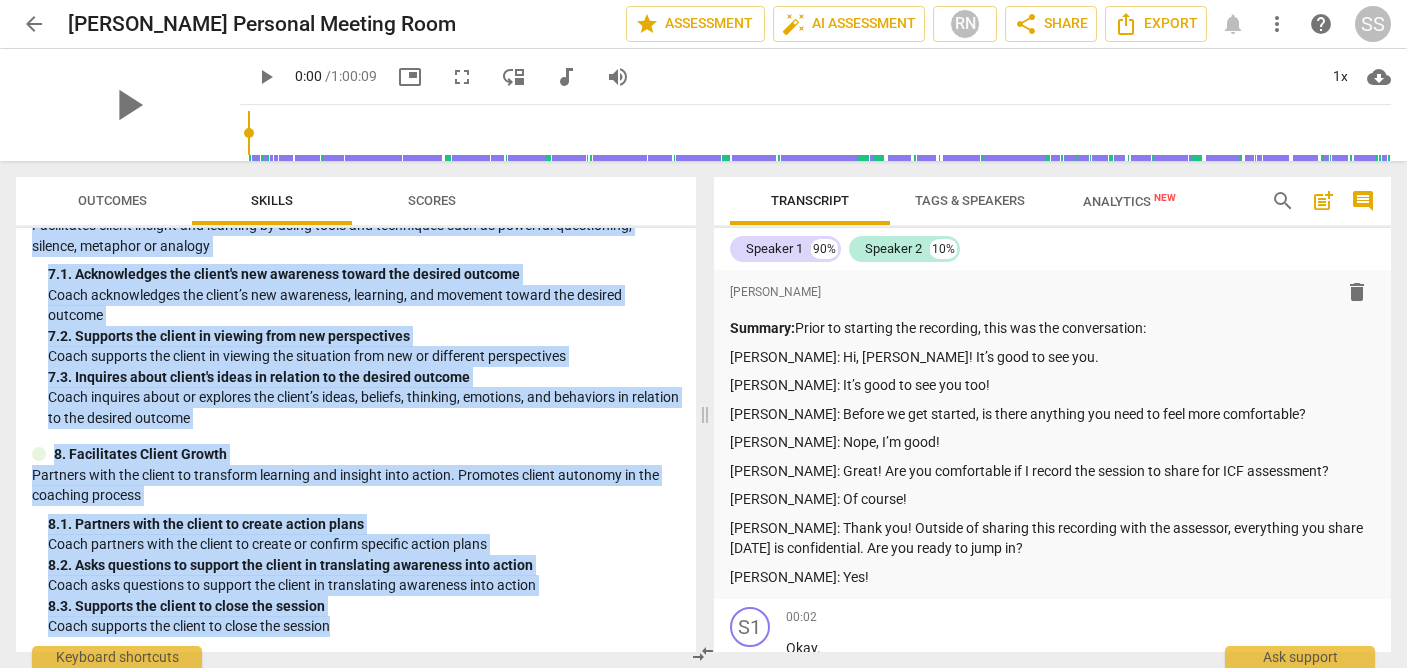 drag, startPoint x: 33, startPoint y: 293, endPoint x: 371, endPoint y: 621, distance: 470.9862 